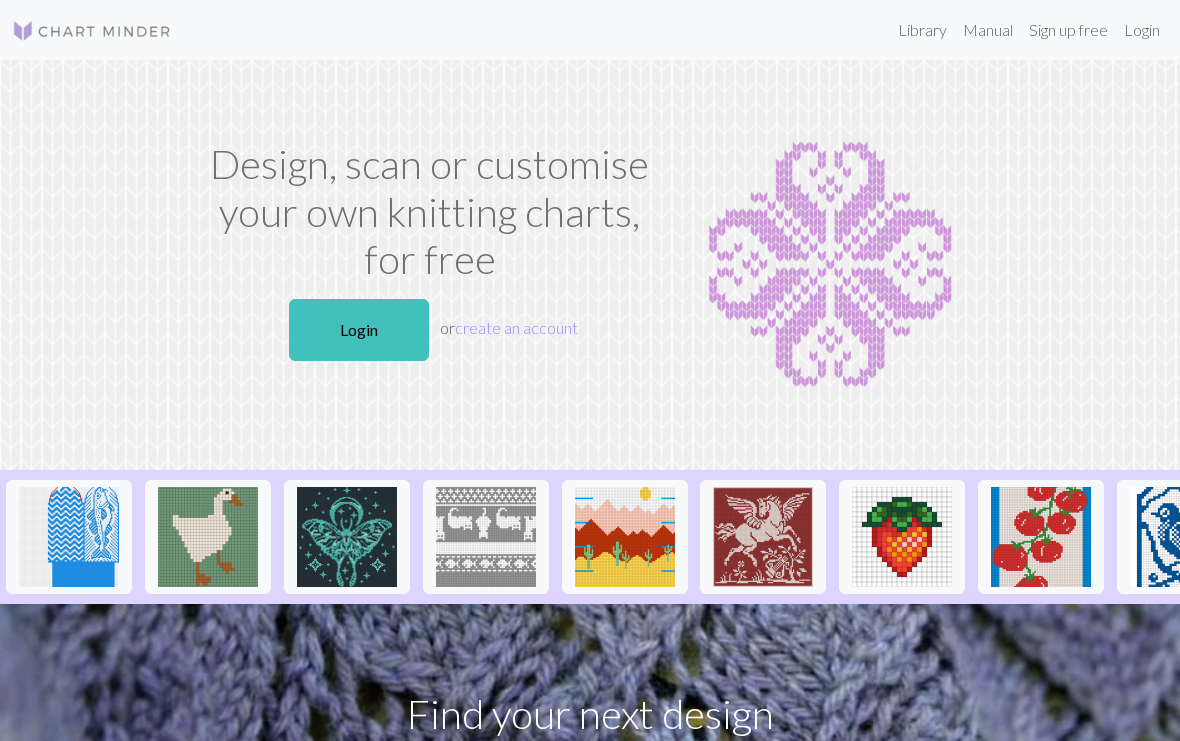 scroll, scrollTop: 0, scrollLeft: 0, axis: both 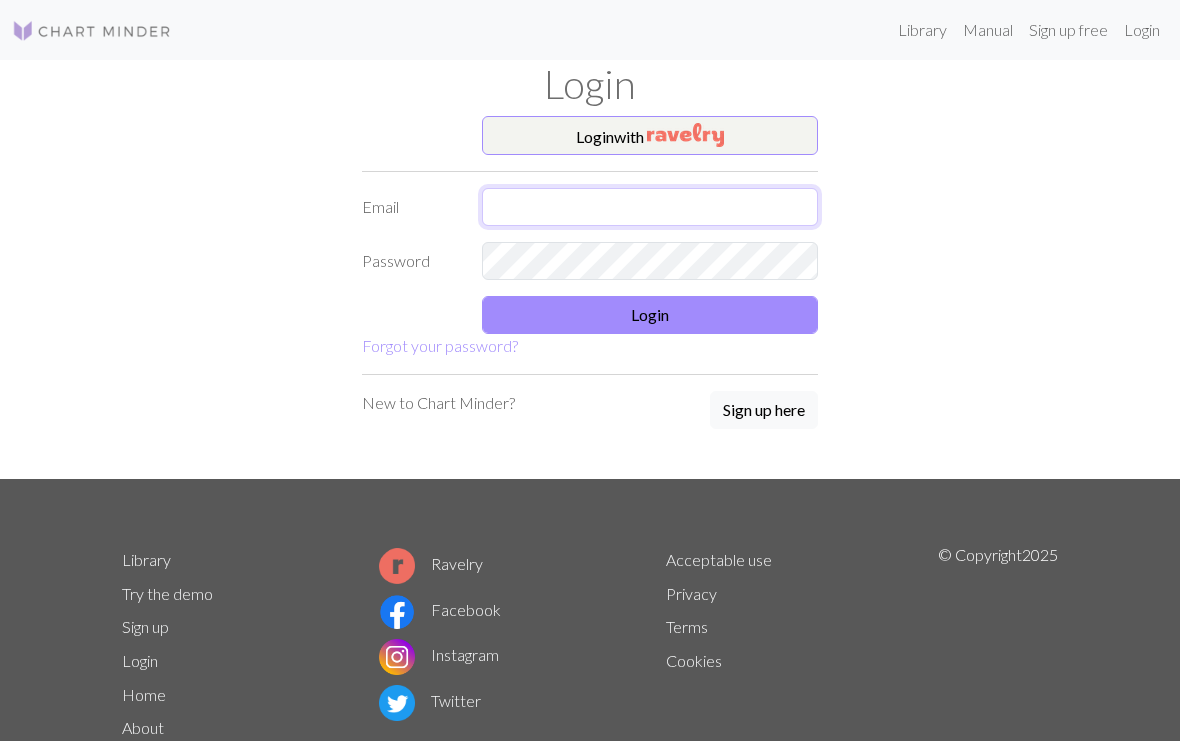 click at bounding box center [650, 207] 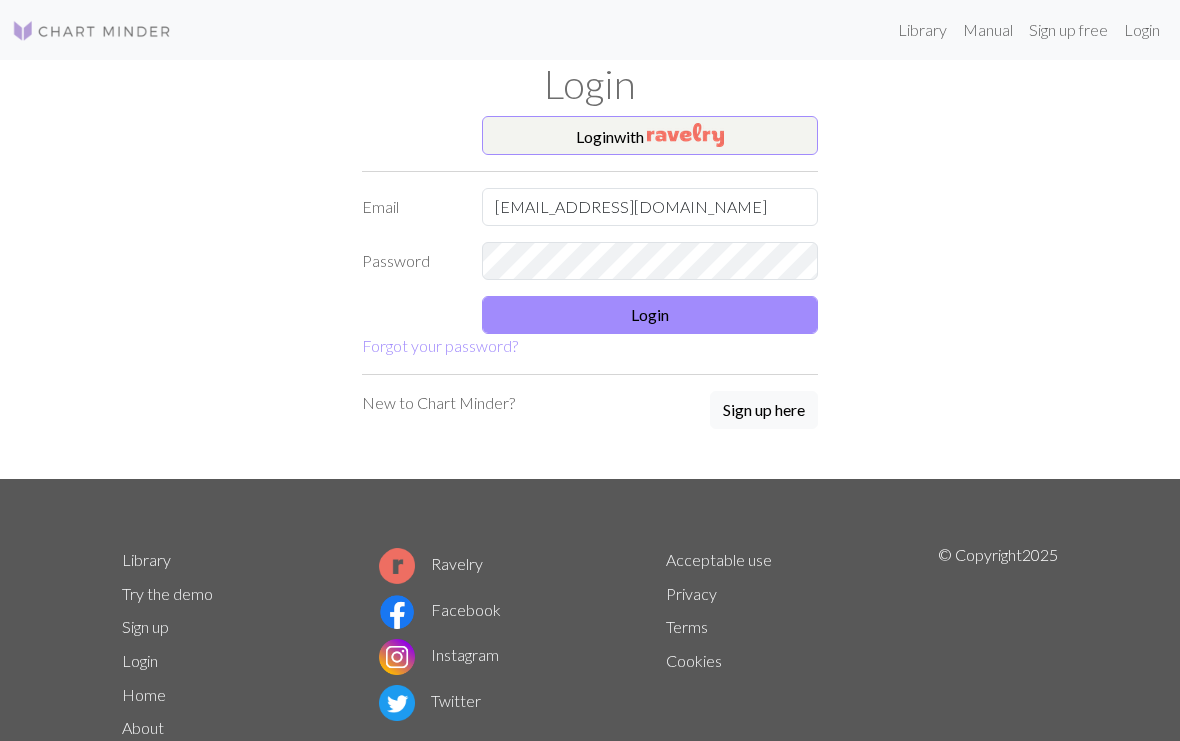 click on "Login" at bounding box center (650, 315) 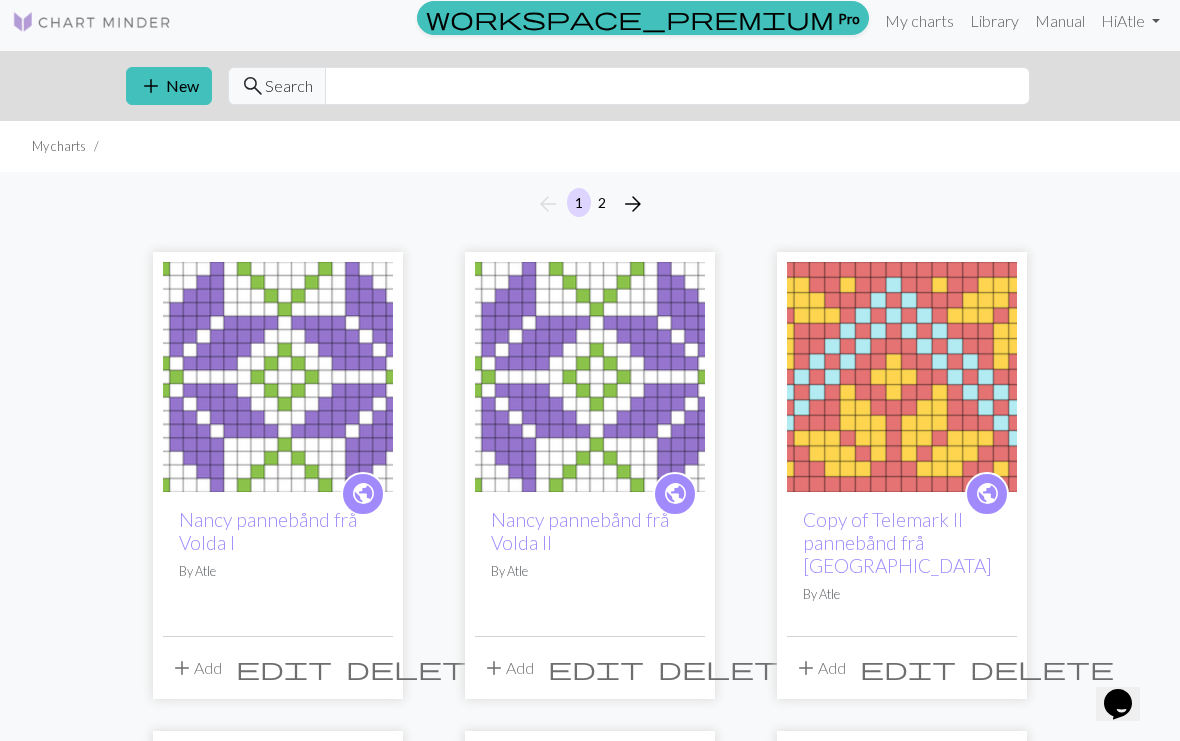 scroll, scrollTop: 55, scrollLeft: 0, axis: vertical 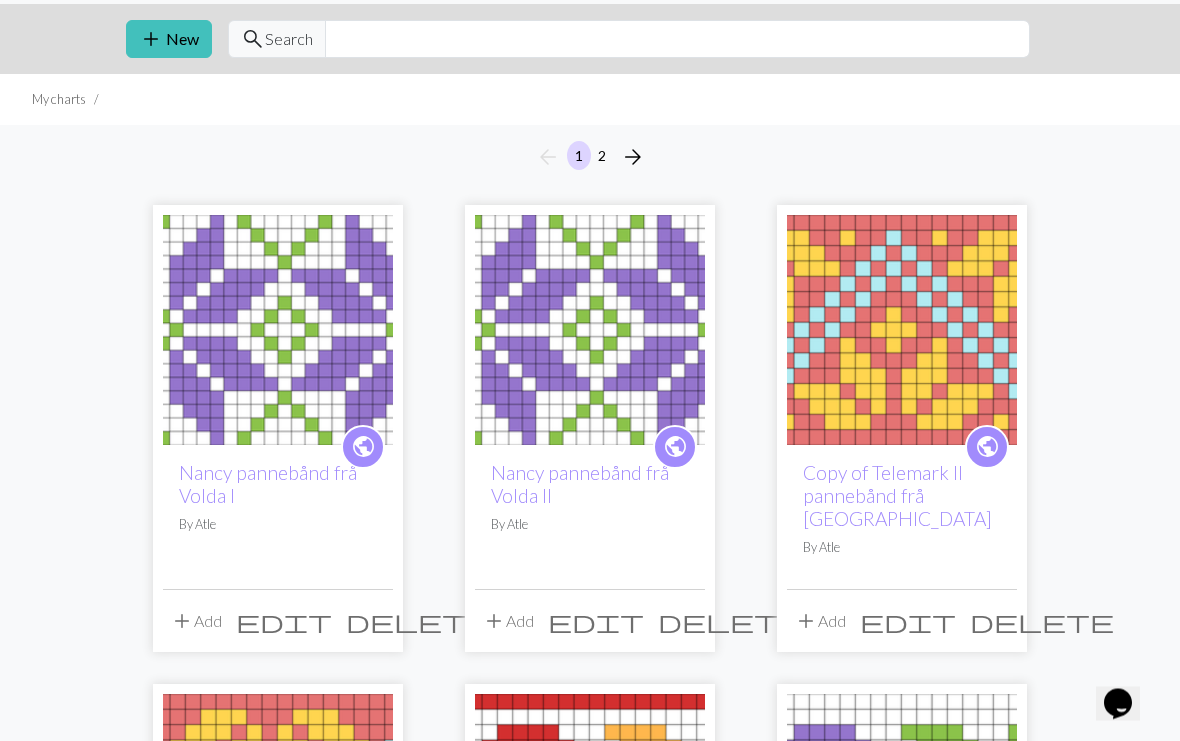 click at bounding box center [278, 331] 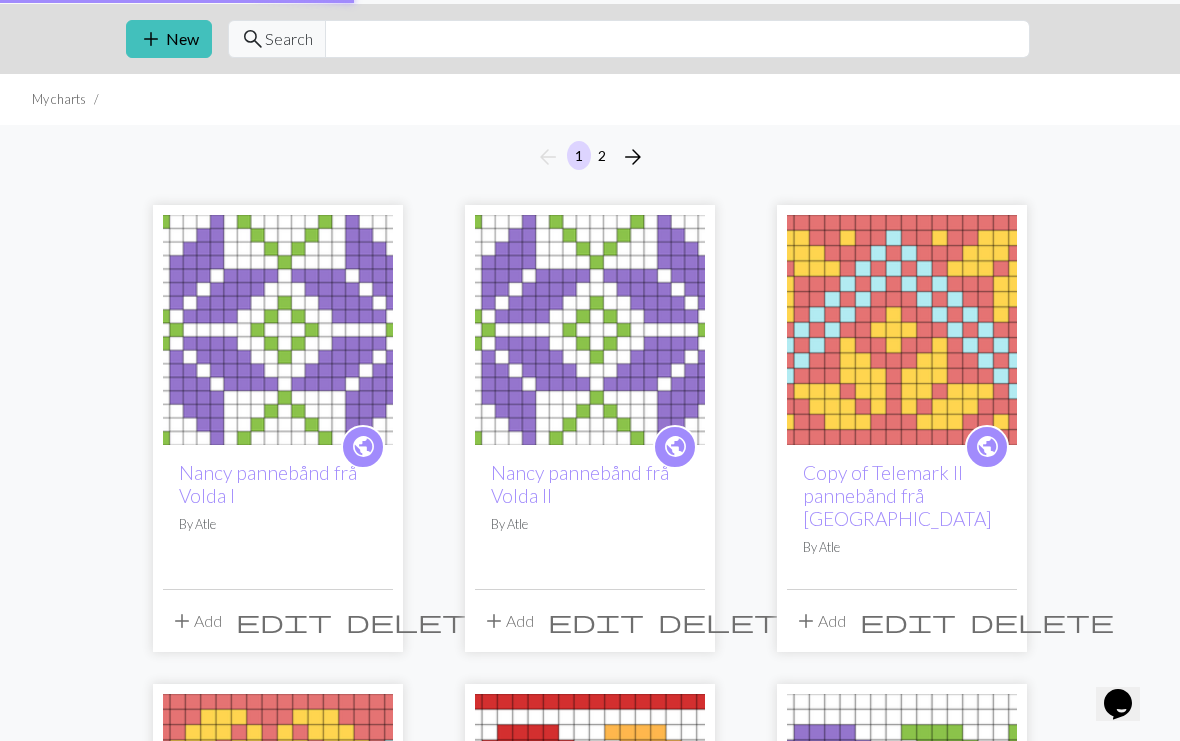 scroll, scrollTop: 0, scrollLeft: 0, axis: both 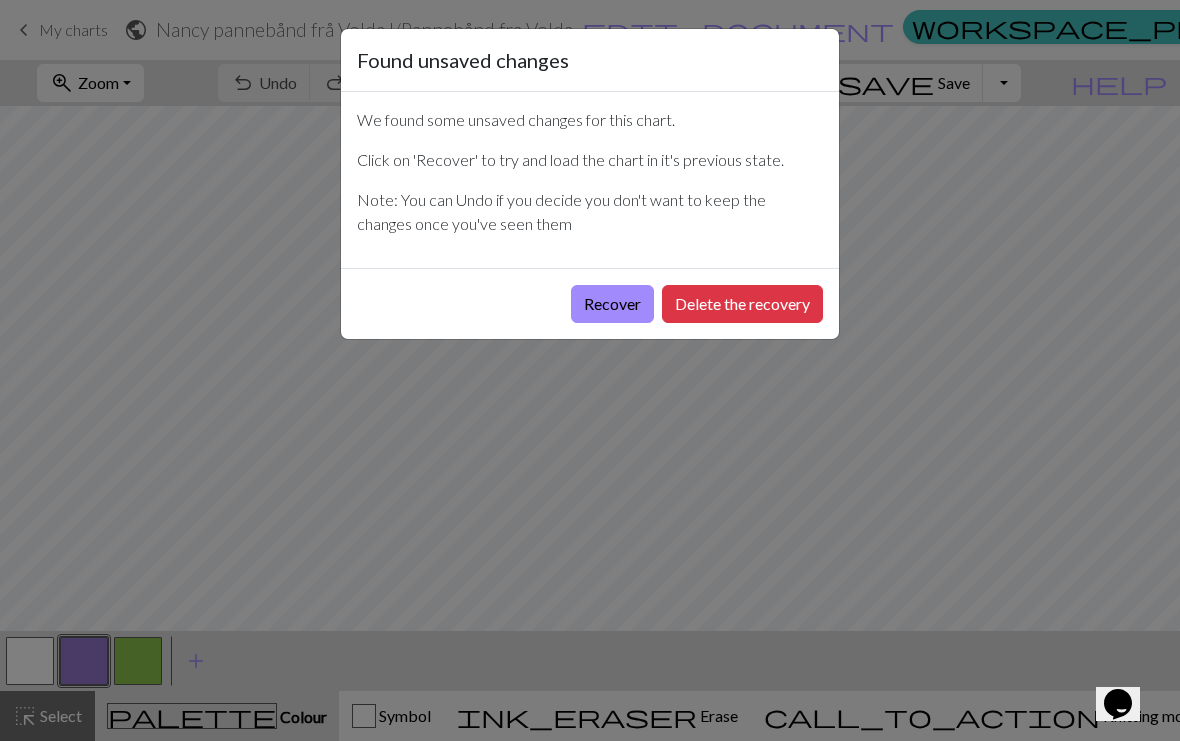 click on "Recover" at bounding box center [612, 304] 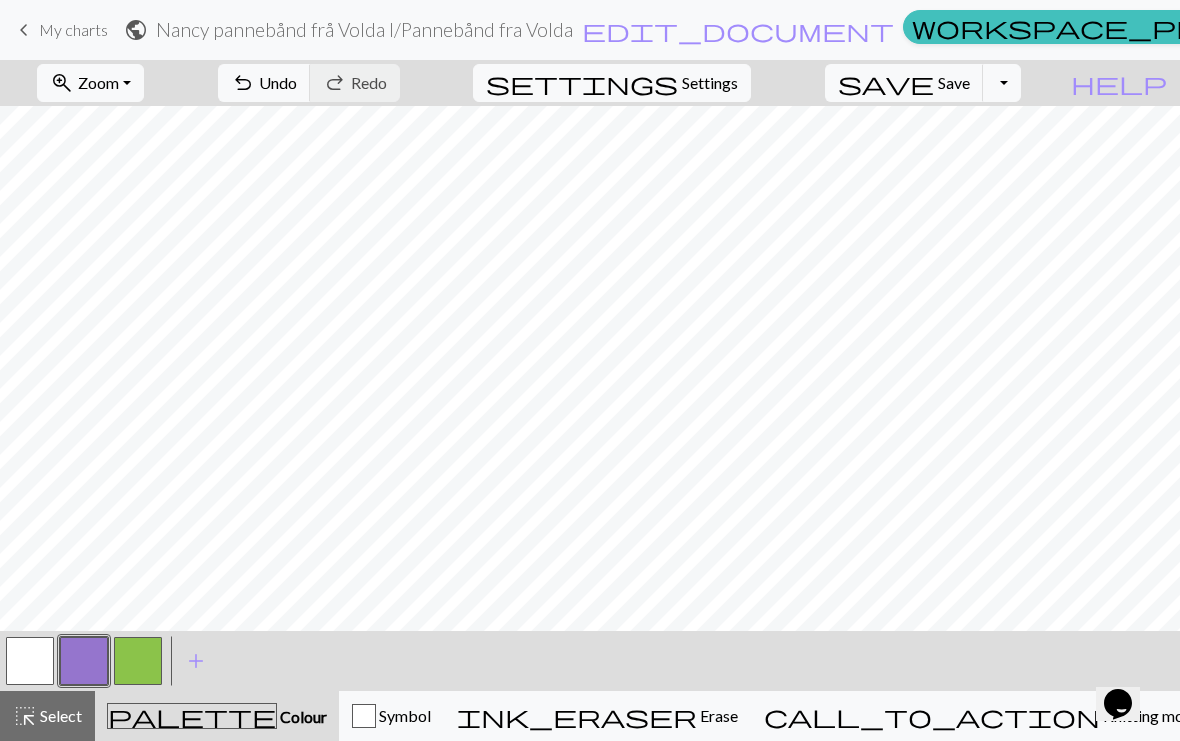 click on "Zoom" at bounding box center [98, 82] 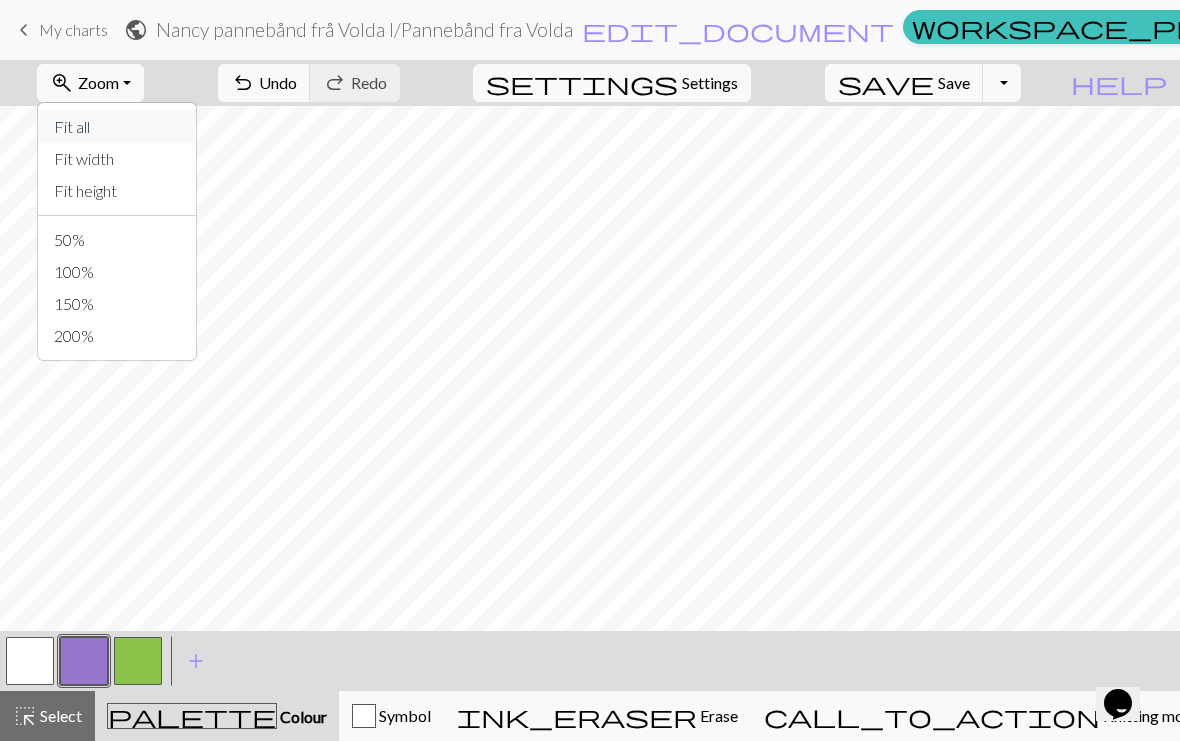 click on "Fit all" at bounding box center [117, 127] 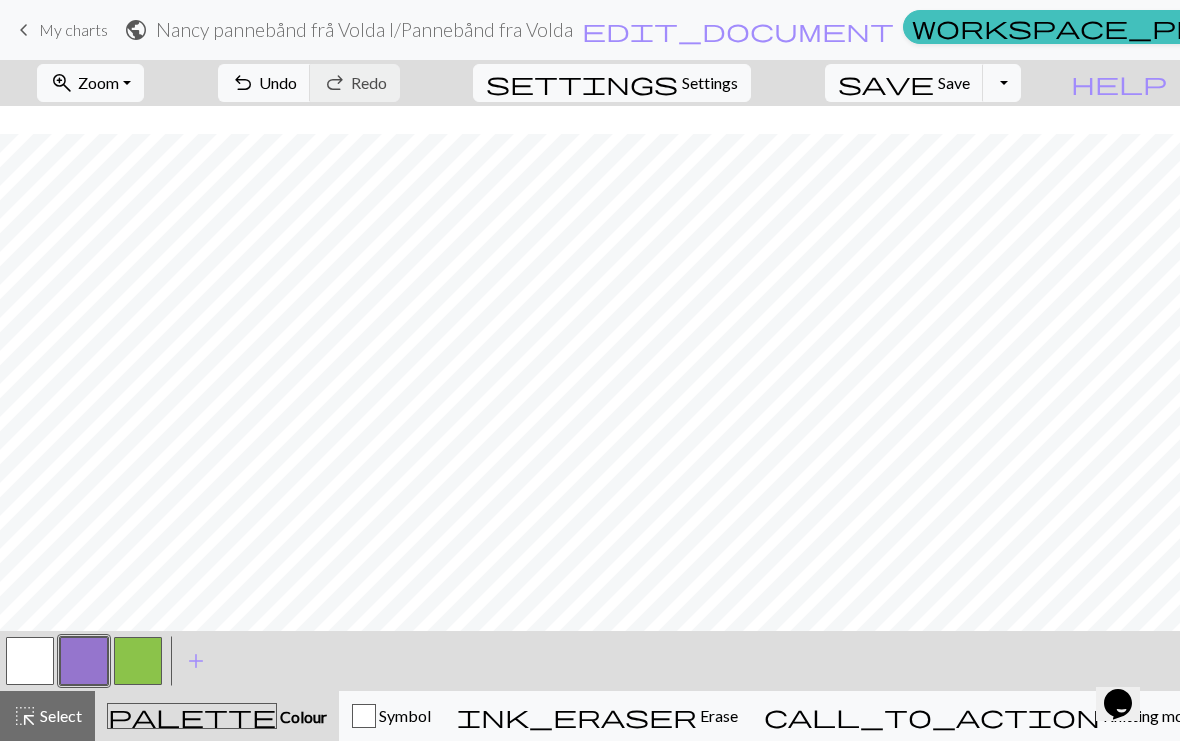 scroll, scrollTop: 0, scrollLeft: 0, axis: both 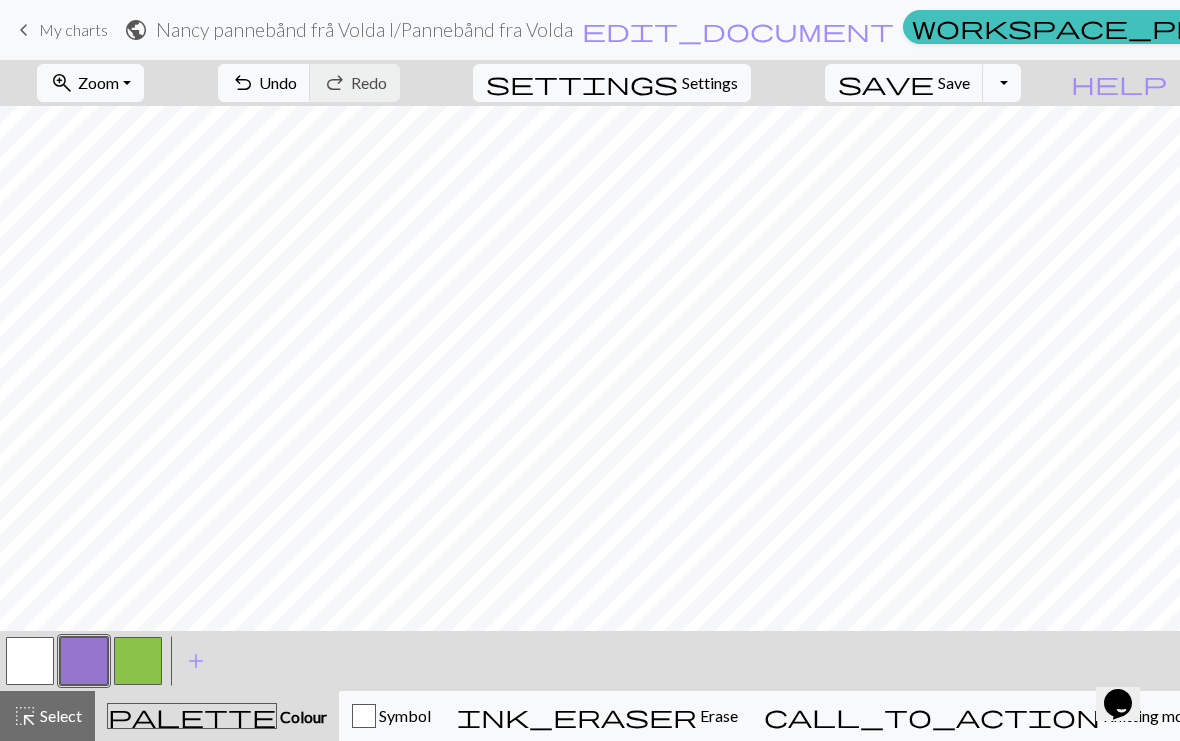 click on "zoom_in" at bounding box center [62, 83] 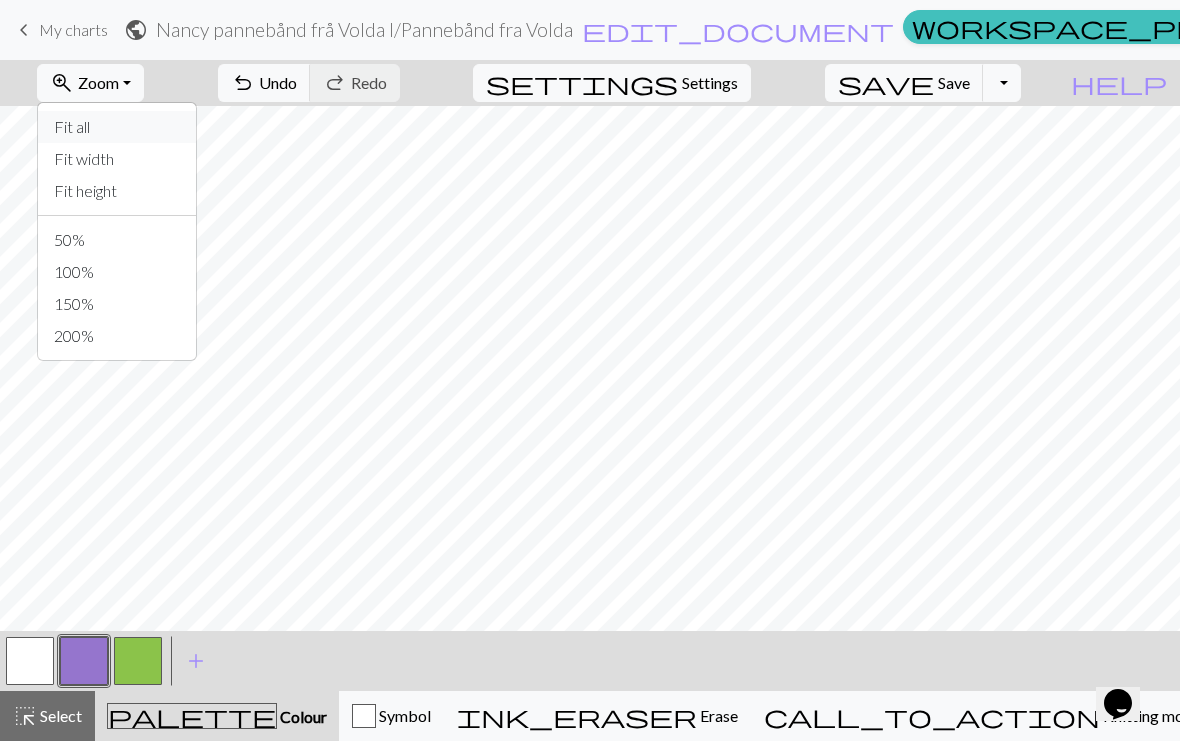 click on "Fit all" at bounding box center [117, 127] 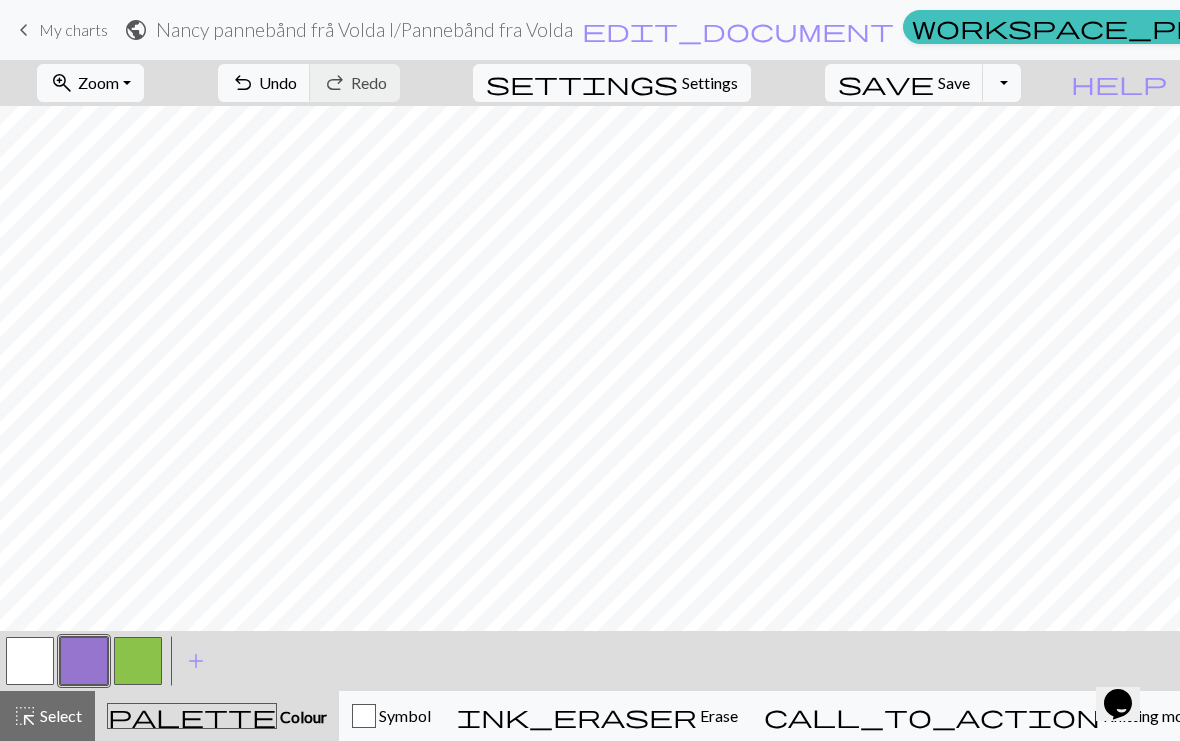 click at bounding box center [30, 661] 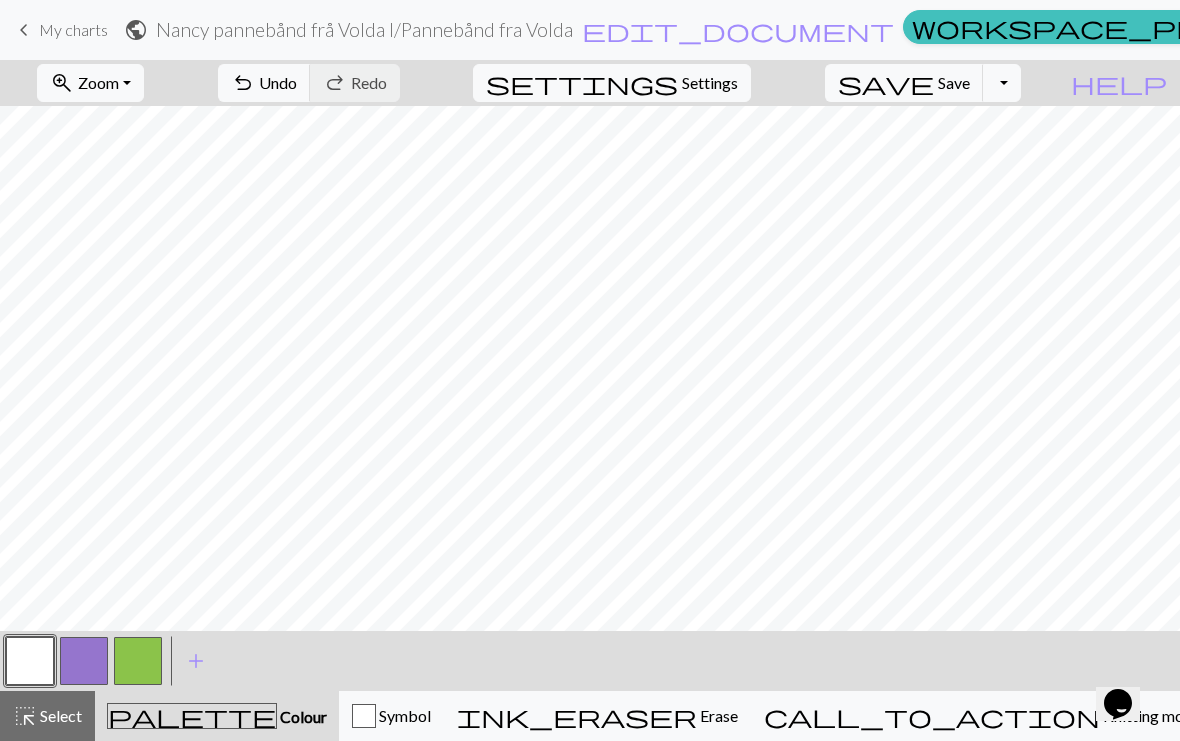 click on "undo" at bounding box center (243, 83) 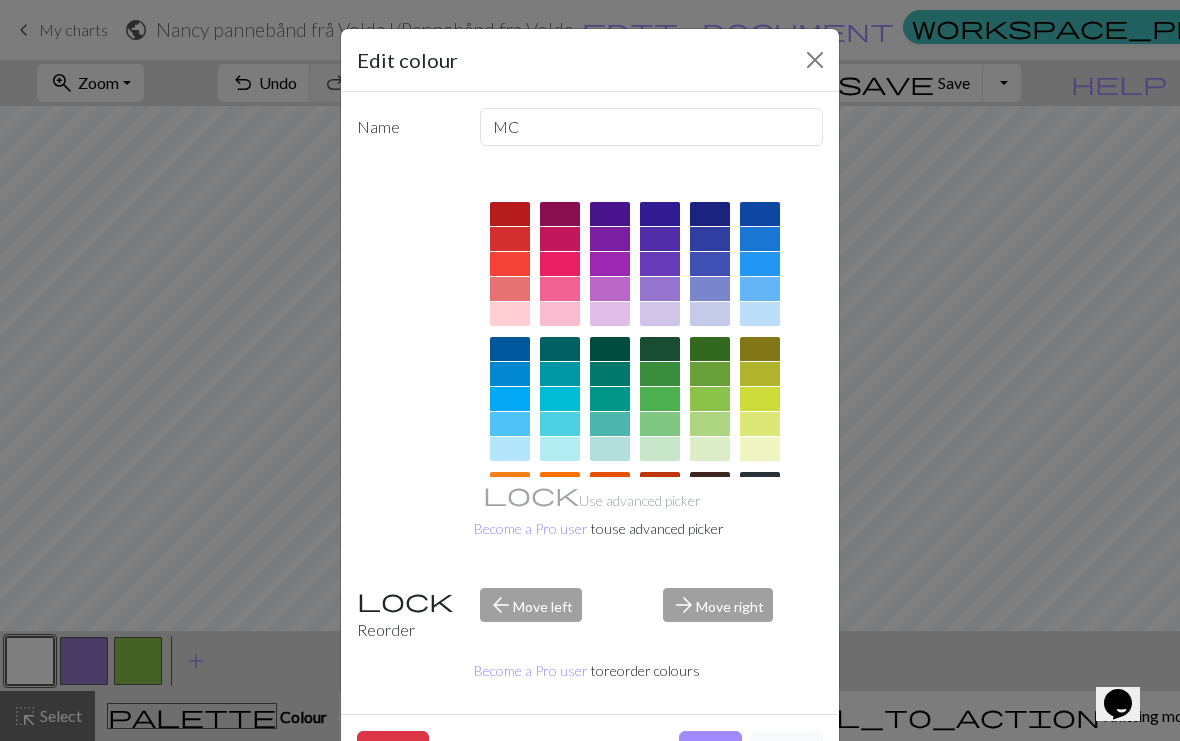 click on "Edit colour Name MC Use advanced picker Become a Pro user   to  use advanced picker Reorder arrow_back Move left arrow_forward Move right Become a Pro user   to  reorder colours Delete Done Cancel" at bounding box center [590, 370] 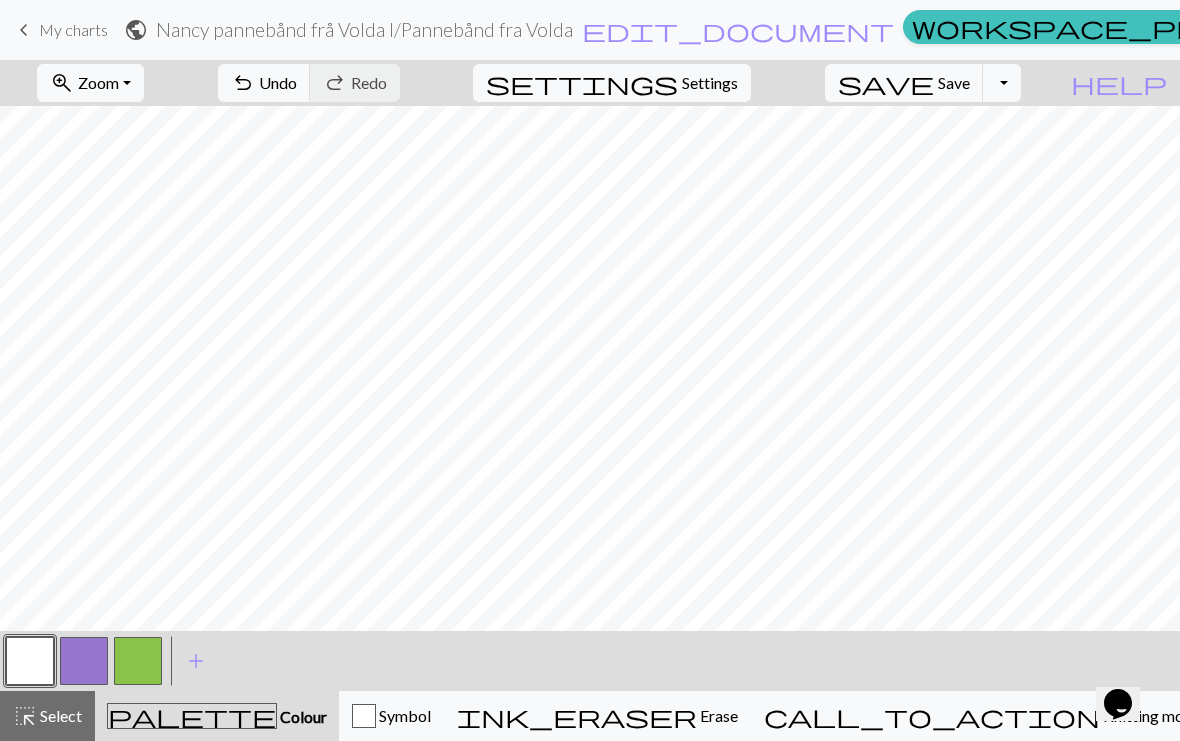 click at bounding box center (84, 661) 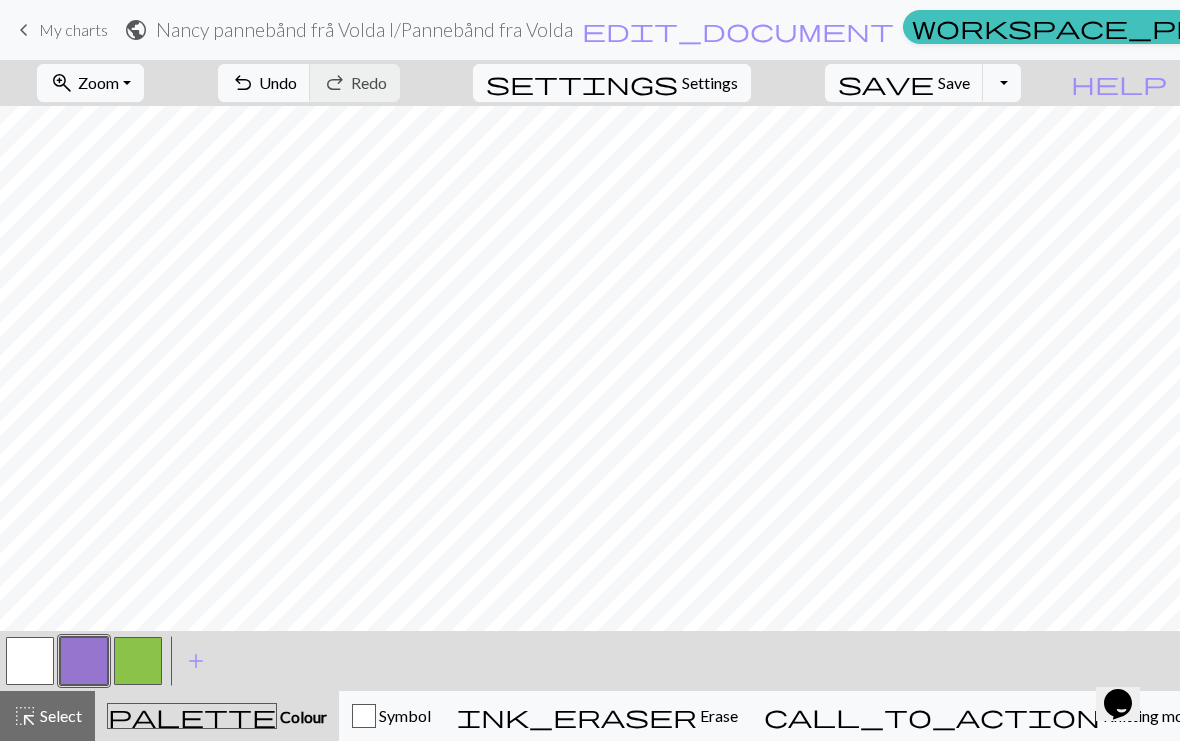 click at bounding box center [30, 661] 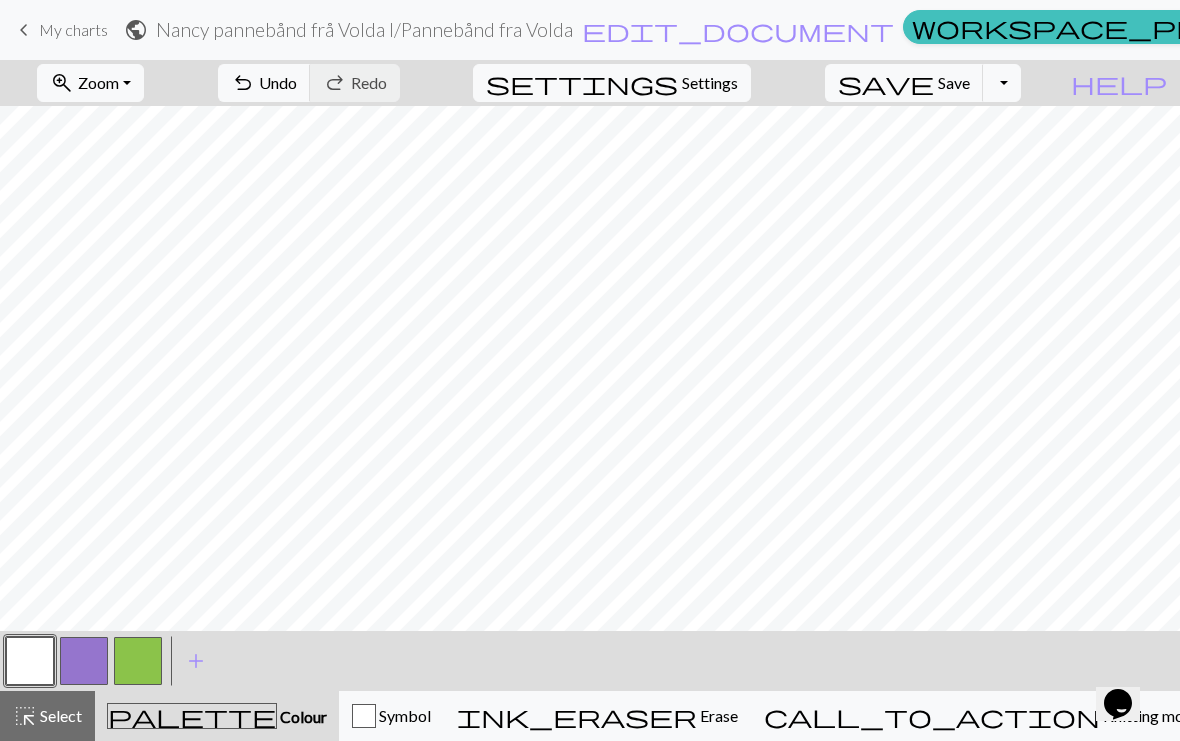 click at bounding box center (84, 661) 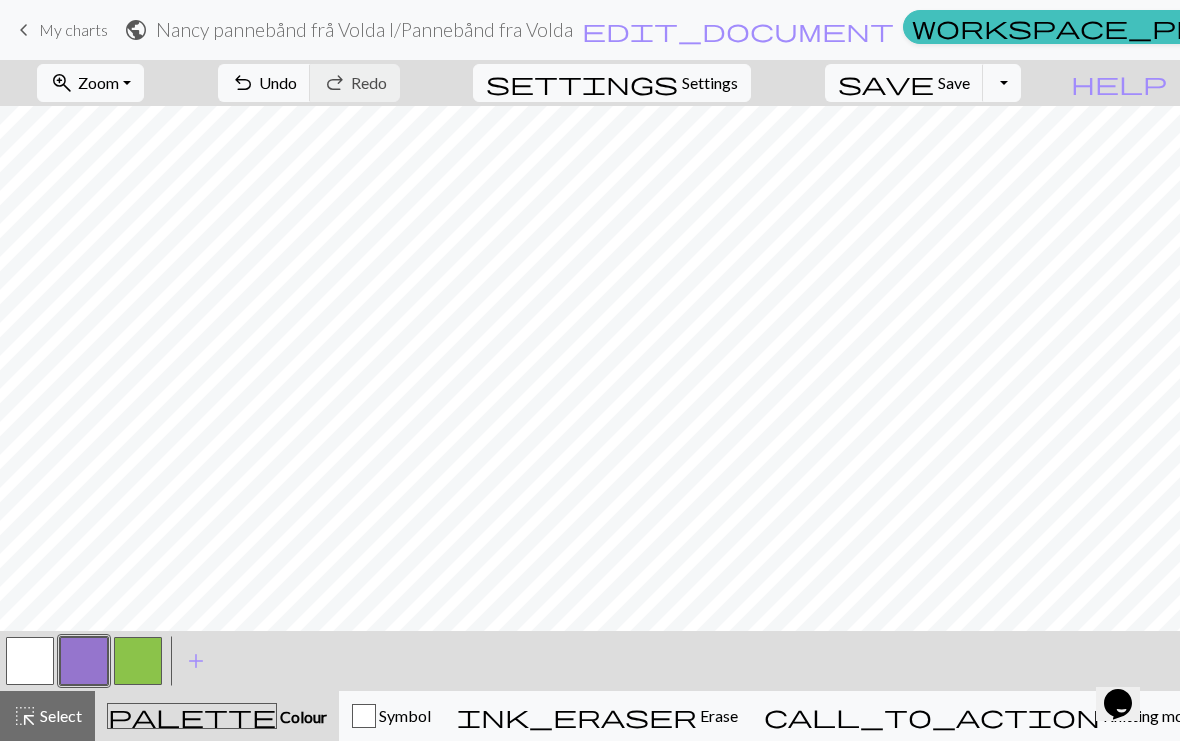 click on "undo Undo Undo" at bounding box center (264, 83) 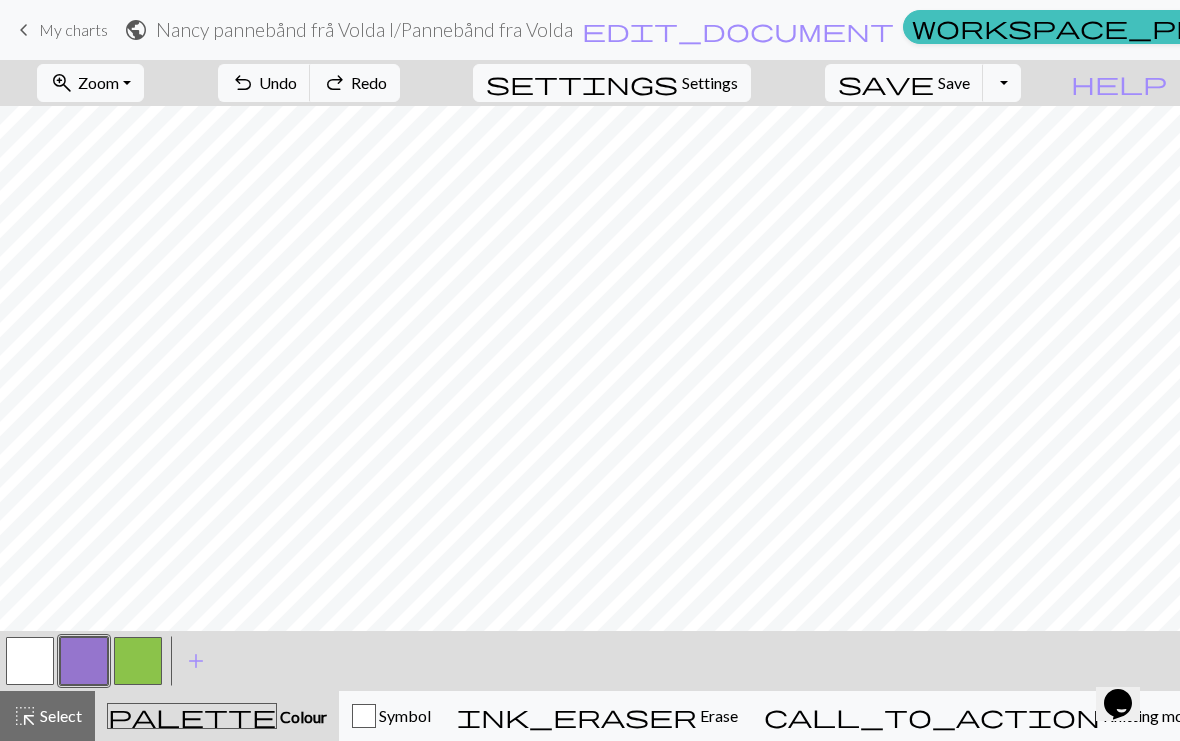 click at bounding box center (30, 661) 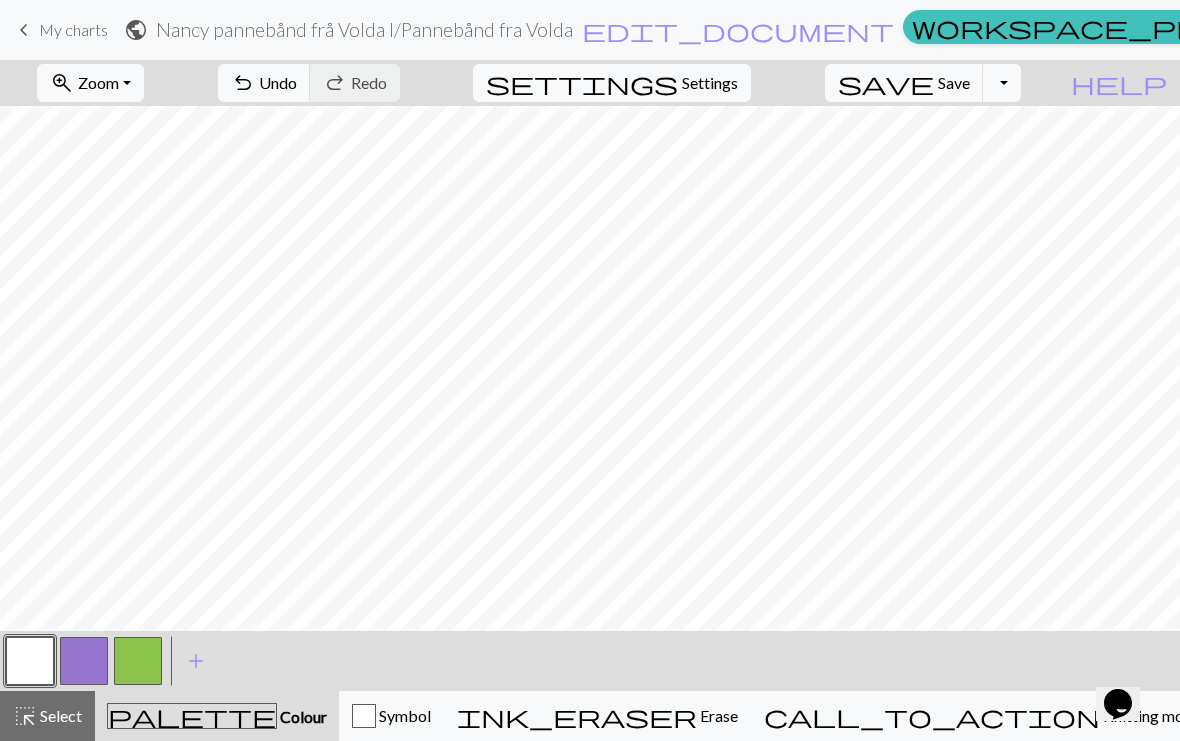 click at bounding box center (84, 661) 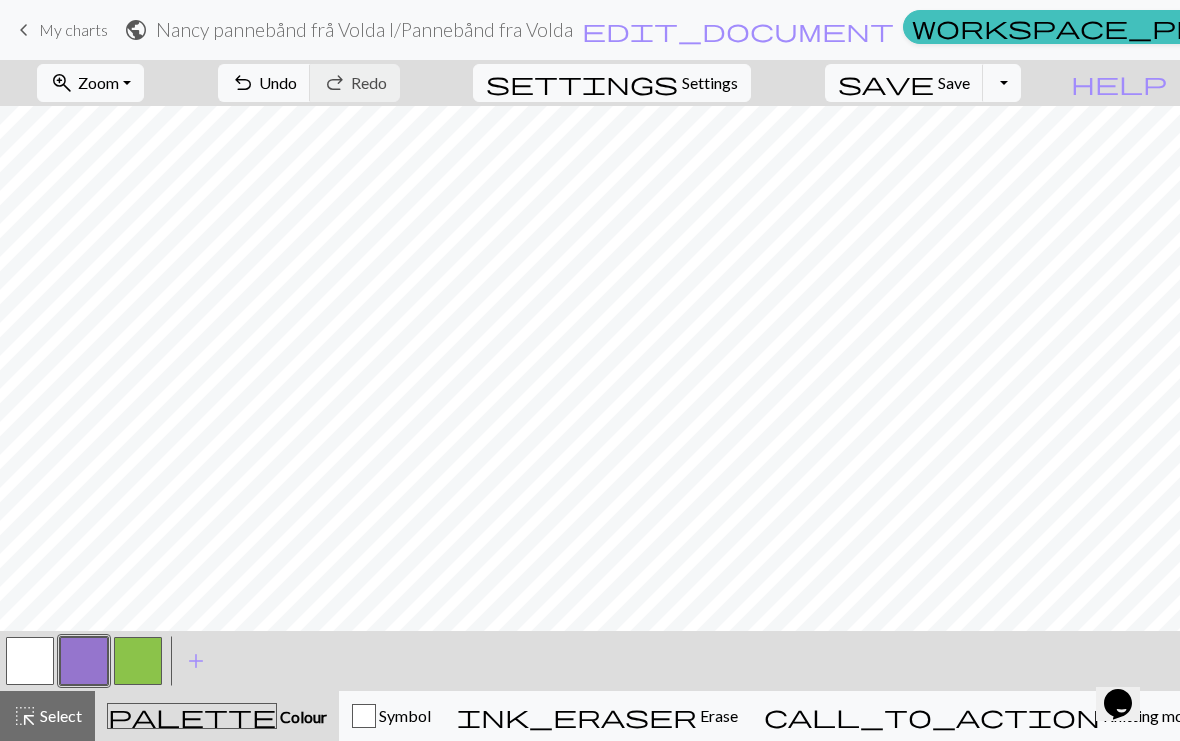 click on "undo" at bounding box center [243, 83] 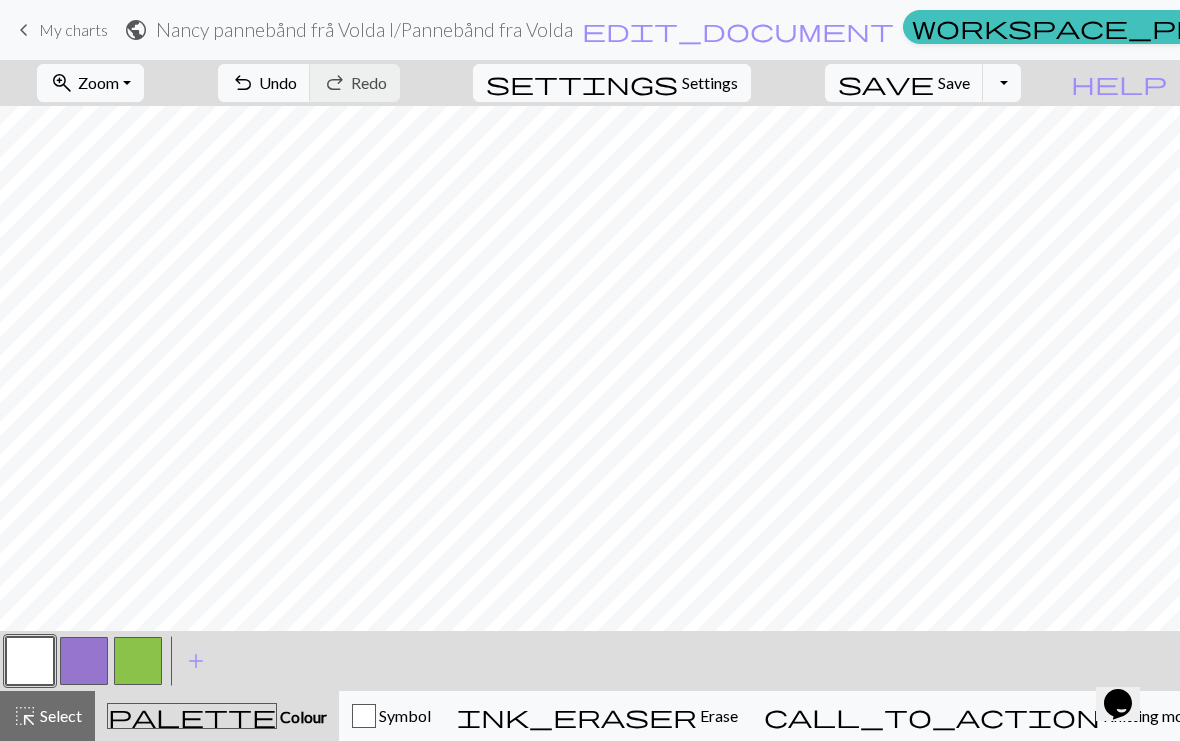 click at bounding box center [84, 661] 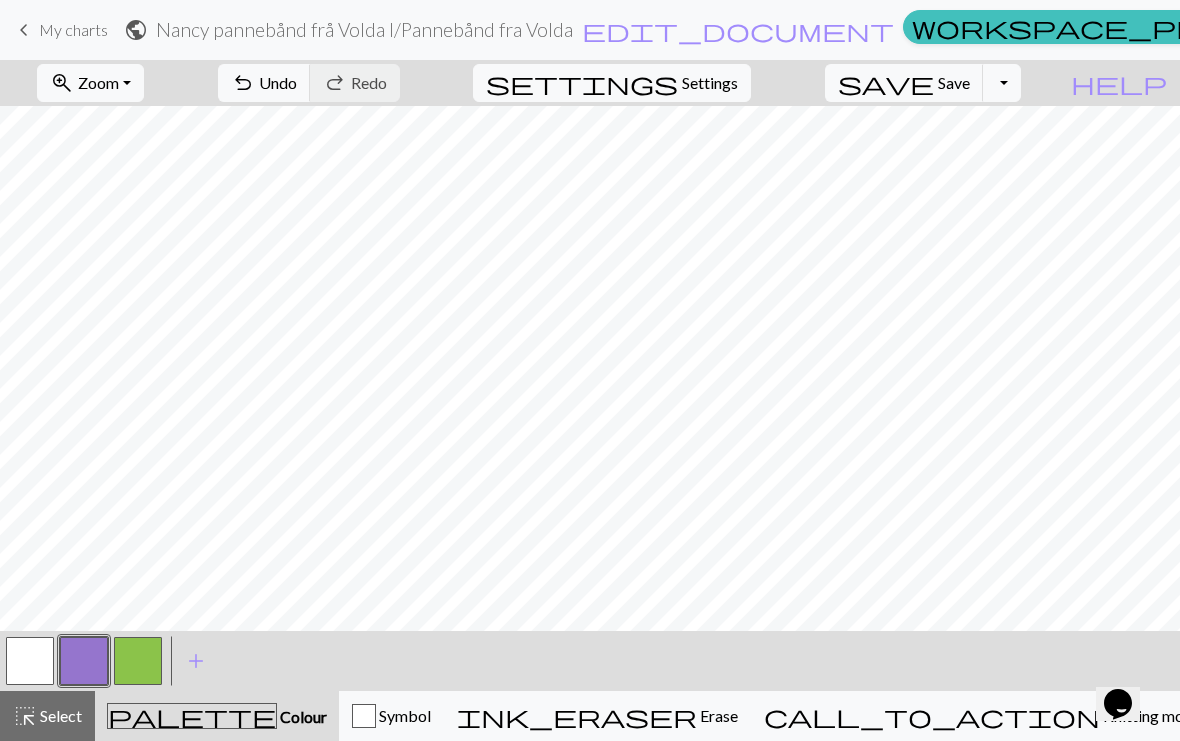 click at bounding box center (30, 661) 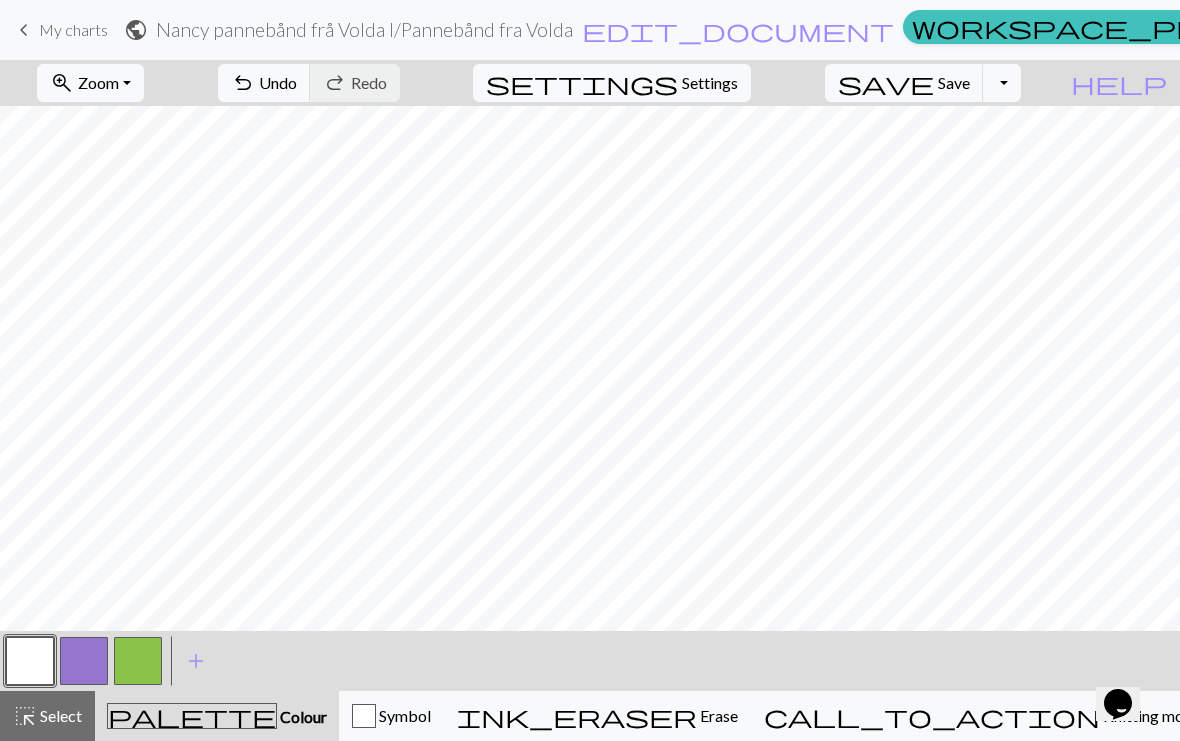 click at bounding box center [84, 661] 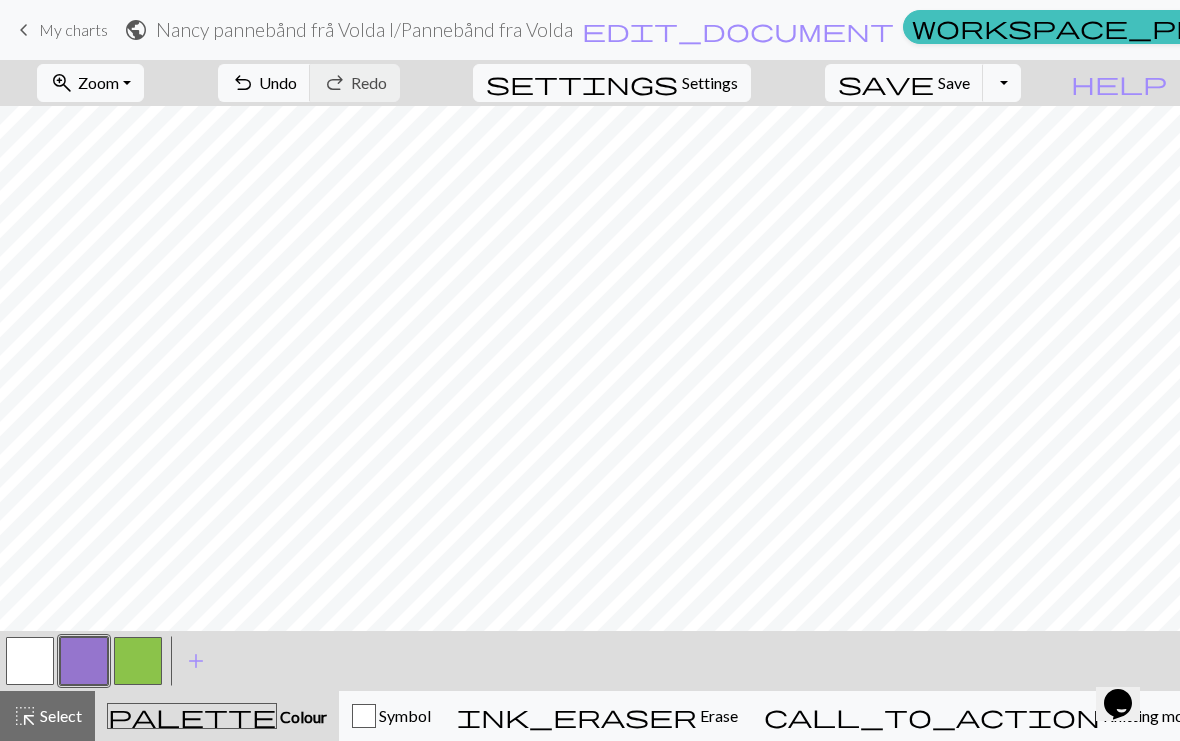 click on "undo" at bounding box center (243, 83) 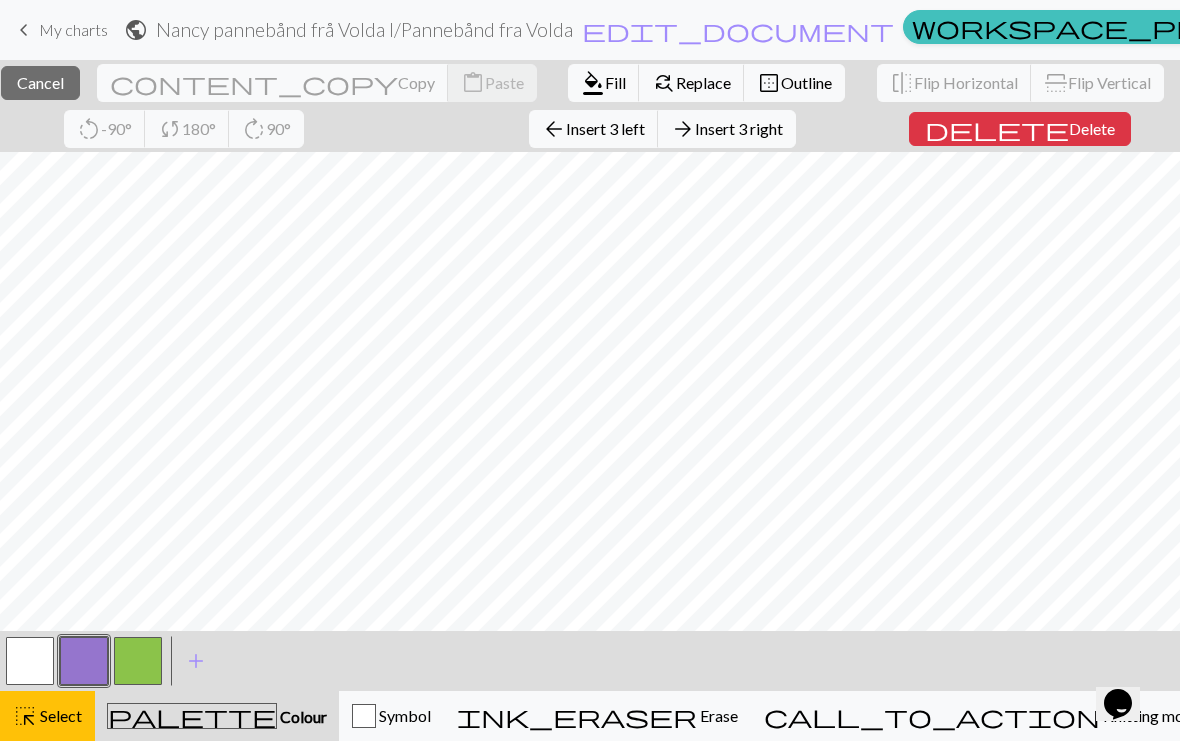 click on "arrow_back  Insert 3 left" at bounding box center (594, 129) 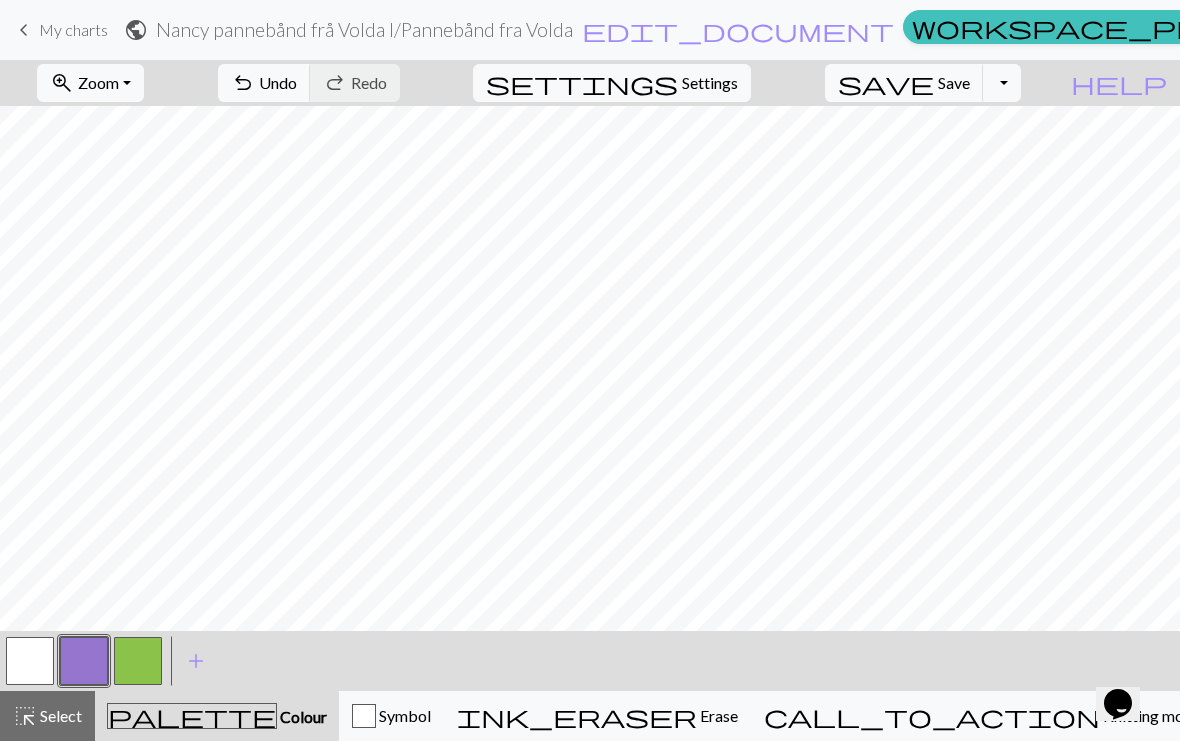 click on "zoom_in" at bounding box center [62, 83] 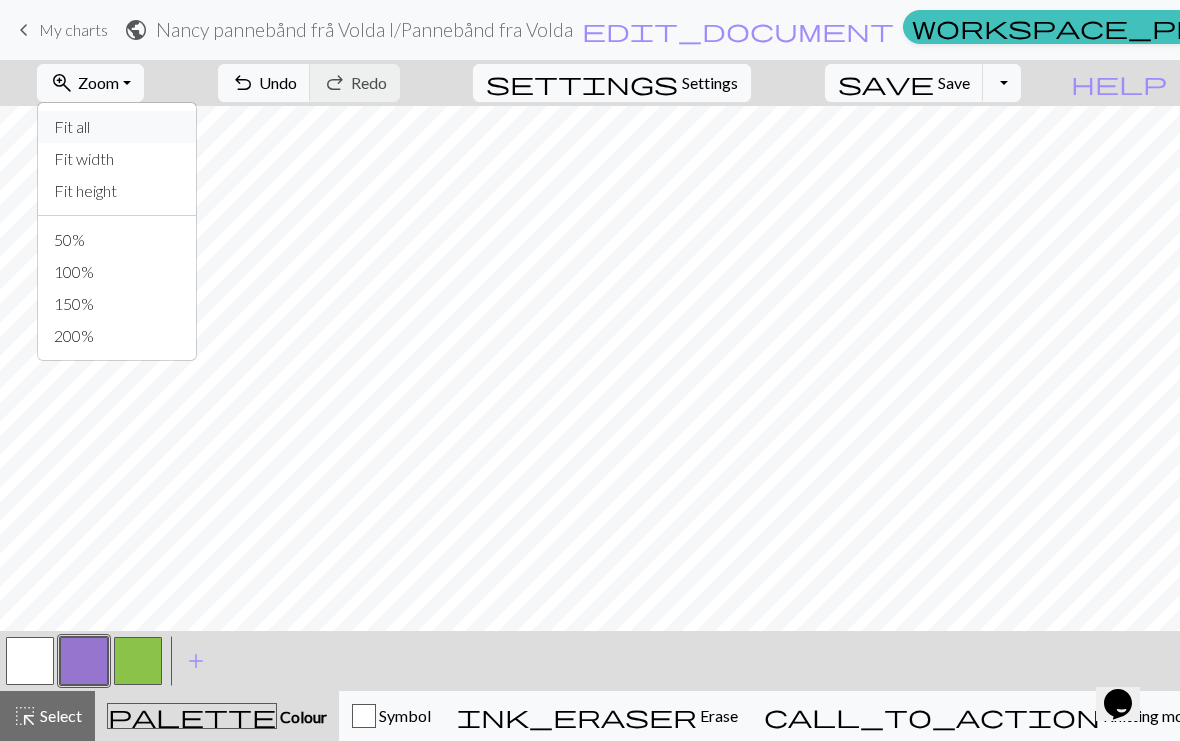 click on "Fit all" at bounding box center [117, 127] 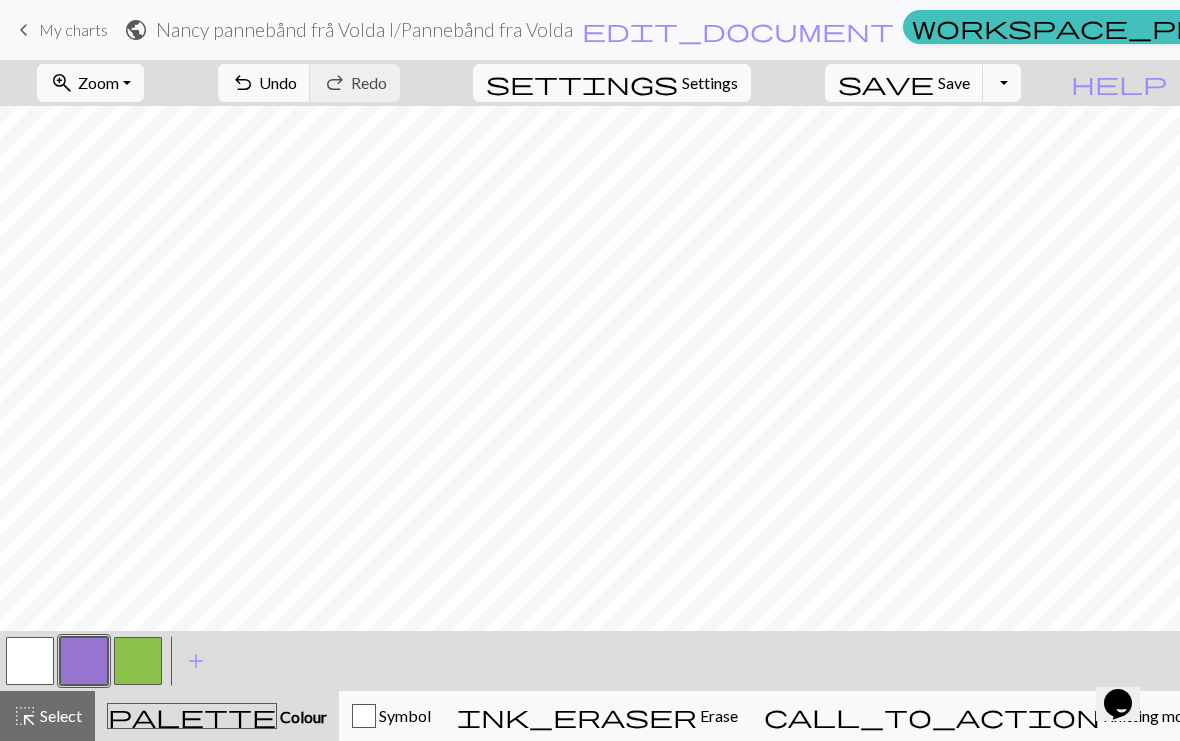 click on "undo" at bounding box center (243, 83) 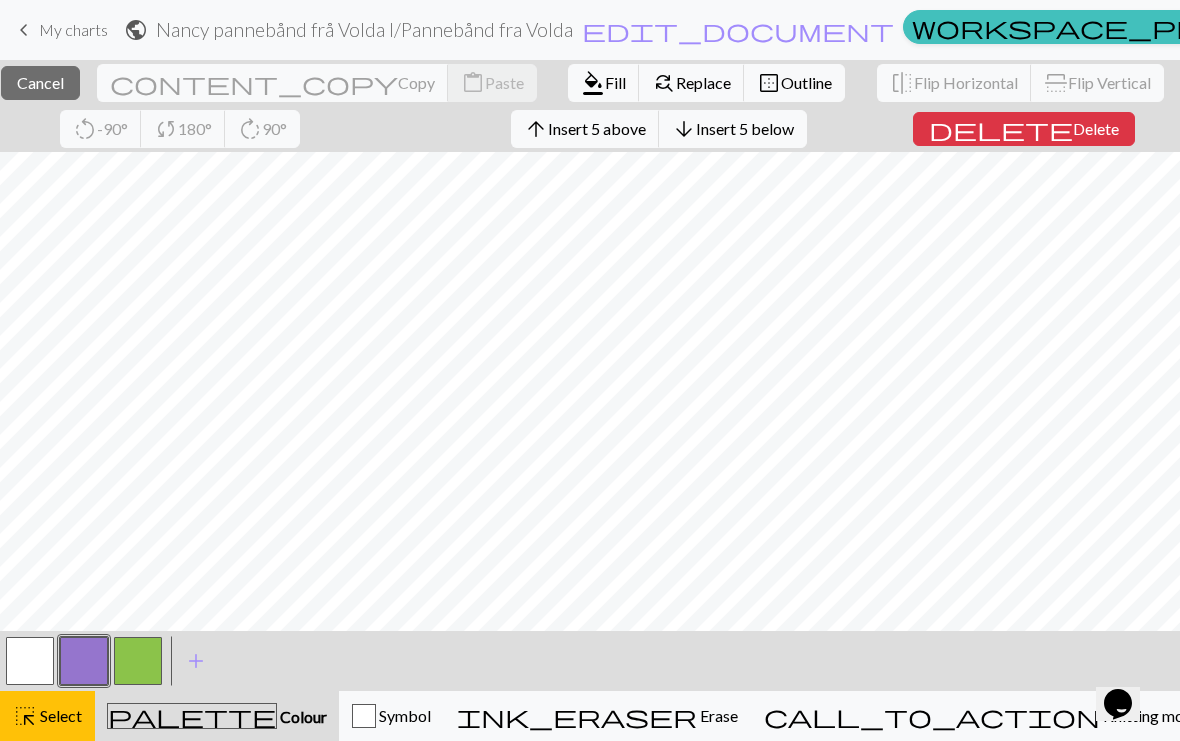 click on "Insert 5 below" at bounding box center (745, 128) 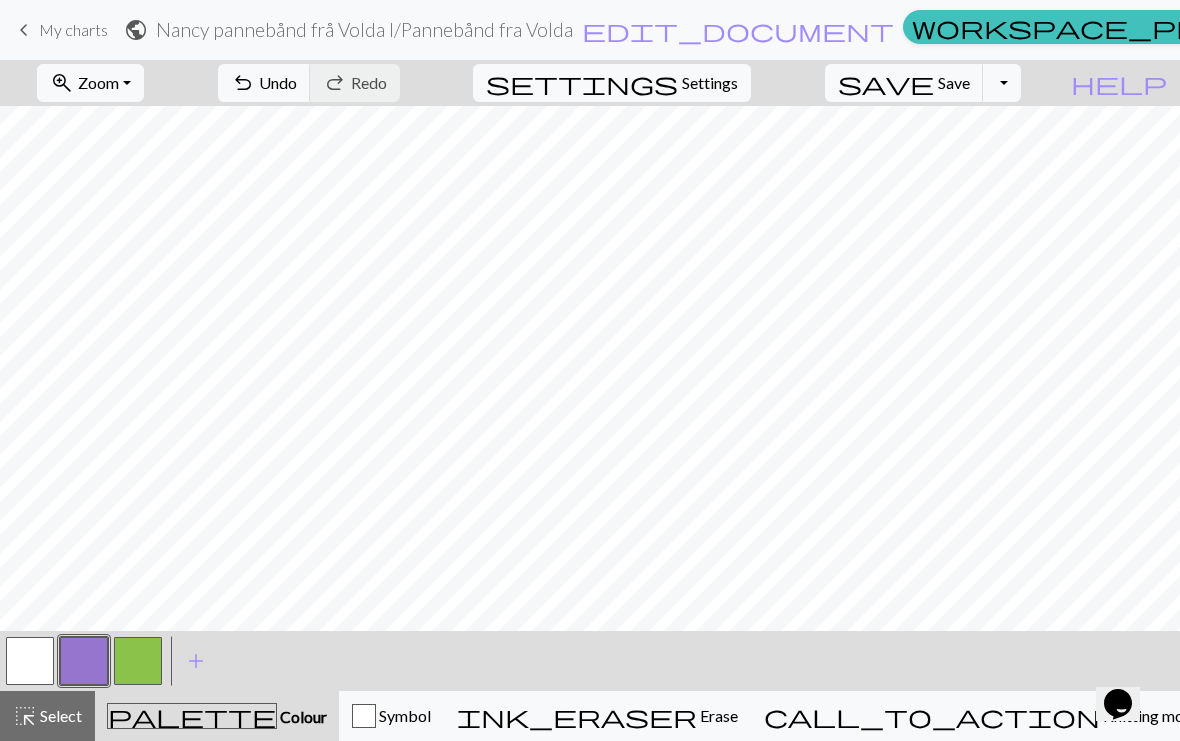 click on "zoom_in" at bounding box center [62, 83] 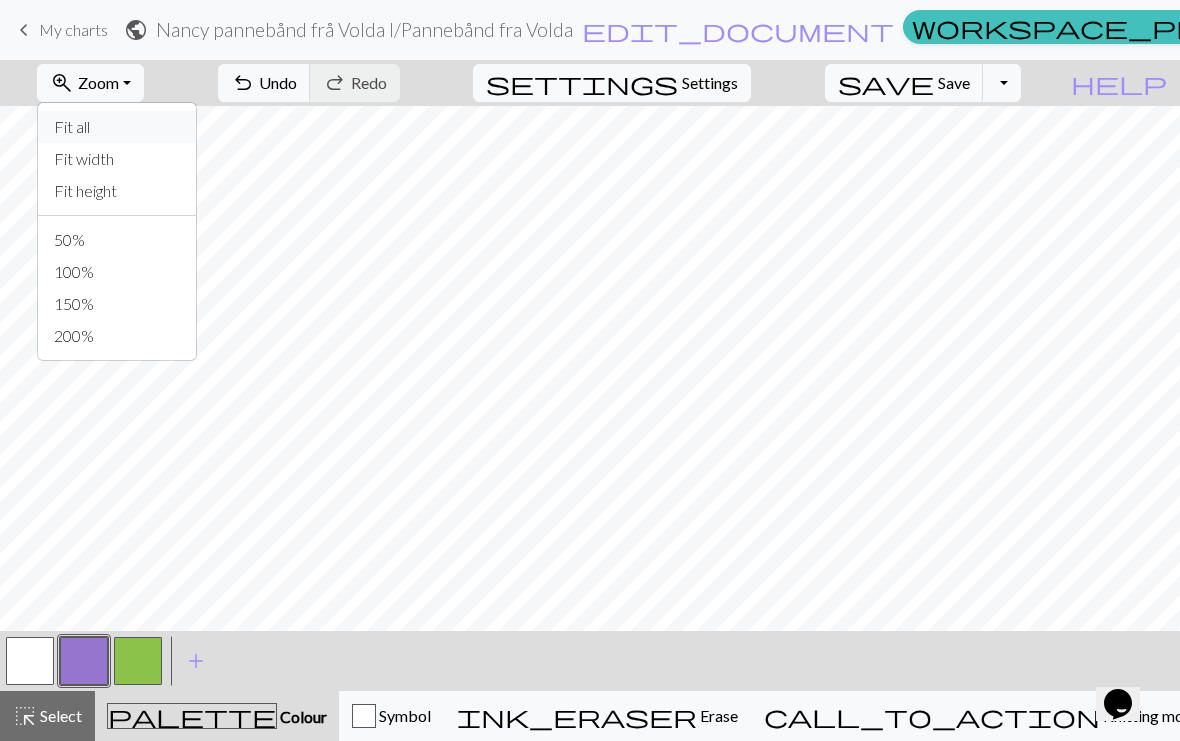 click on "Fit all" at bounding box center [117, 127] 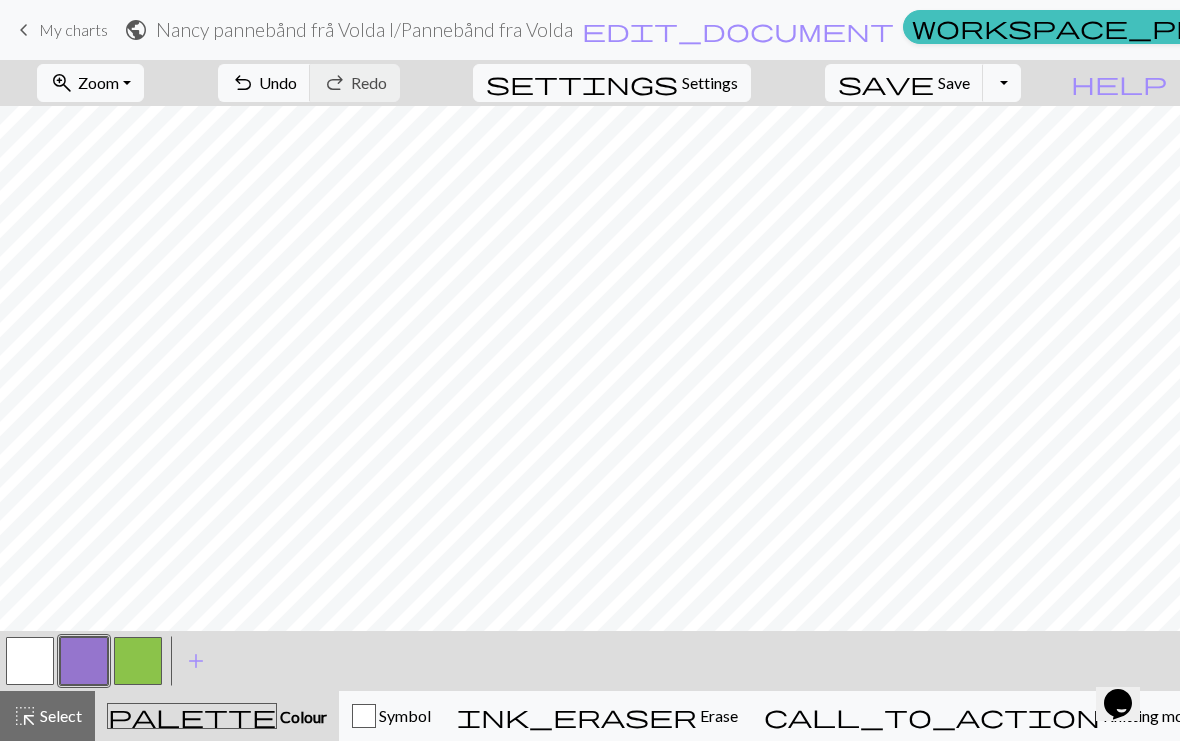 click at bounding box center (30, 661) 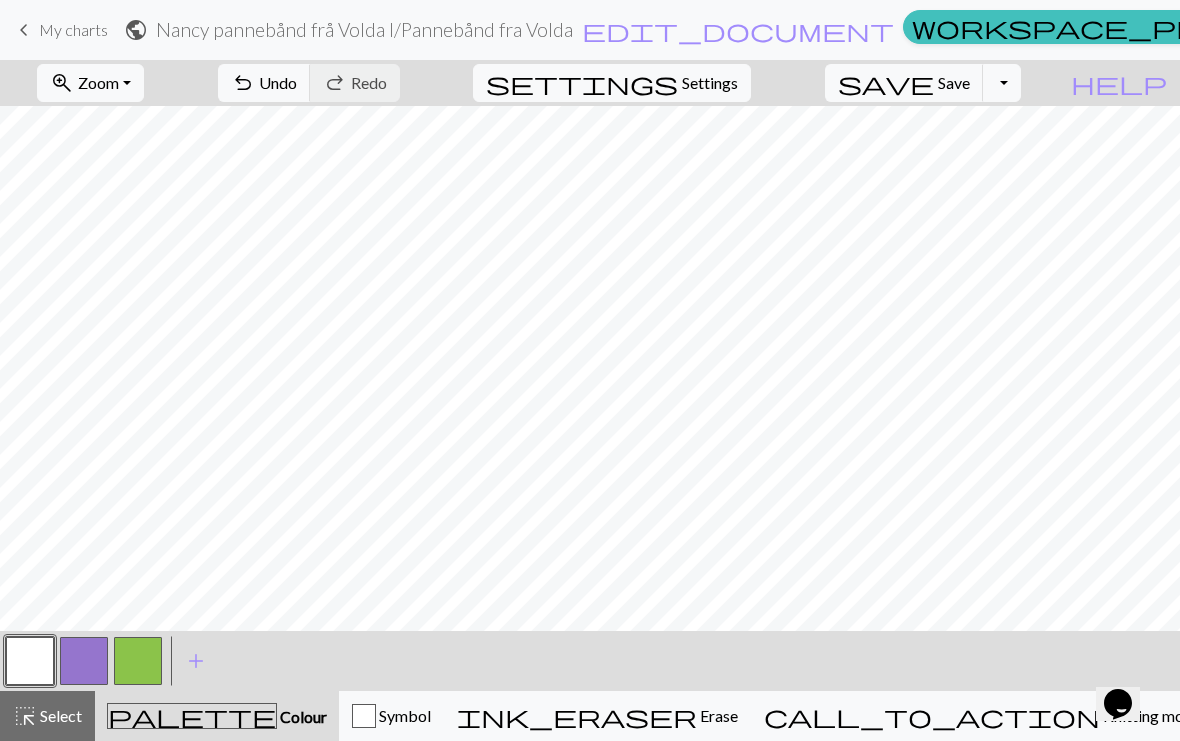 click at bounding box center [84, 661] 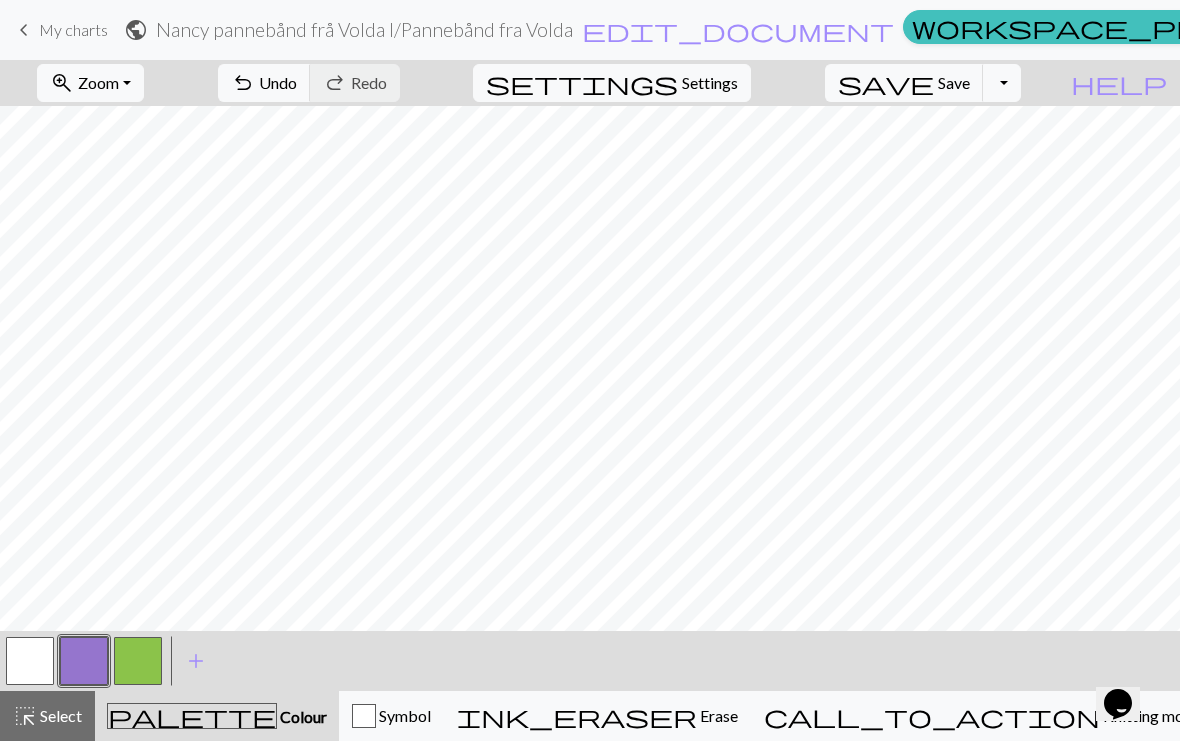 click at bounding box center [30, 661] 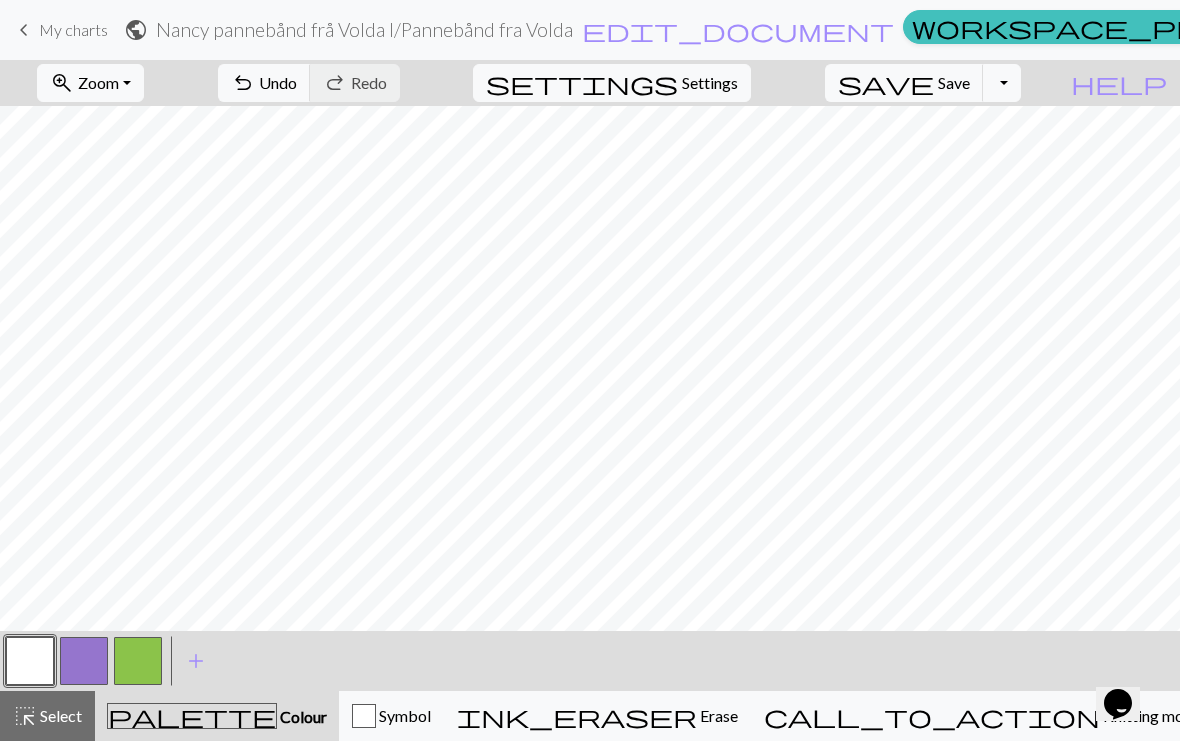 click at bounding box center [84, 661] 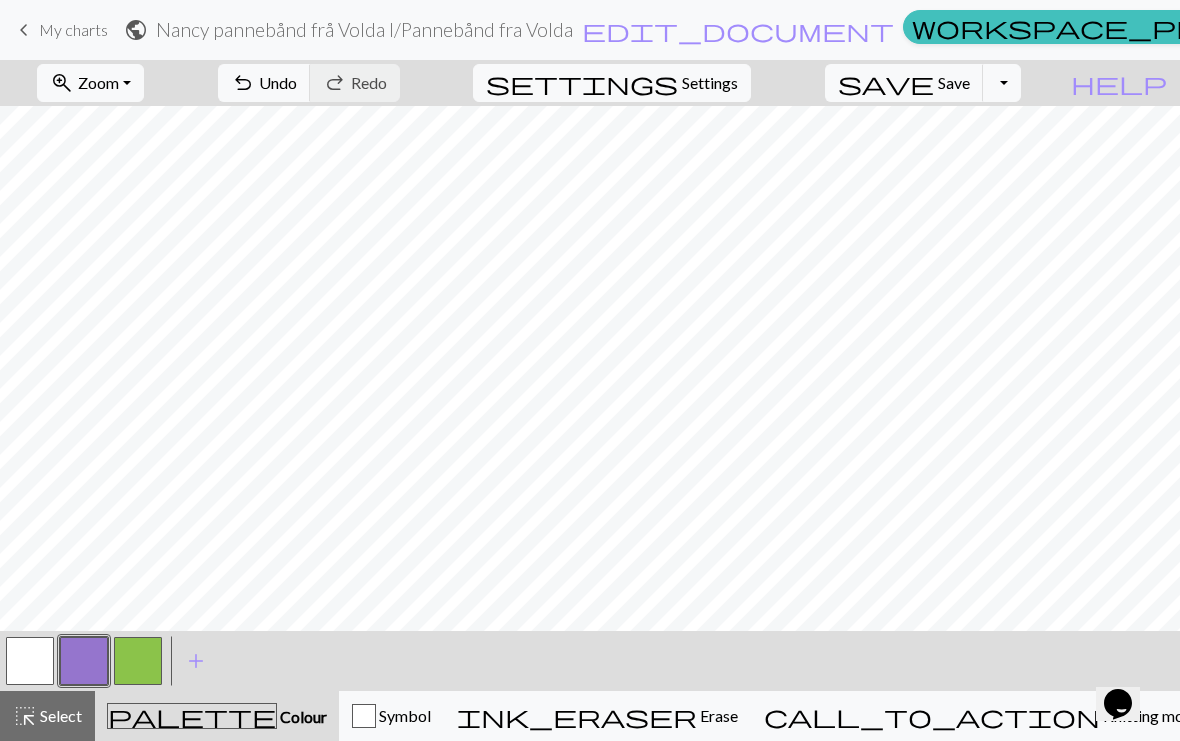 click at bounding box center (30, 661) 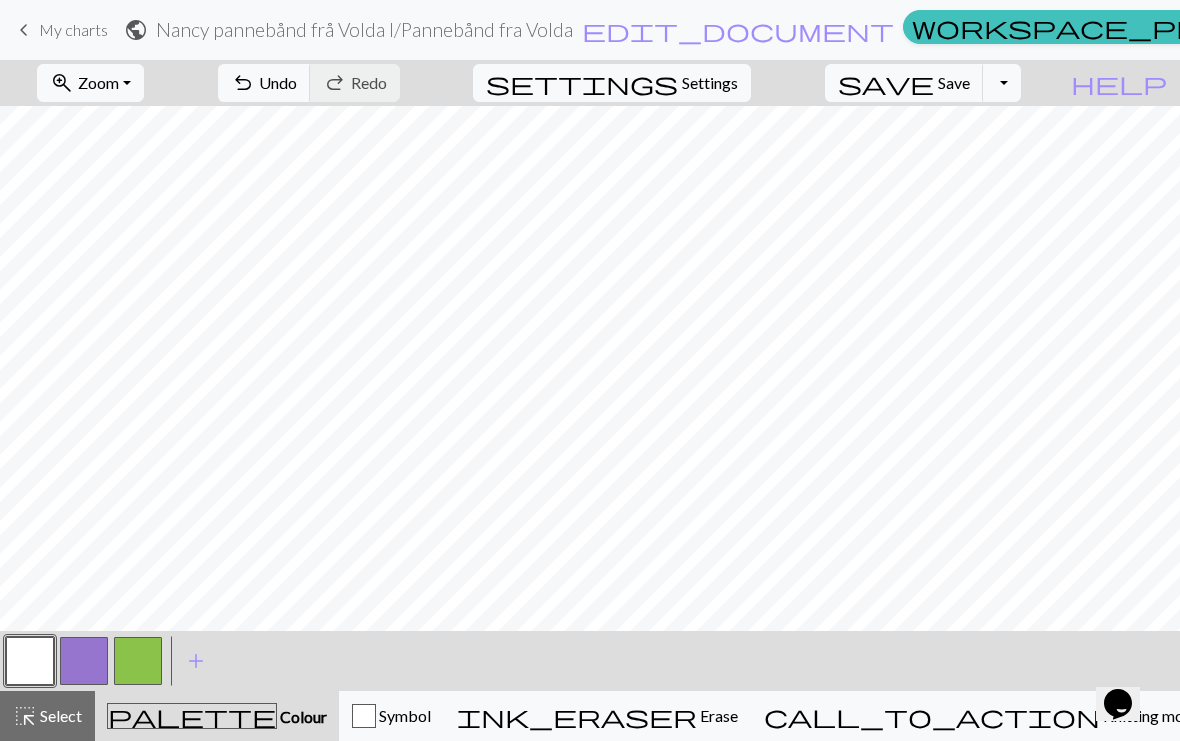click at bounding box center [84, 661] 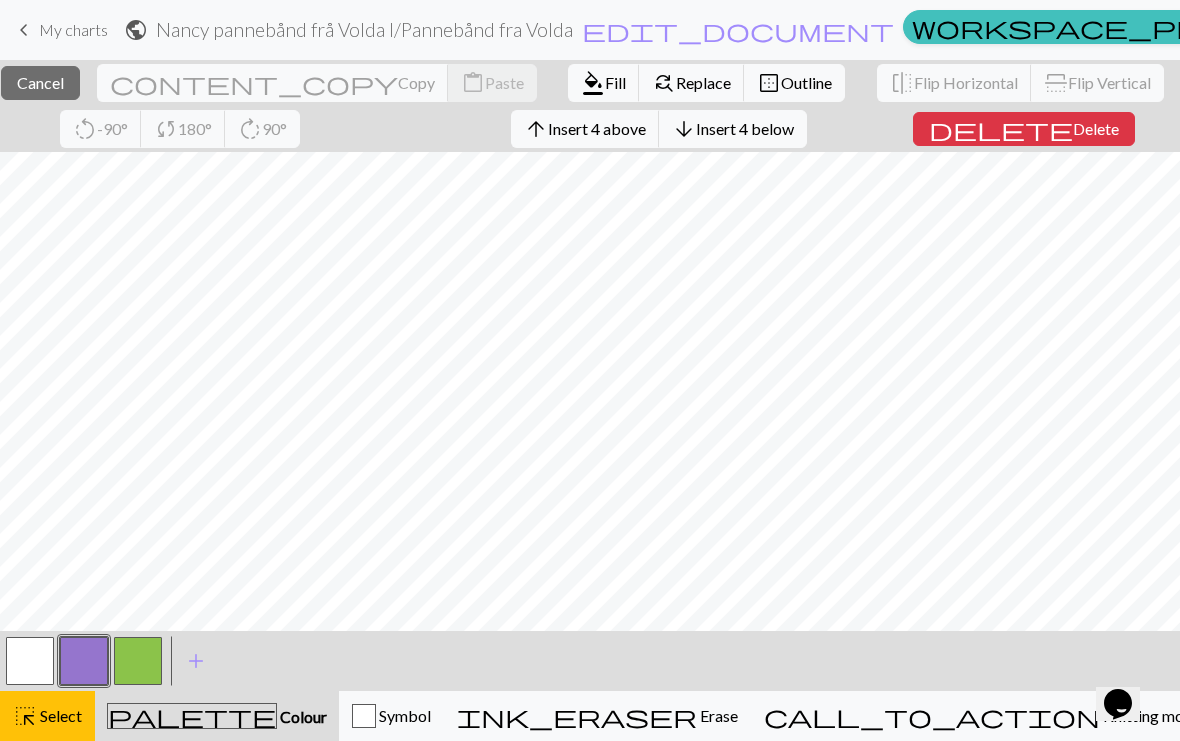 click on "Delete" at bounding box center [1096, 128] 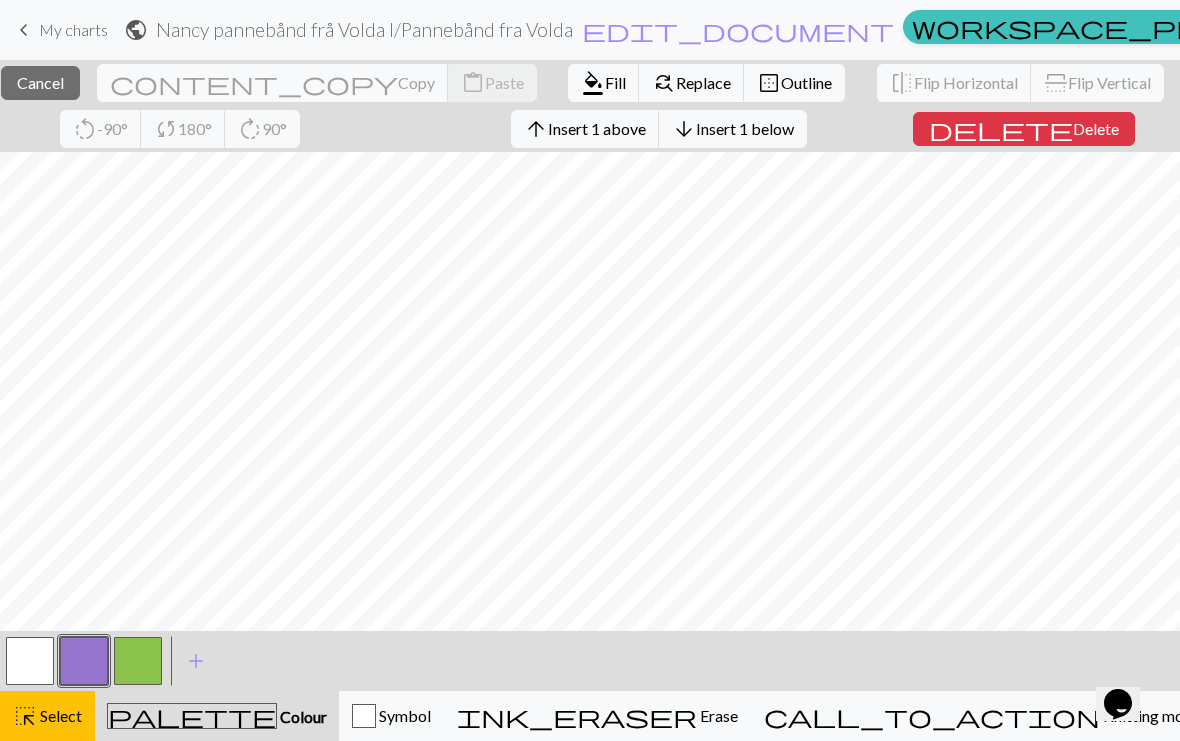 click on "delete  Delete" at bounding box center (1024, 129) 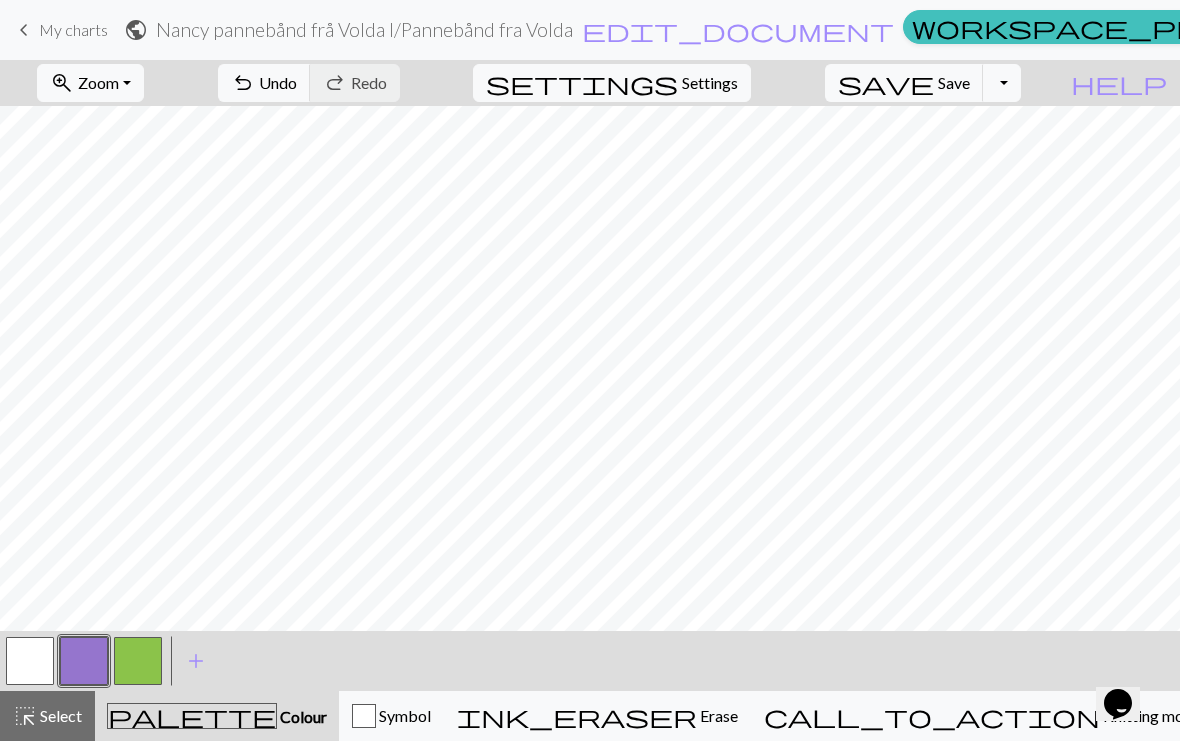 click on "zoom_in Zoom Zoom" at bounding box center [90, 83] 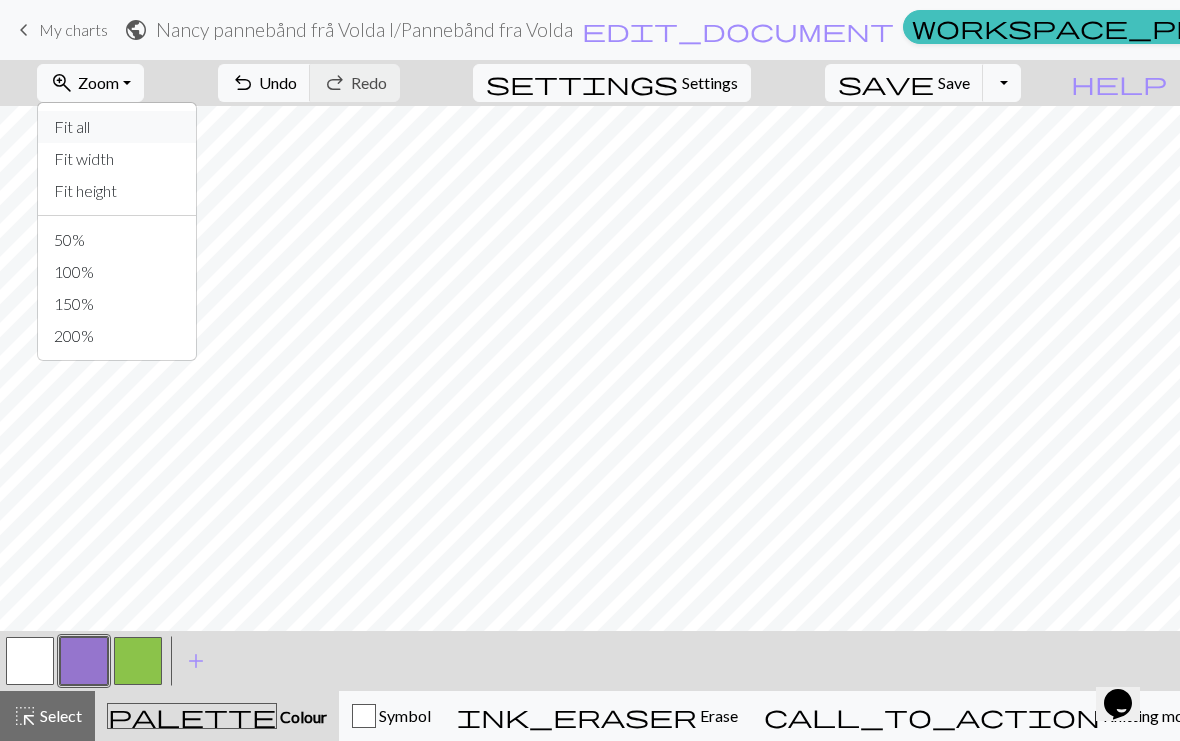 click on "Fit all" at bounding box center [117, 127] 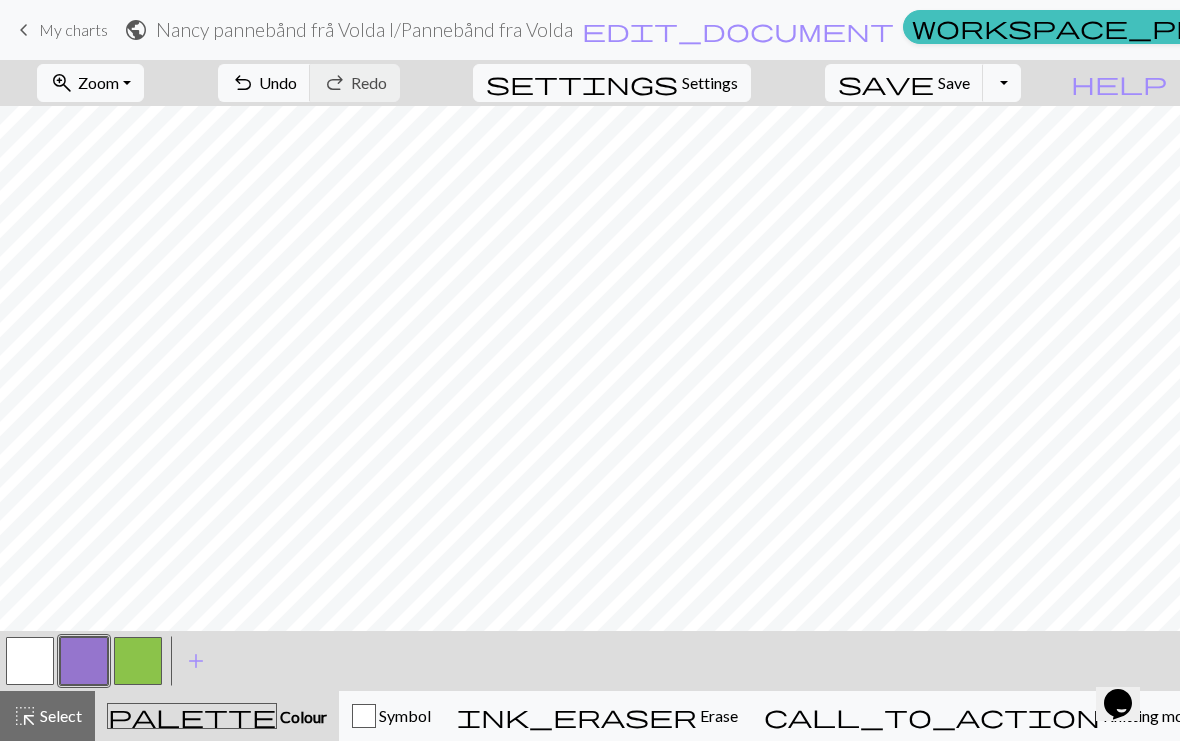 click at bounding box center (84, 661) 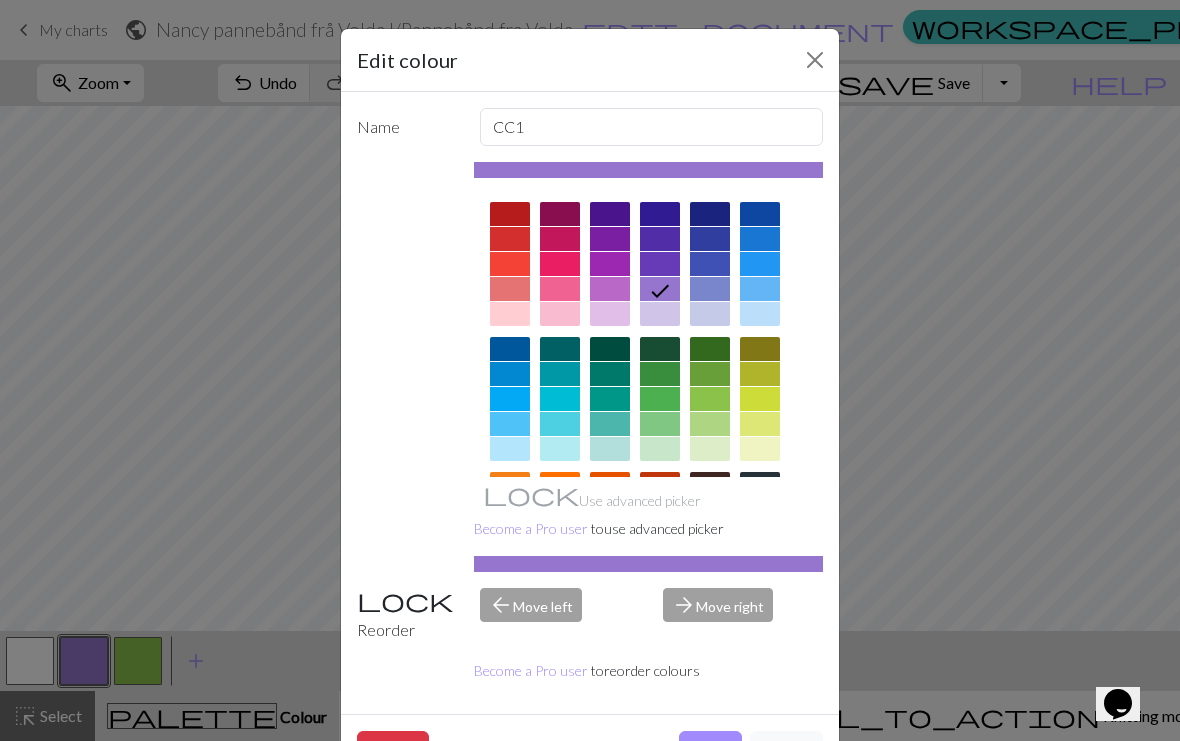 click on "Edit colour Name CC1 Use advanced picker Become a Pro user   to  use advanced picker Reorder arrow_back Move left arrow_forward Move right Become a Pro user   to  reorder colours Delete Done Cancel" at bounding box center (590, 370) 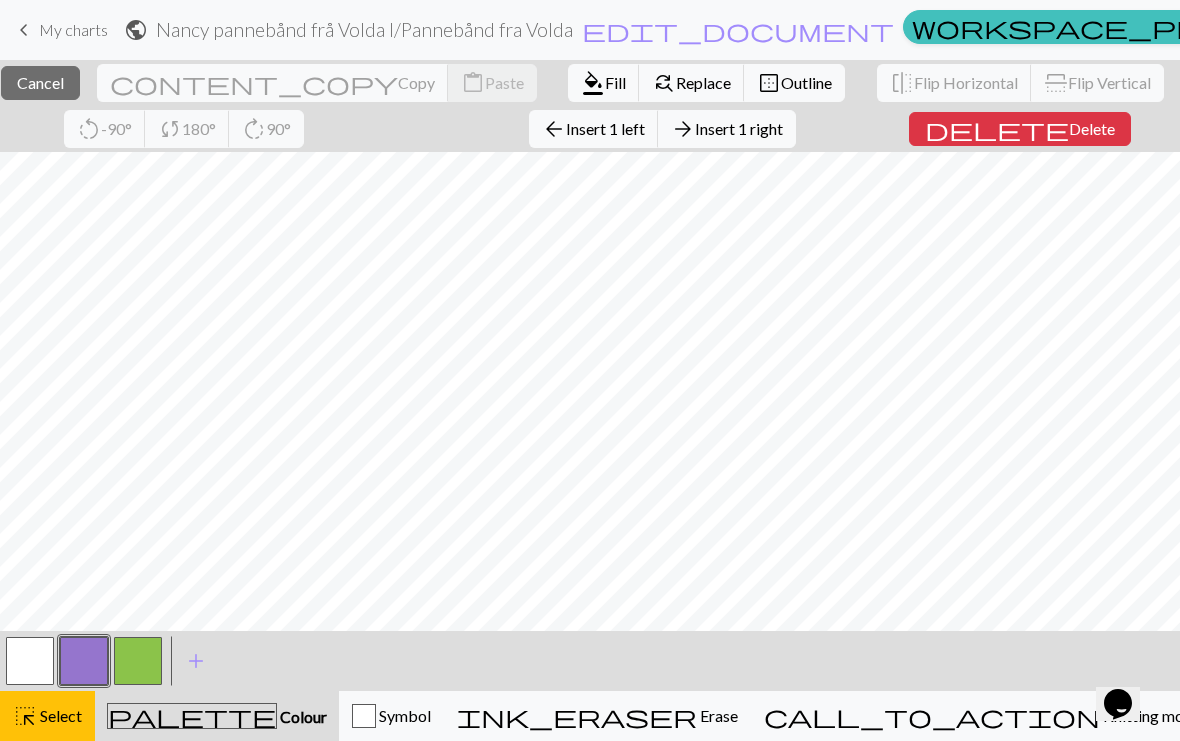 click on "Insert 1 left" at bounding box center [605, 128] 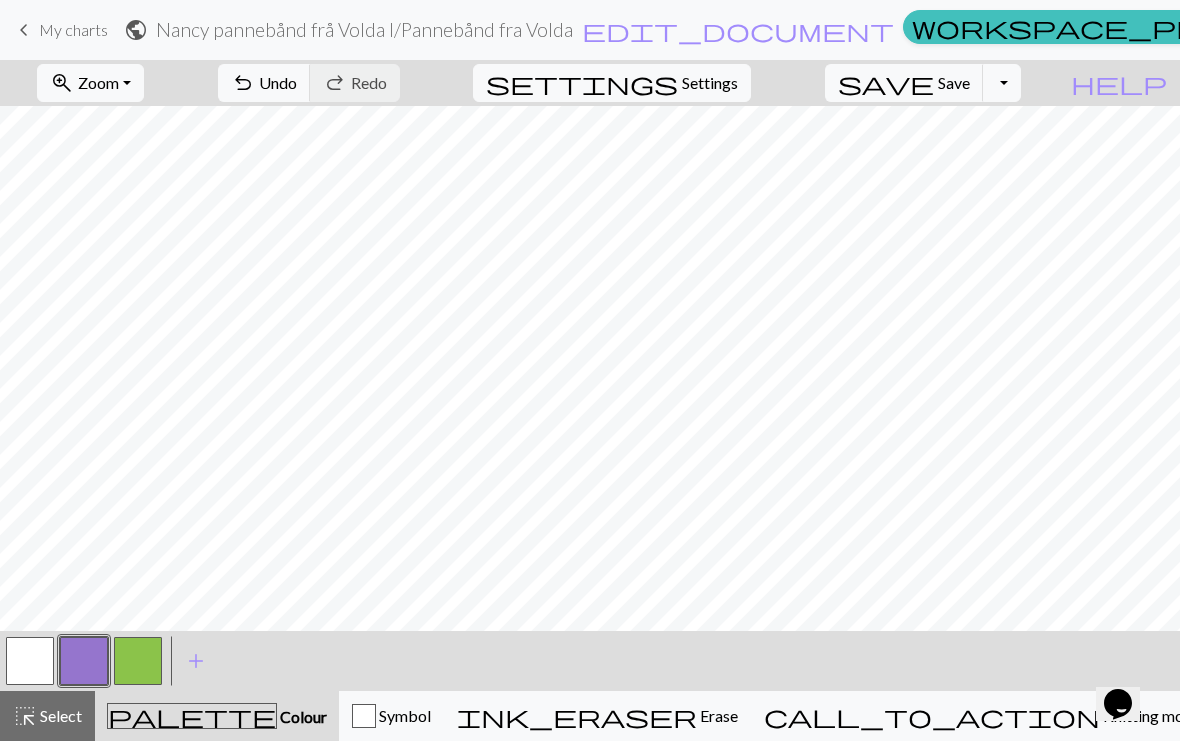 click on "zoom_in" at bounding box center [62, 83] 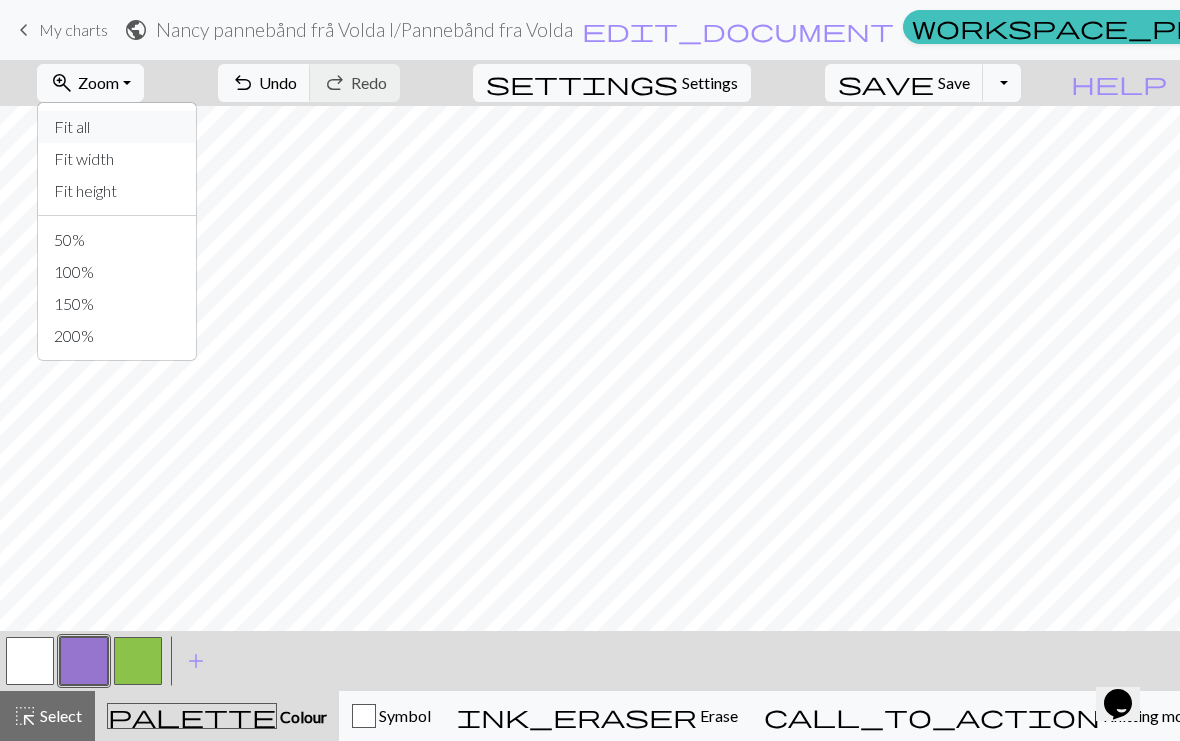 click on "Fit all" at bounding box center [117, 127] 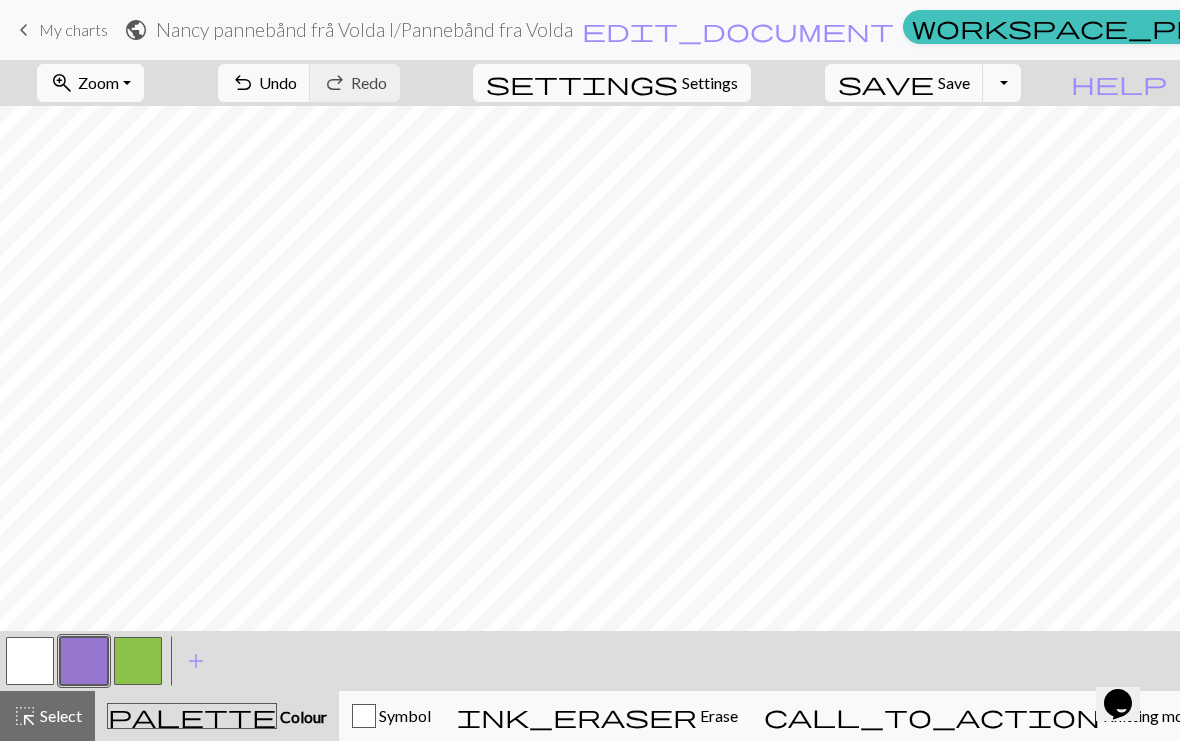 click on "undo" at bounding box center (243, 83) 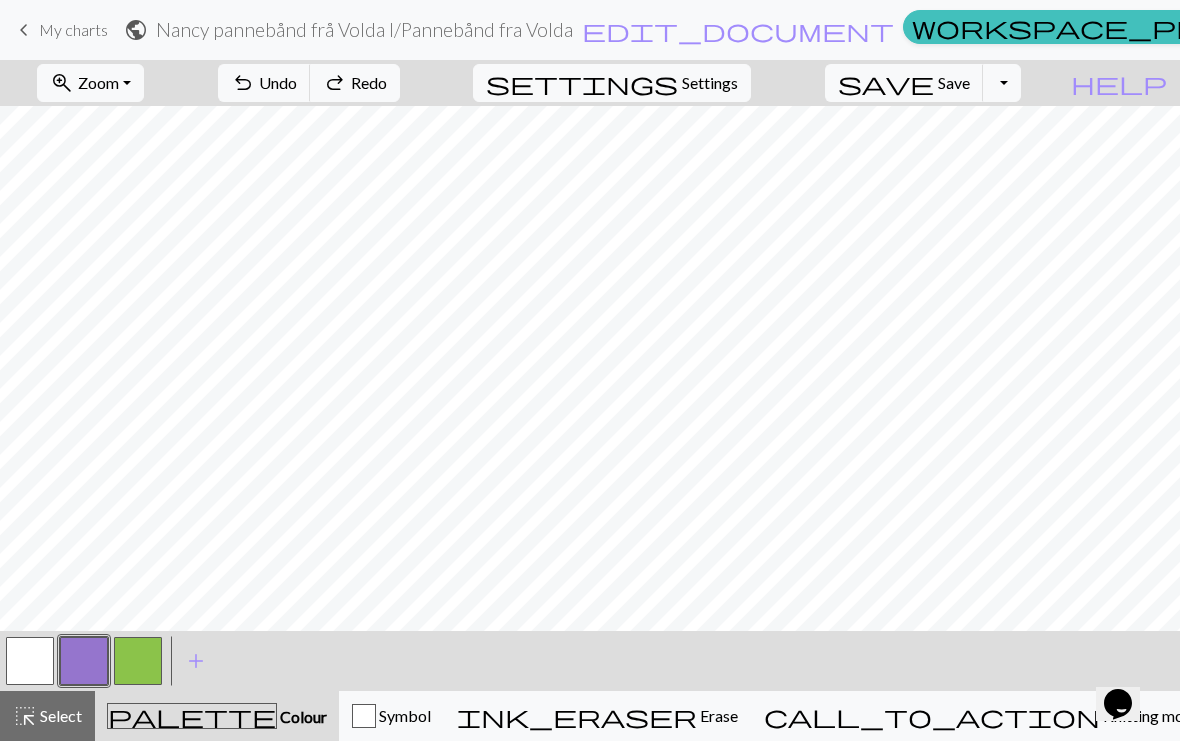 click on "undo Undo Undo" at bounding box center [264, 83] 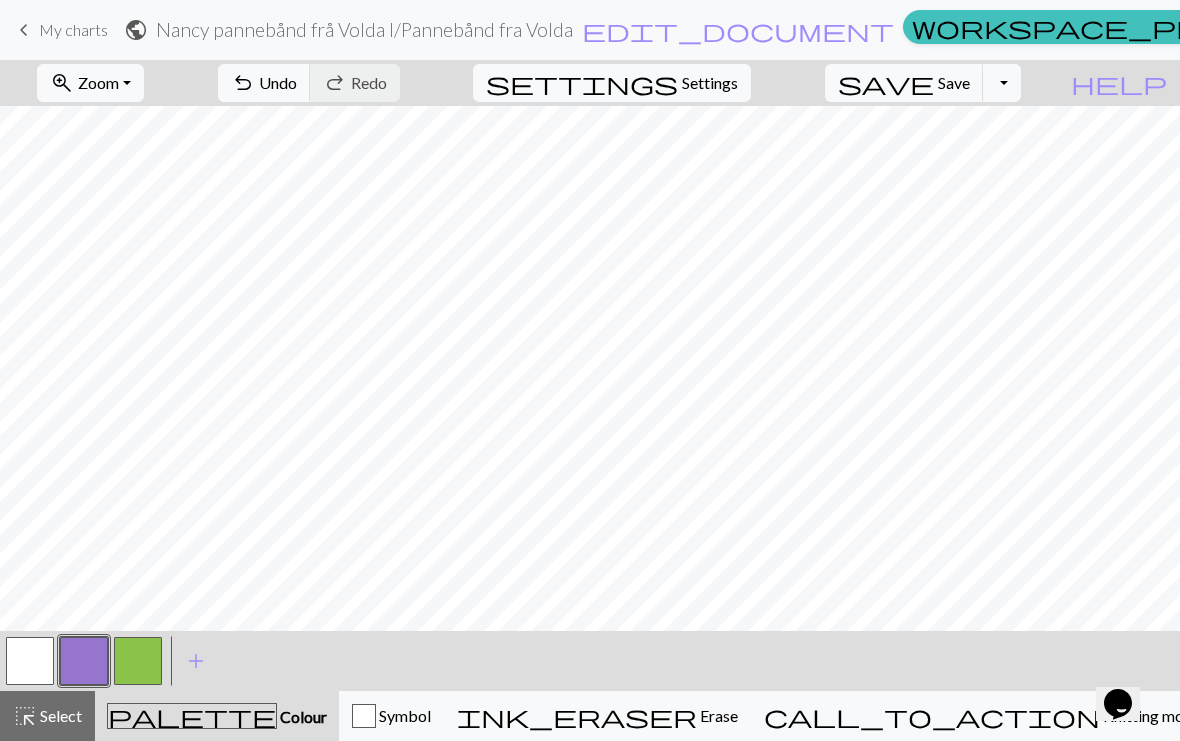 click on "undo" at bounding box center [243, 83] 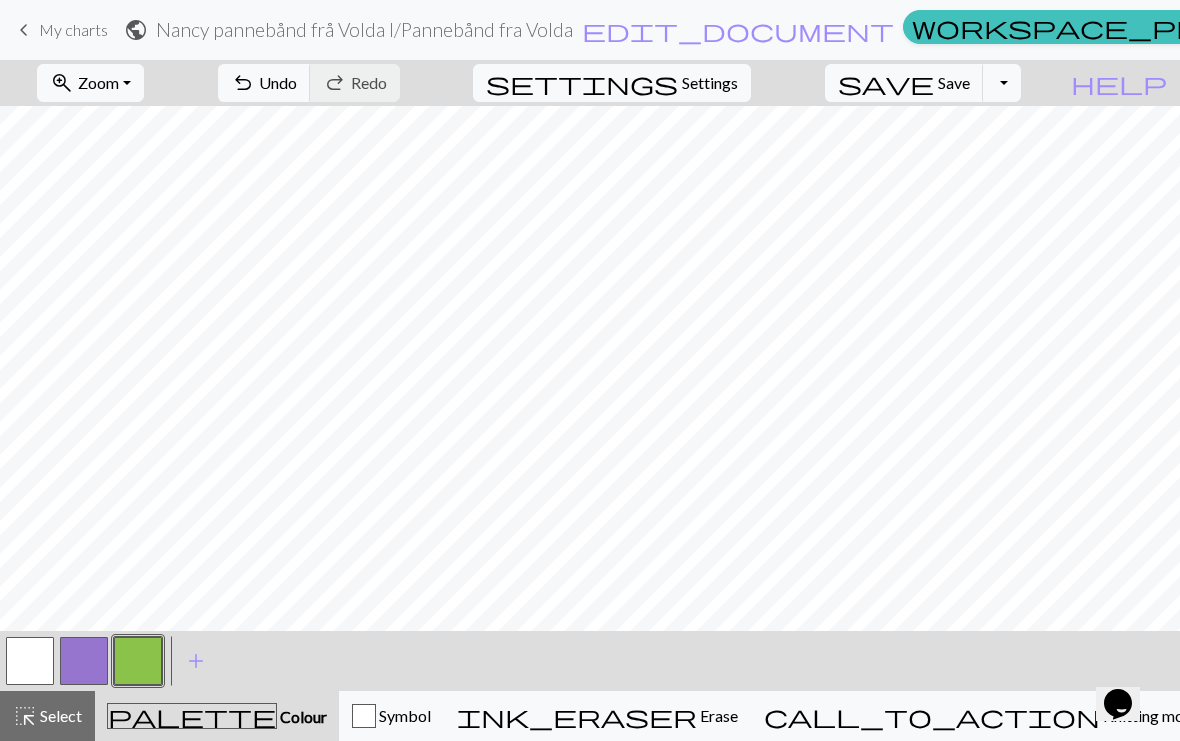 click at bounding box center (30, 661) 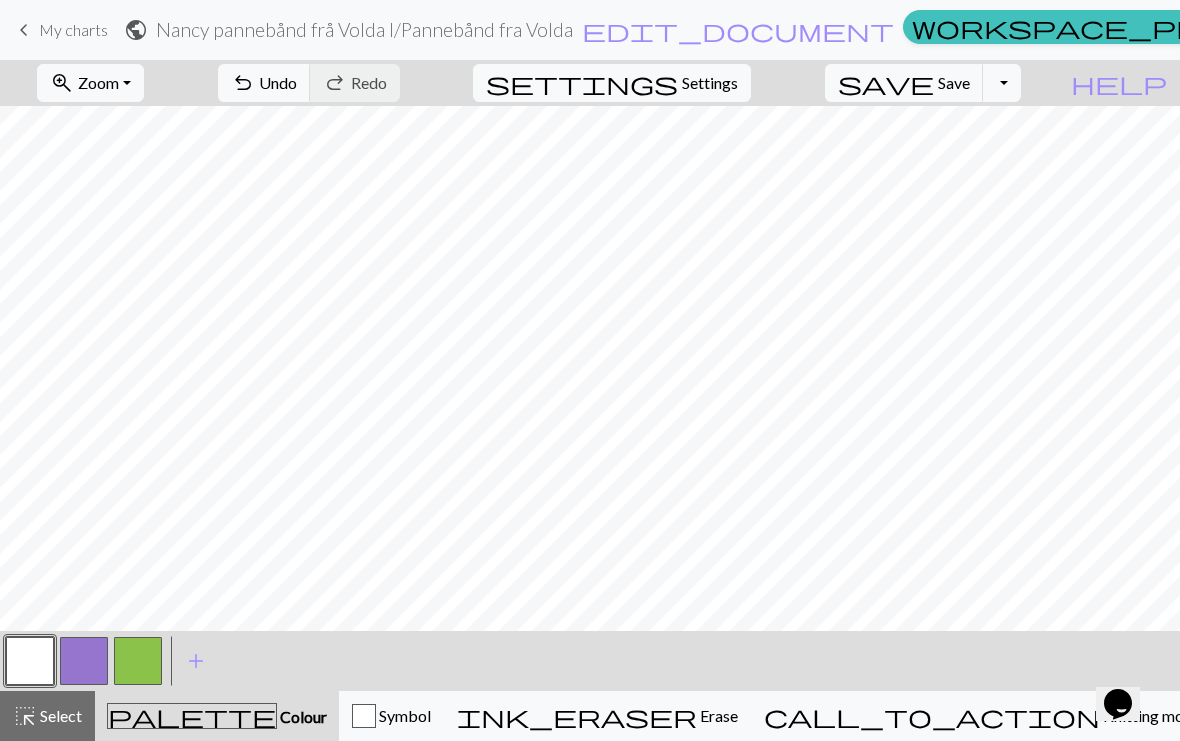 click at bounding box center (84, 661) 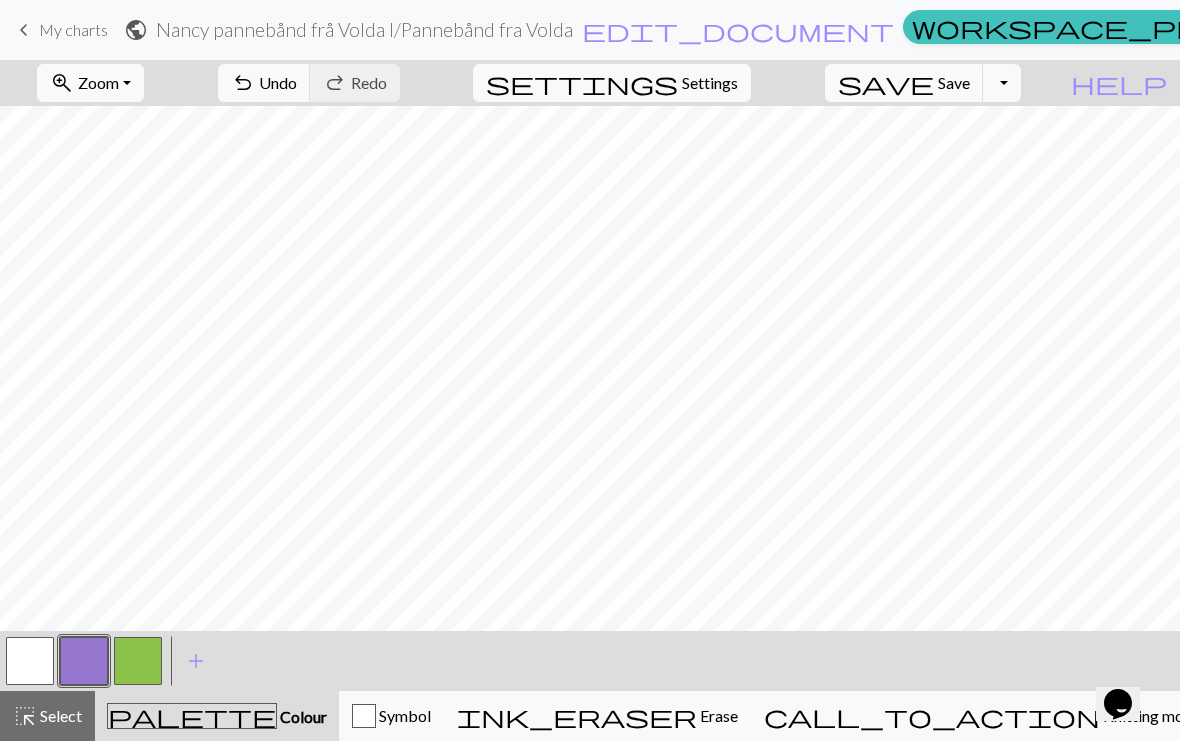 click at bounding box center (138, 661) 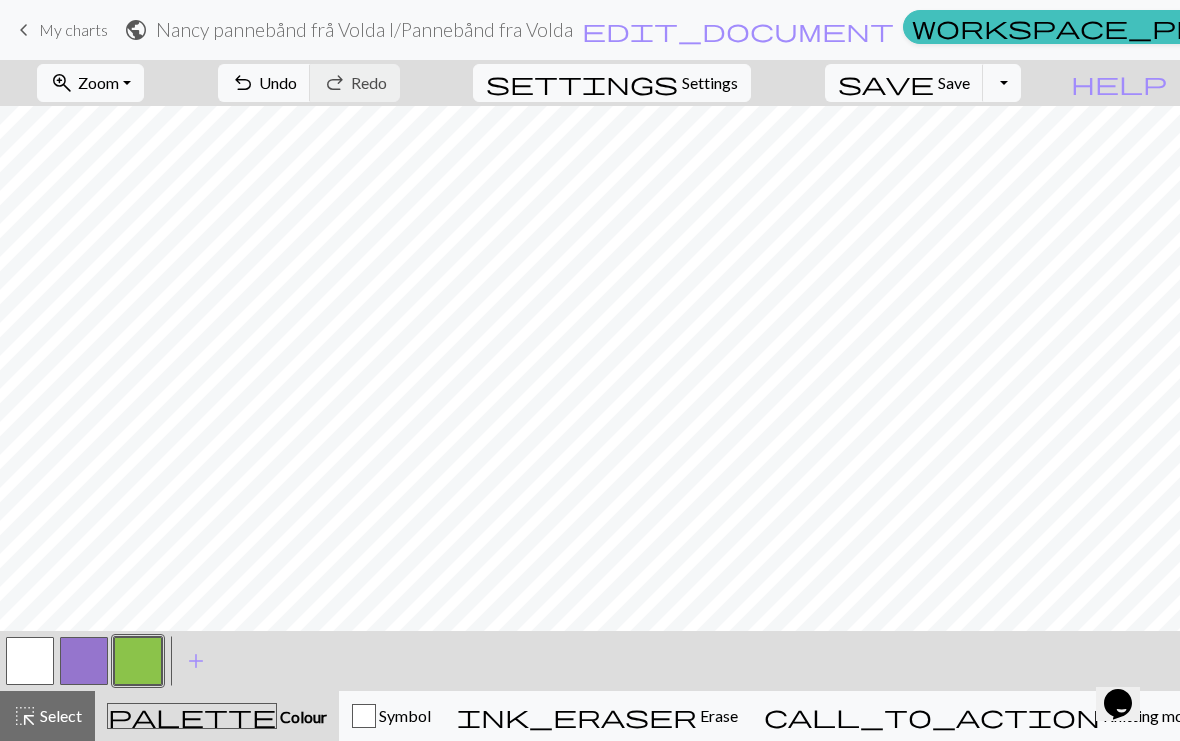 click on "undo Undo Undo" at bounding box center [264, 83] 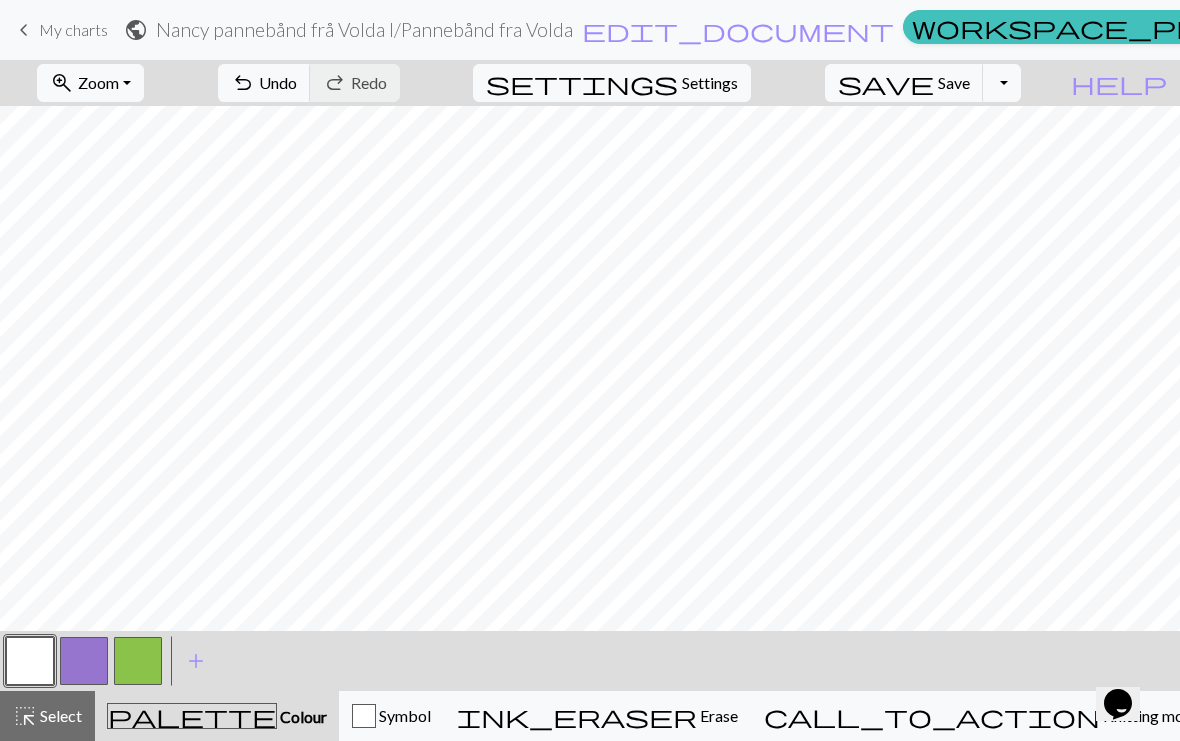 click at bounding box center (138, 661) 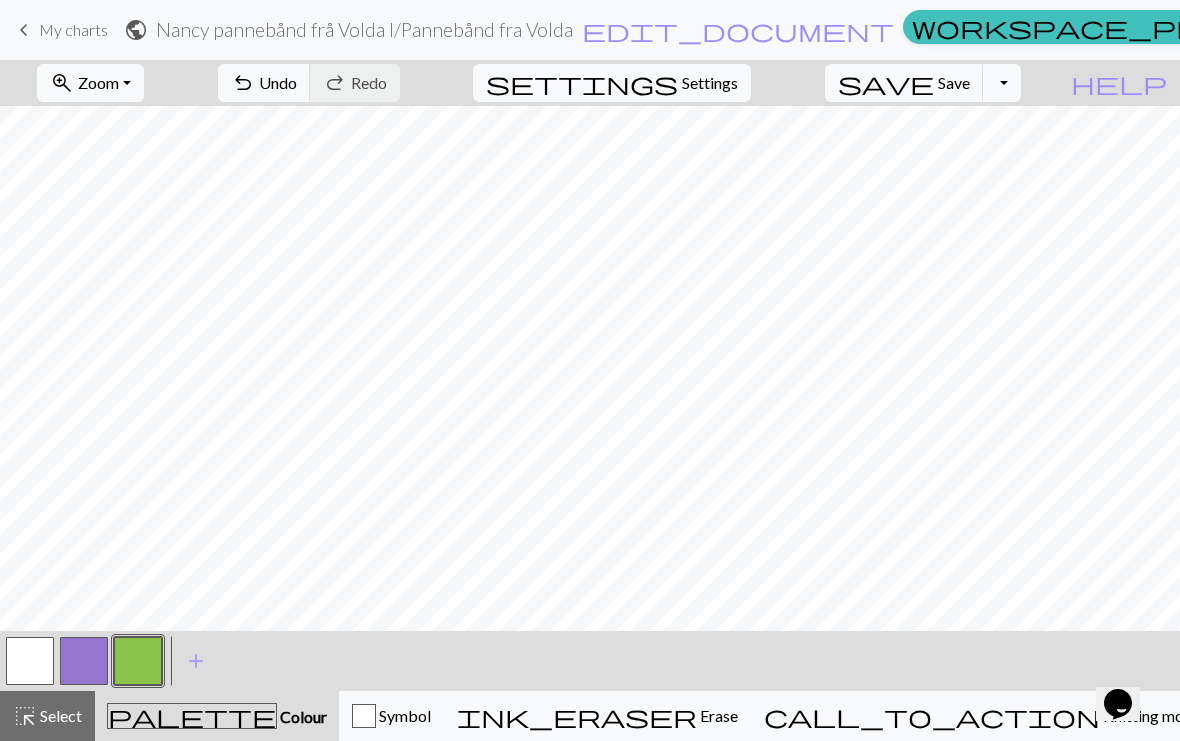 click at bounding box center [30, 661] 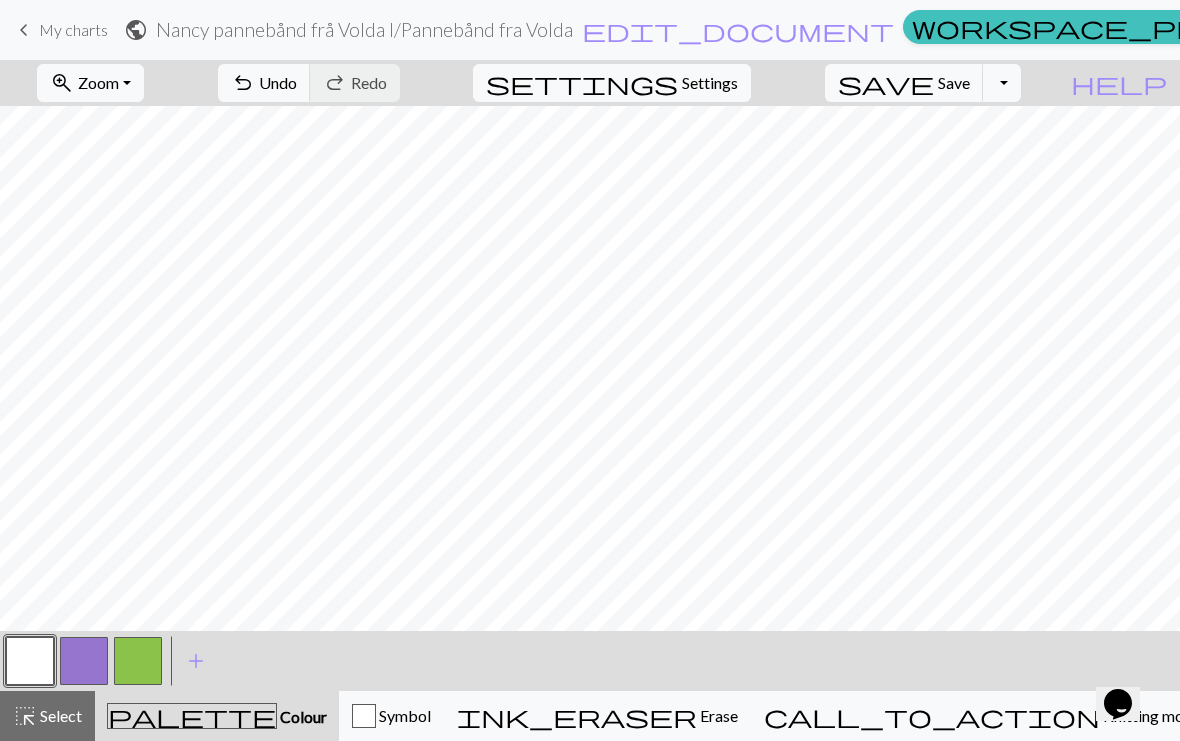 click at bounding box center [138, 661] 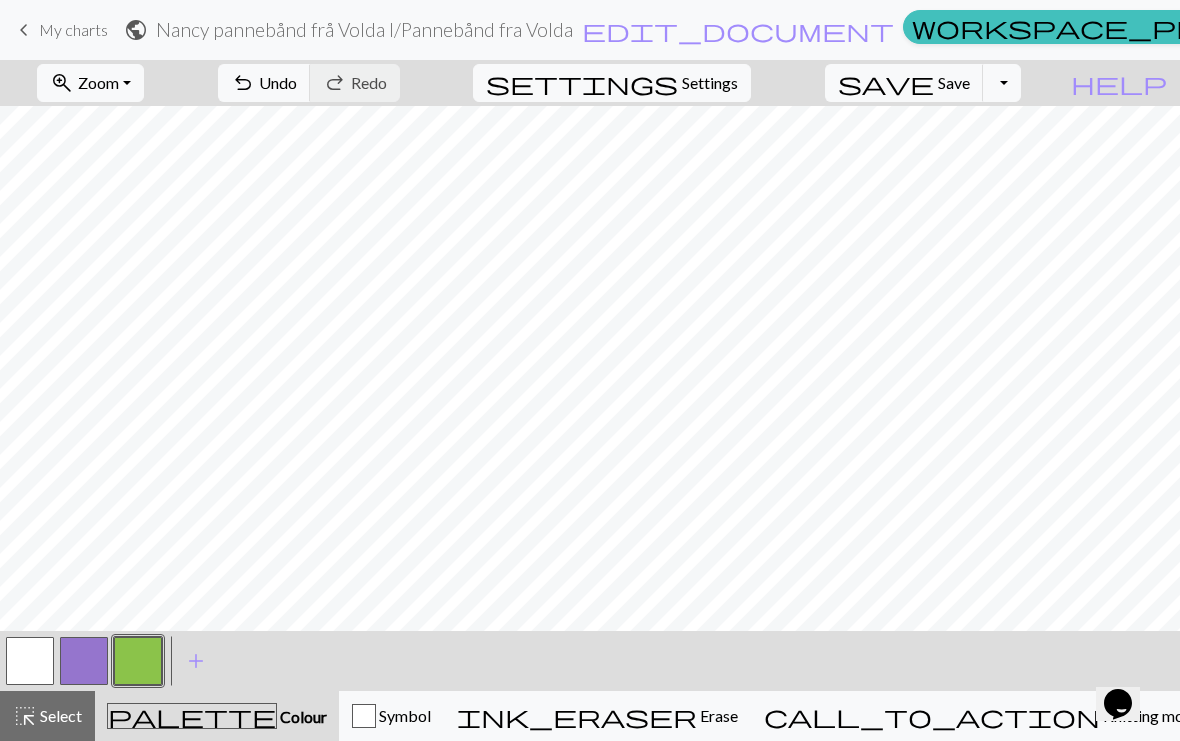 click on "undo" at bounding box center (243, 83) 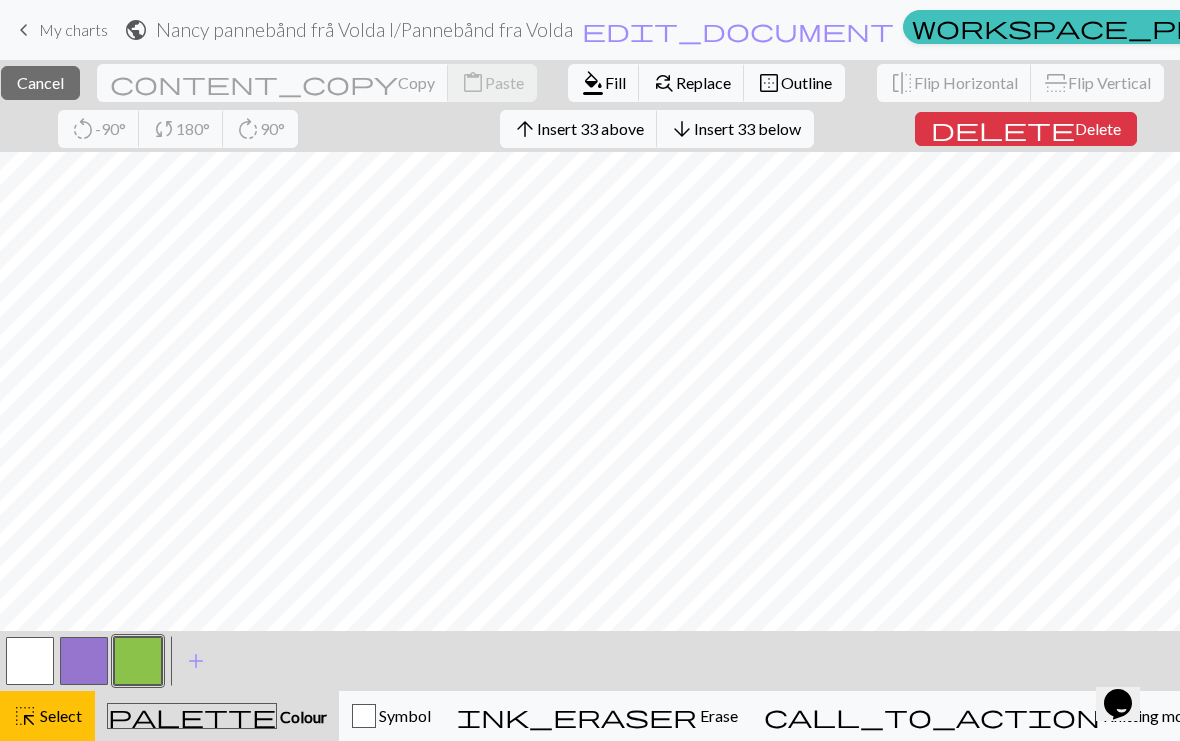 click on "highlight_alt" at bounding box center (25, 716) 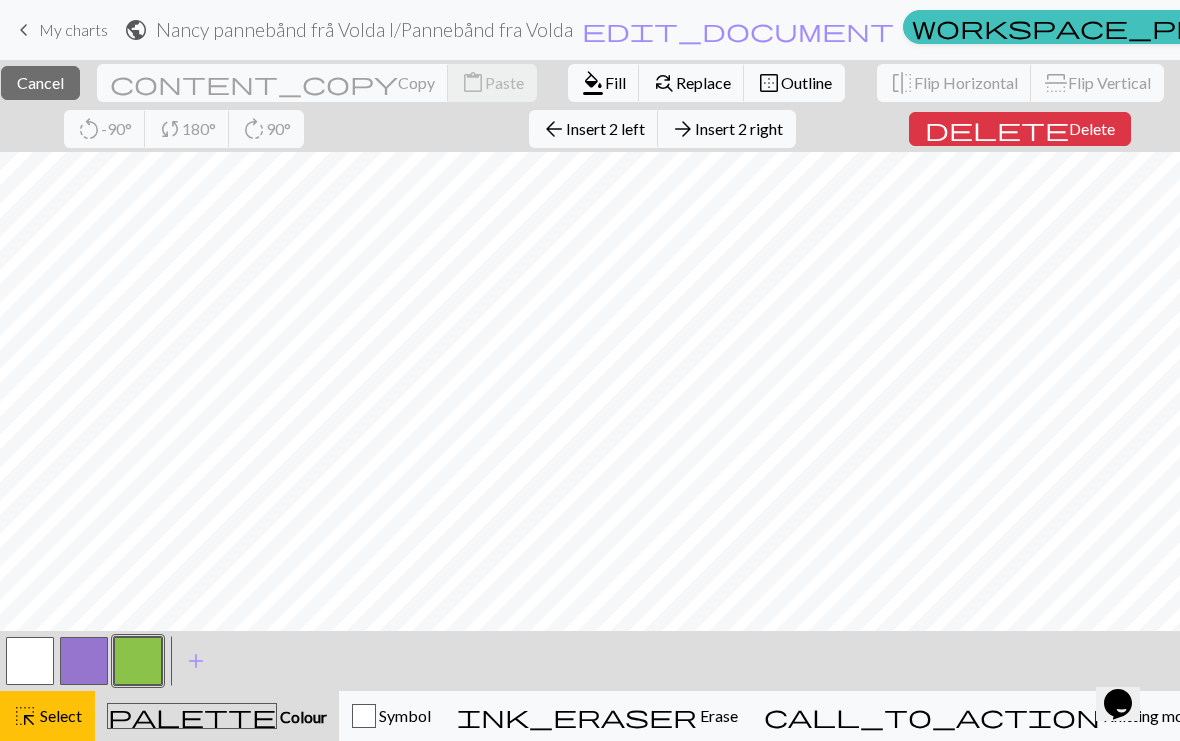 click on "Delete" at bounding box center (1092, 128) 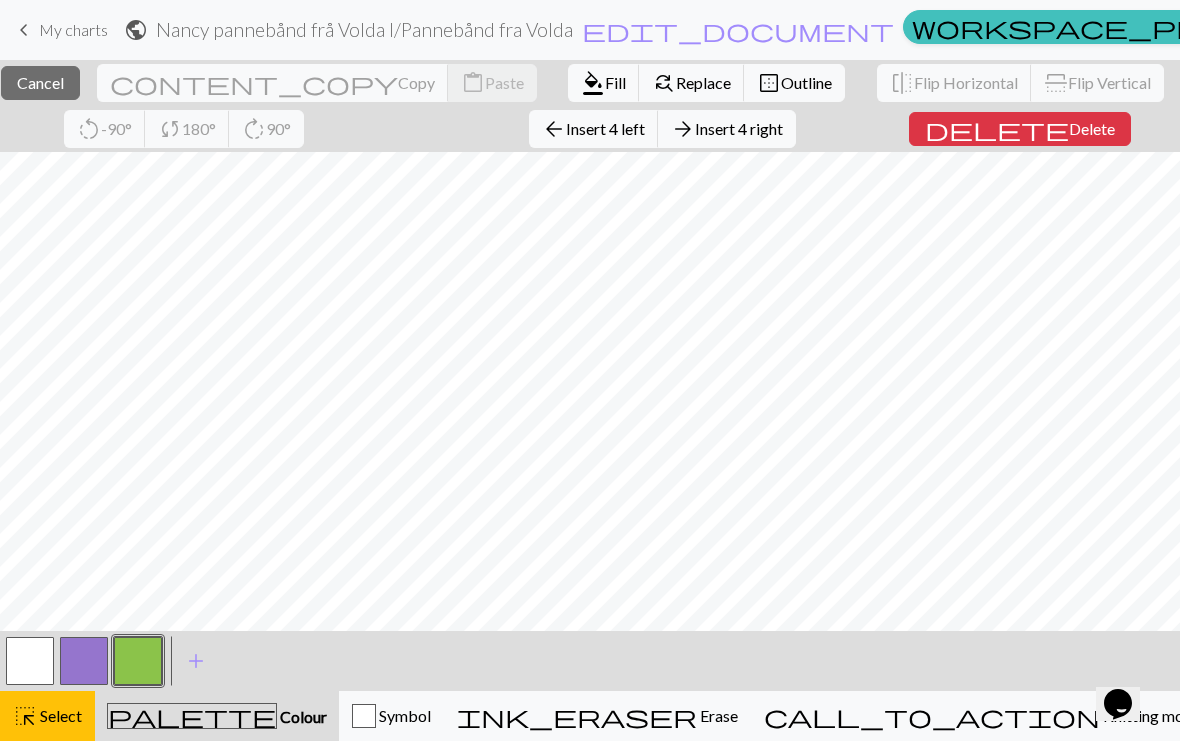 click on "delete" at bounding box center [997, 129] 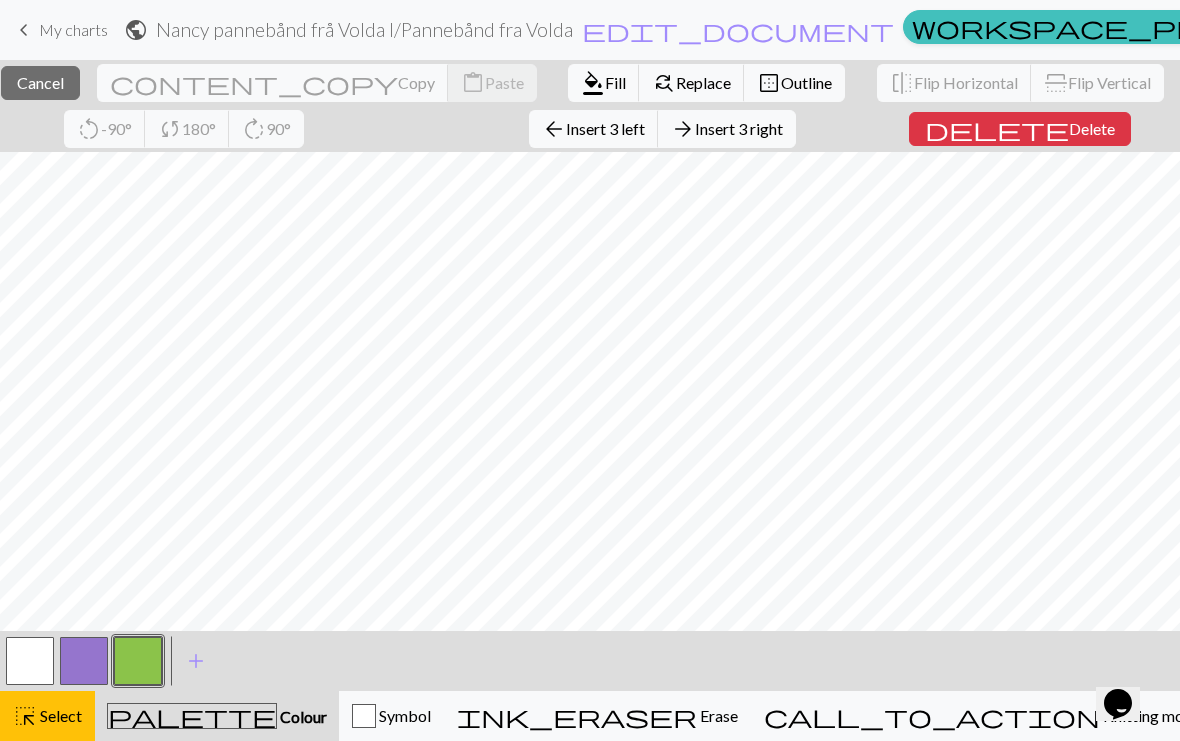 click on "Delete" at bounding box center [1092, 128] 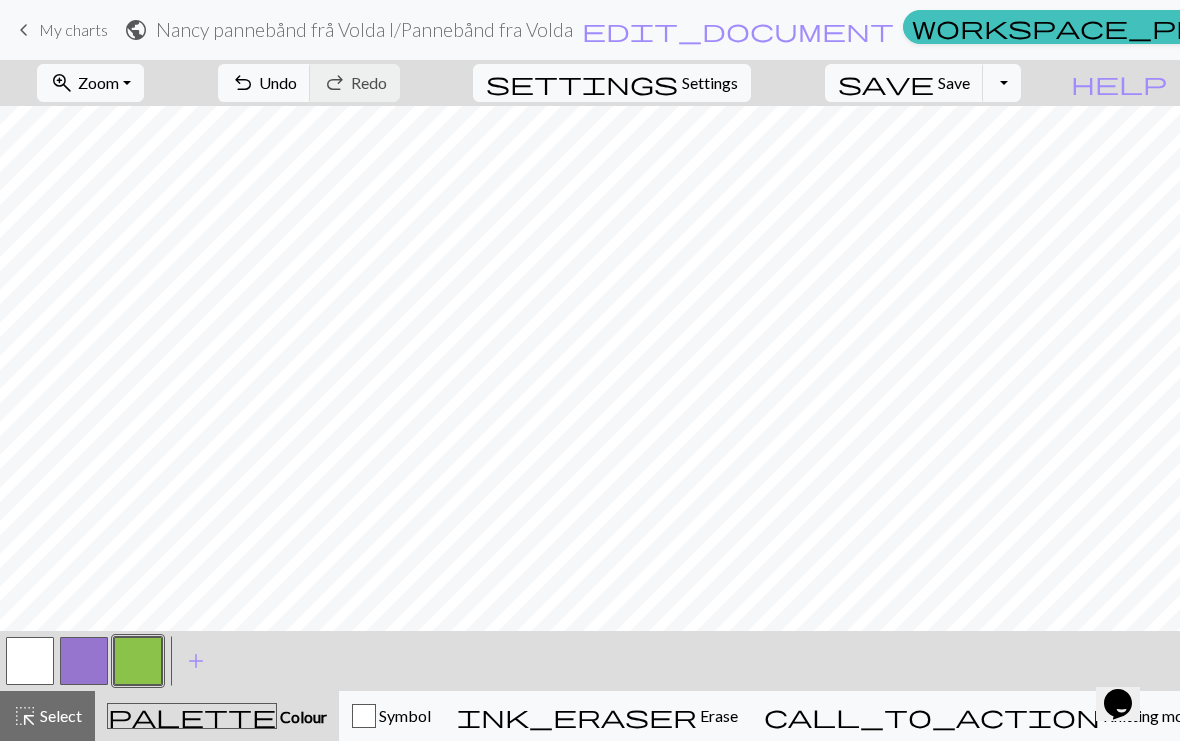 click on "zoom_in Zoom Zoom" at bounding box center [90, 83] 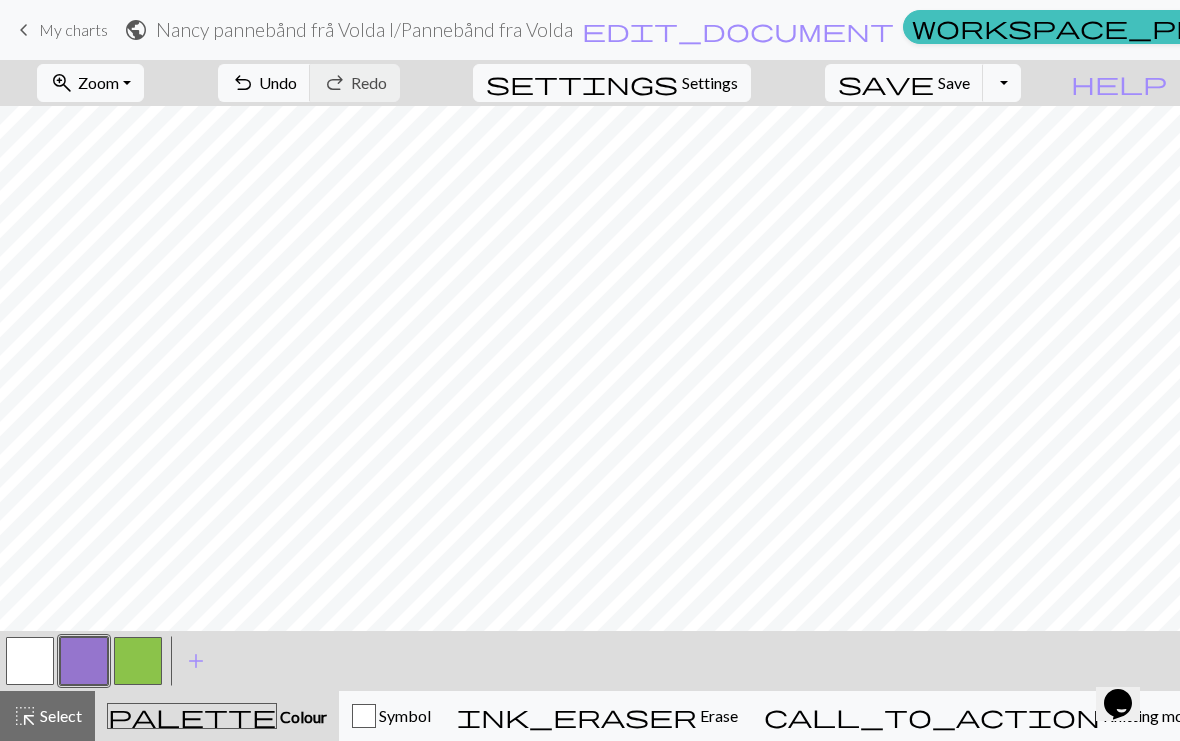 click on "undo" at bounding box center (243, 83) 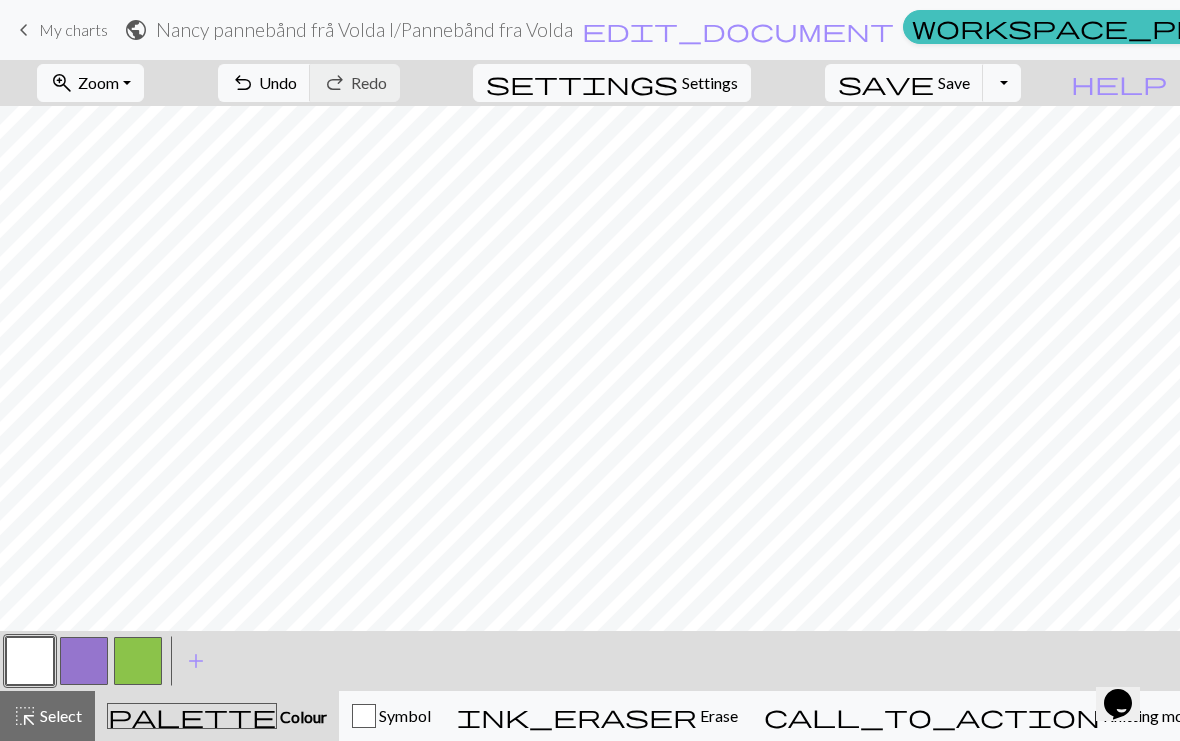 click at bounding box center [84, 661] 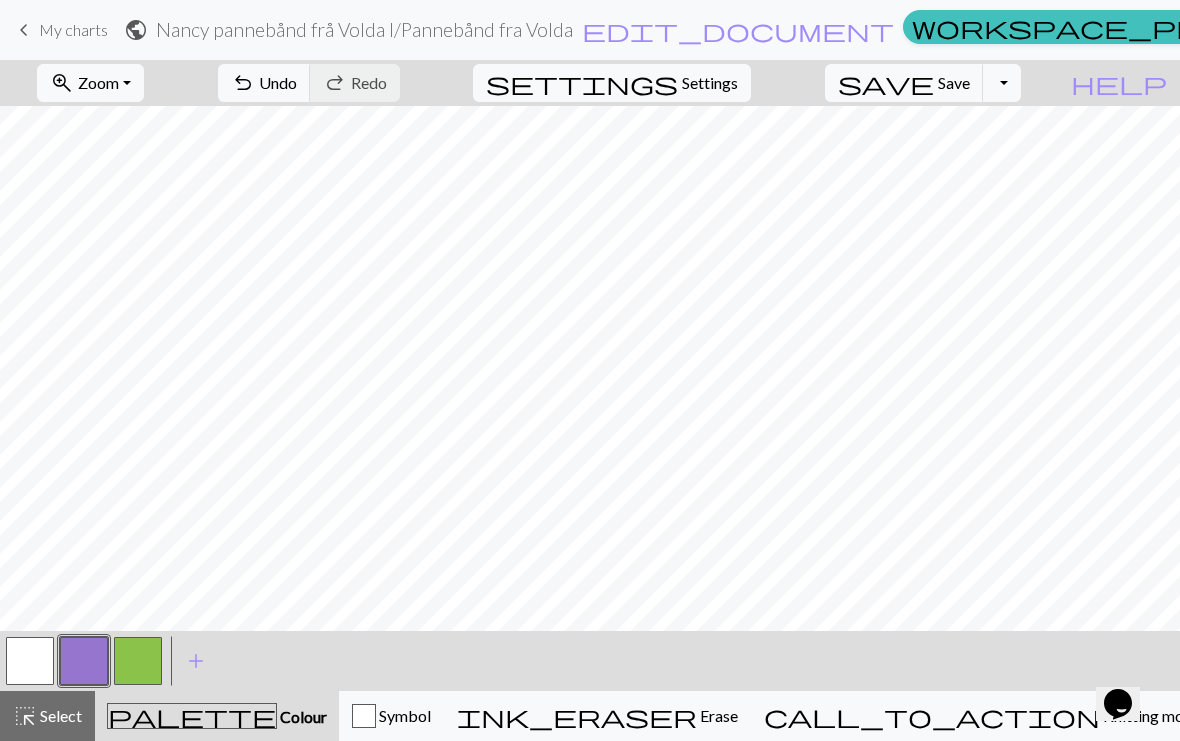 click at bounding box center (30, 661) 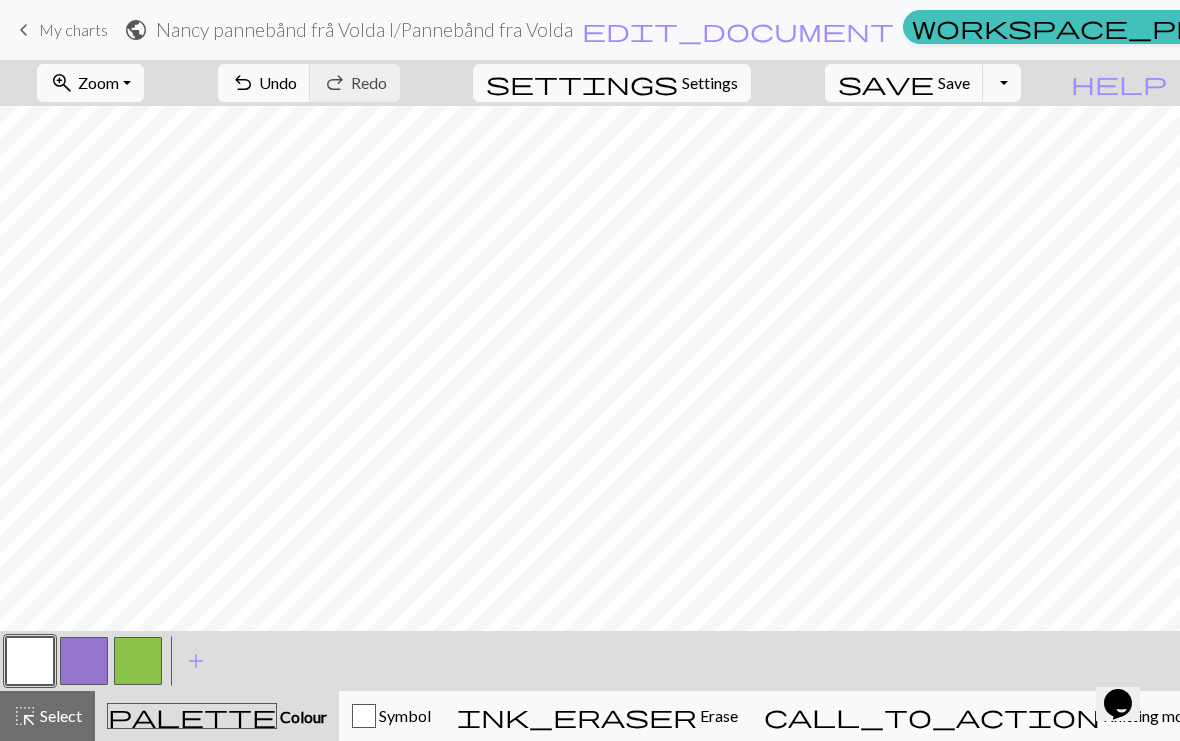 click at bounding box center [138, 661] 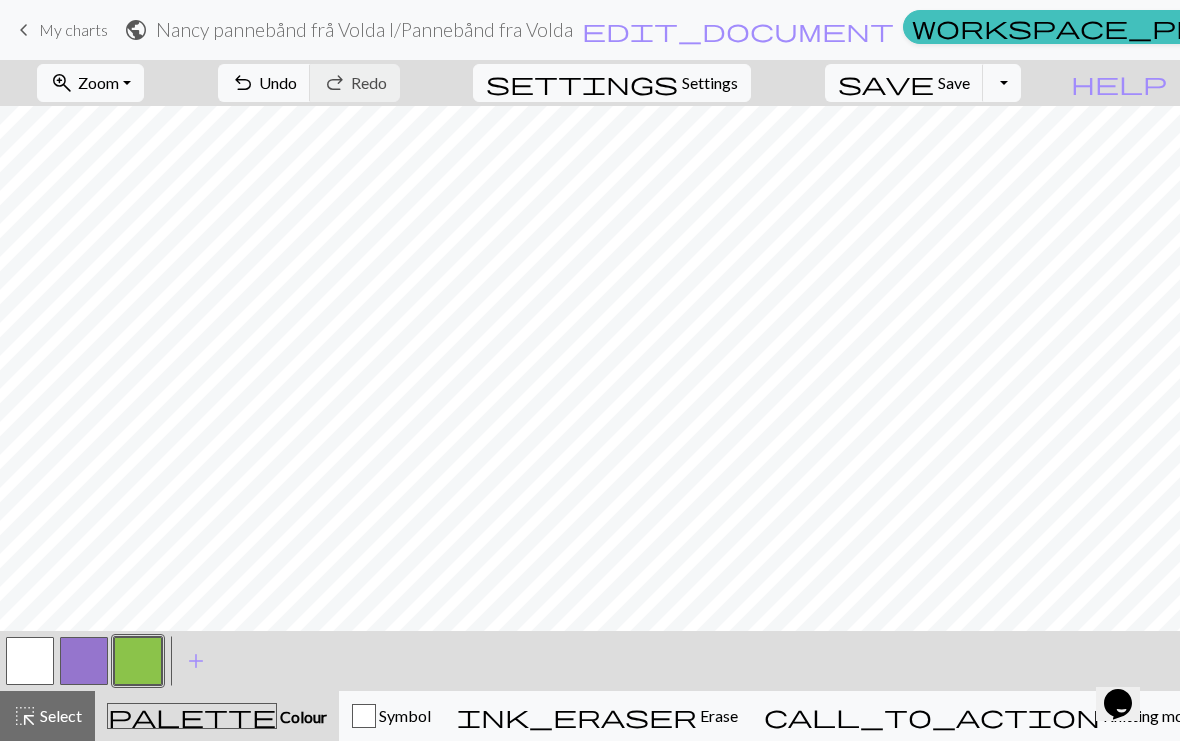 click at bounding box center (84, 661) 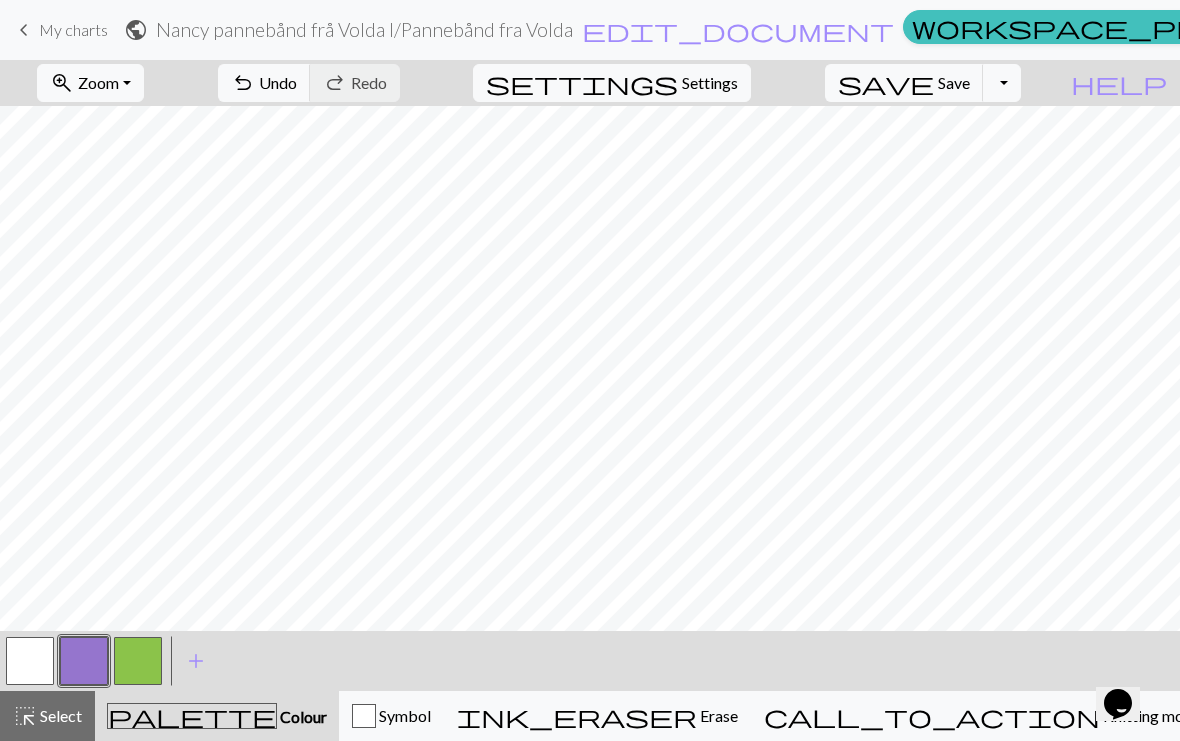 click on "undo Undo Undo" at bounding box center (264, 83) 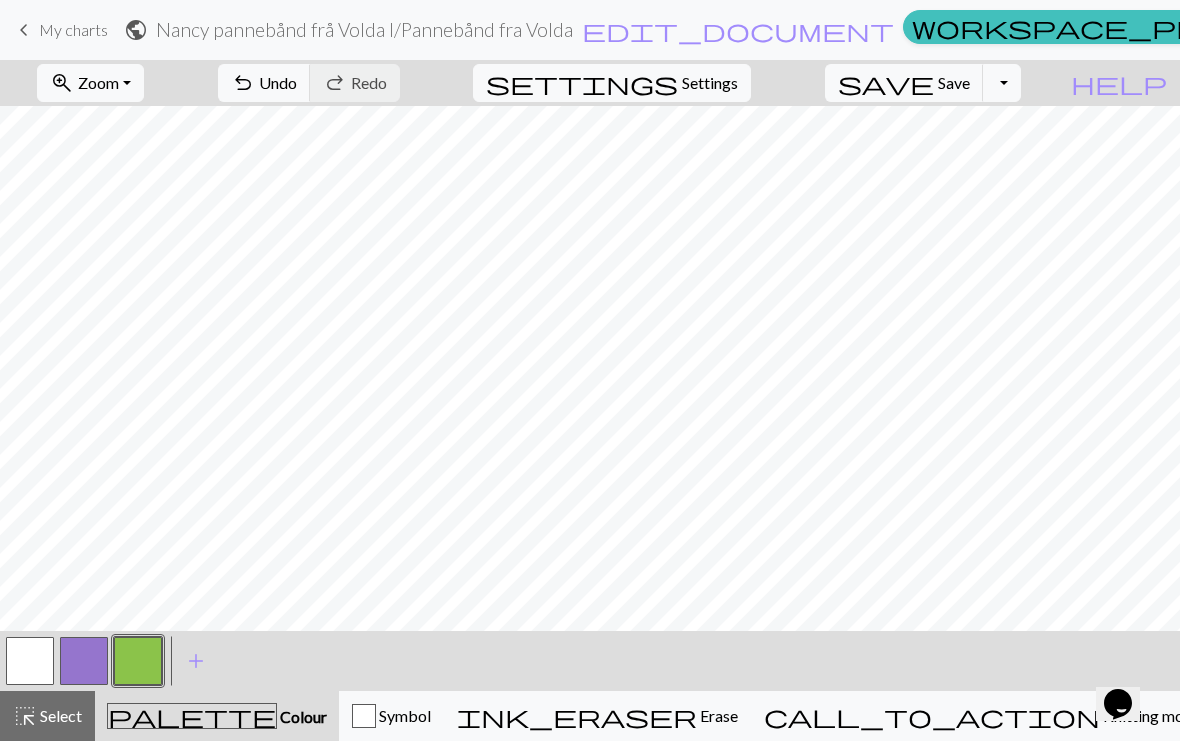 click at bounding box center (84, 661) 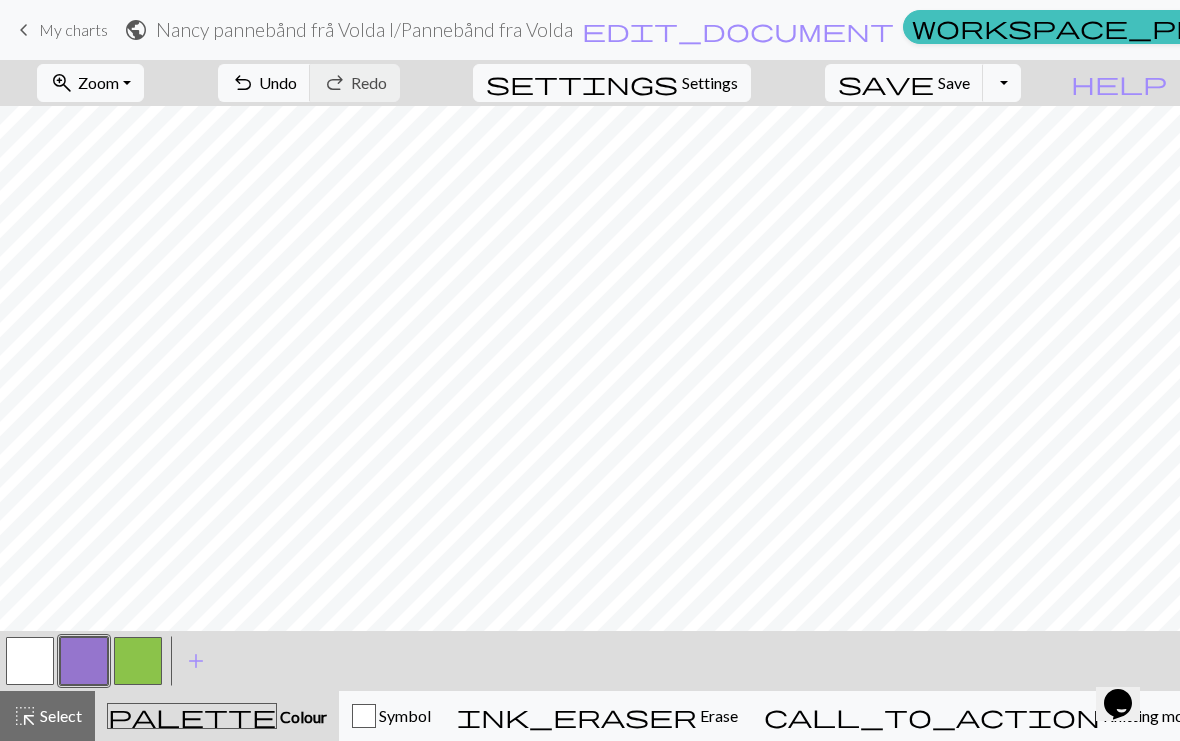 click on "undo" at bounding box center (243, 83) 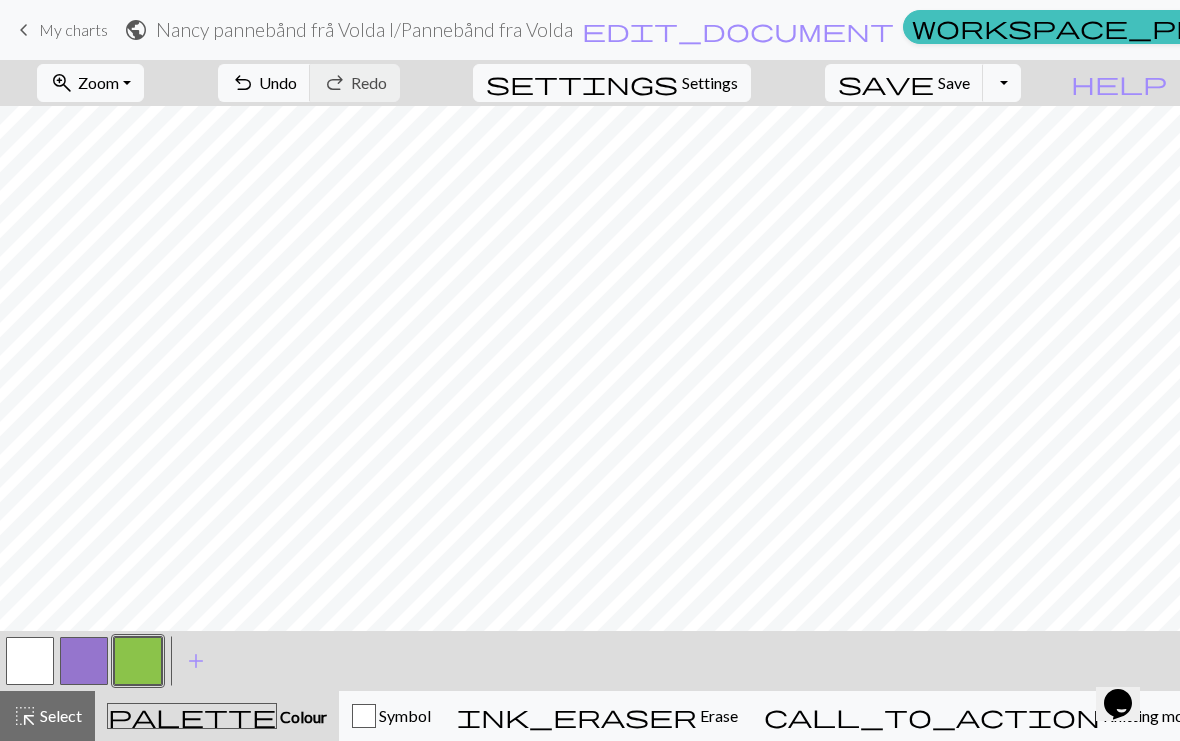 click at bounding box center (84, 661) 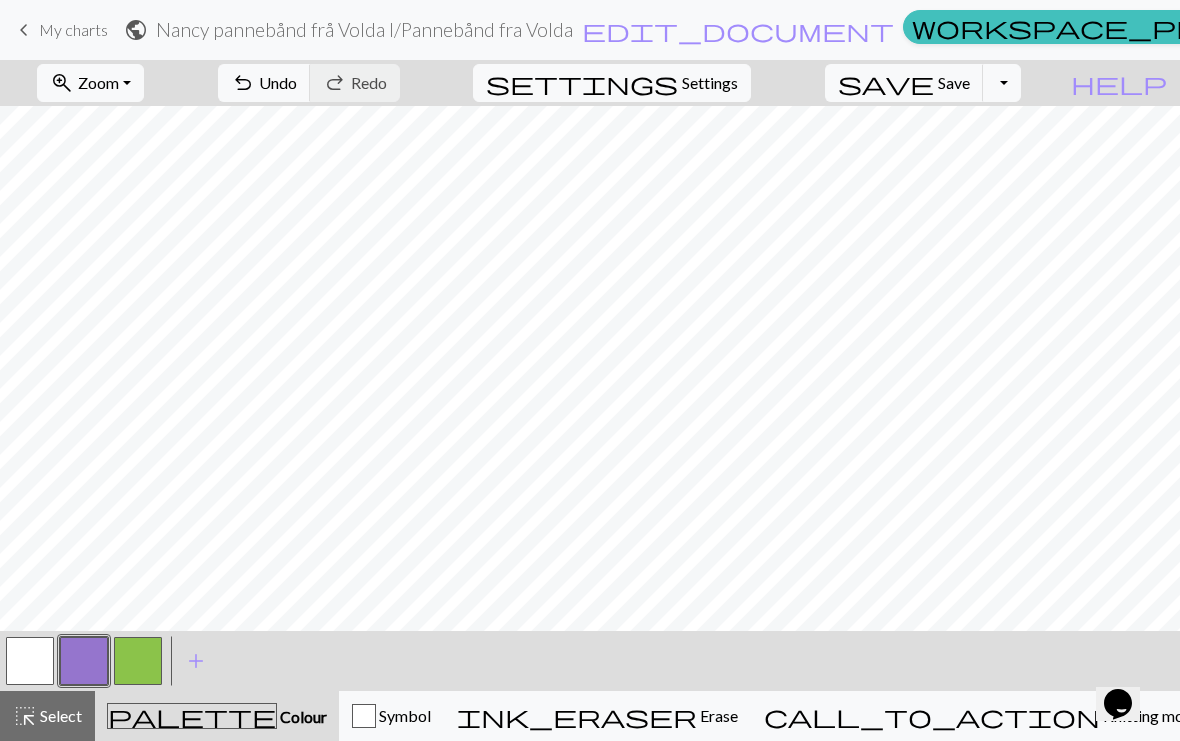 click at bounding box center (138, 661) 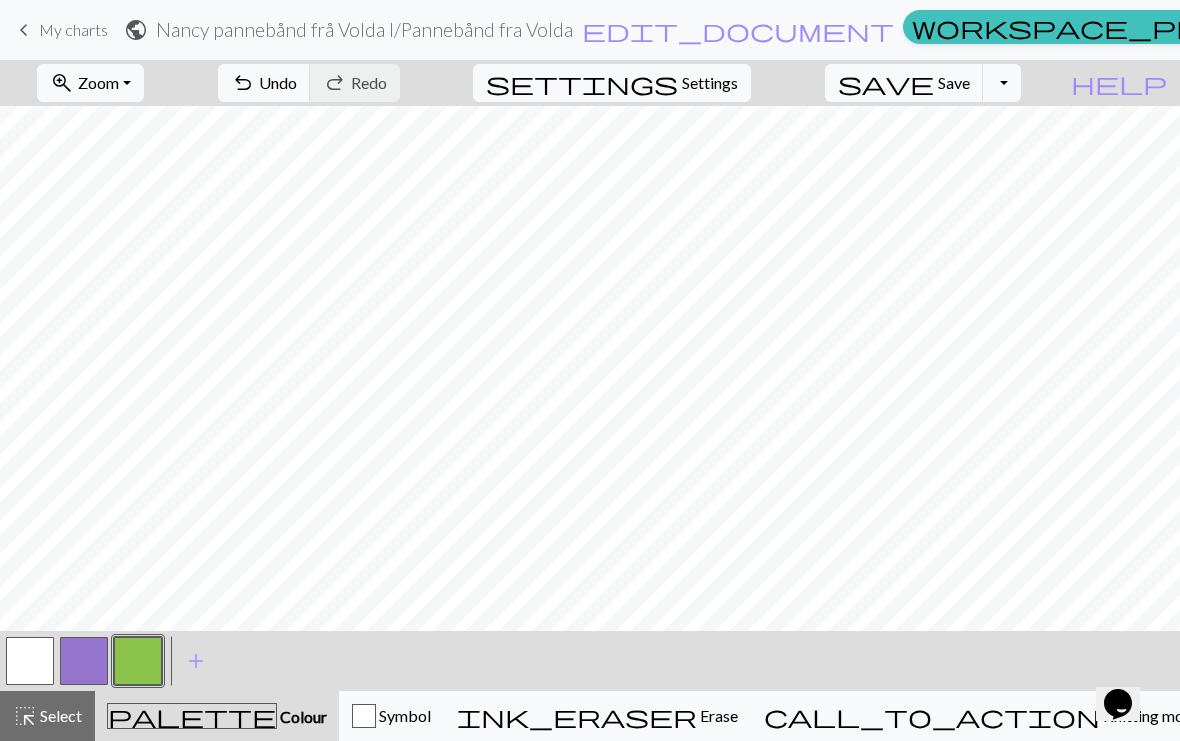 click at bounding box center [84, 661] 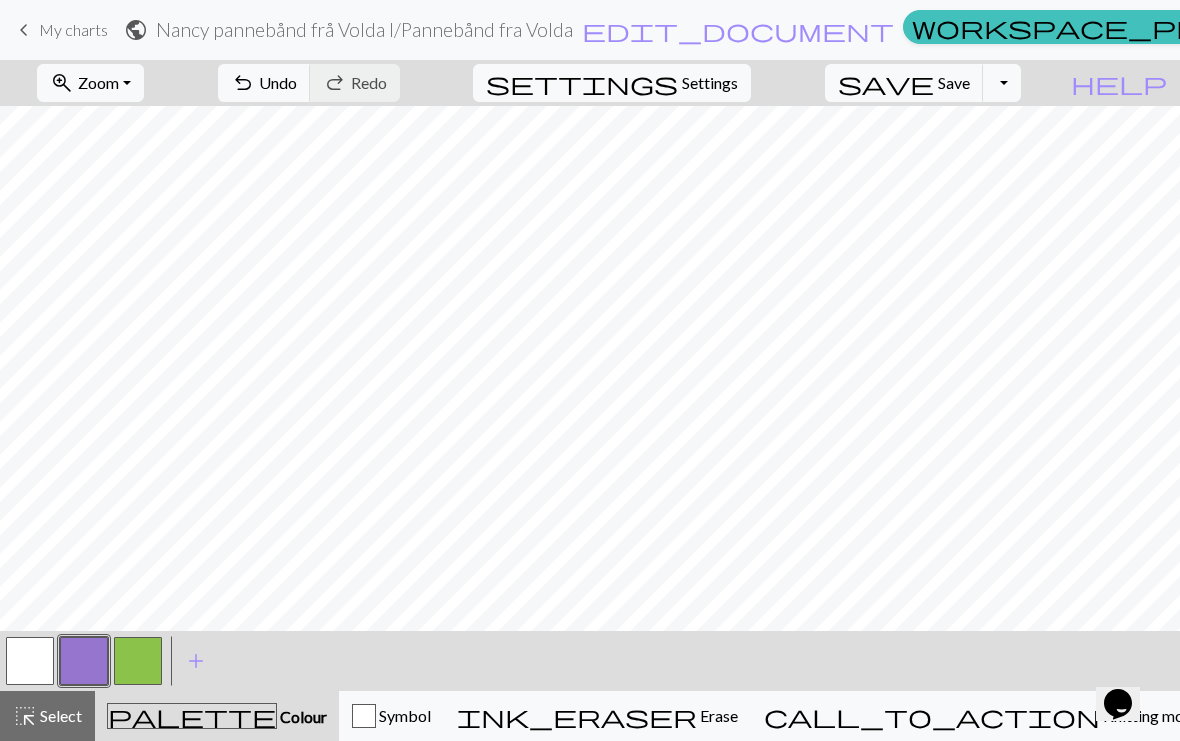 click on "undo Undo Undo" at bounding box center (264, 83) 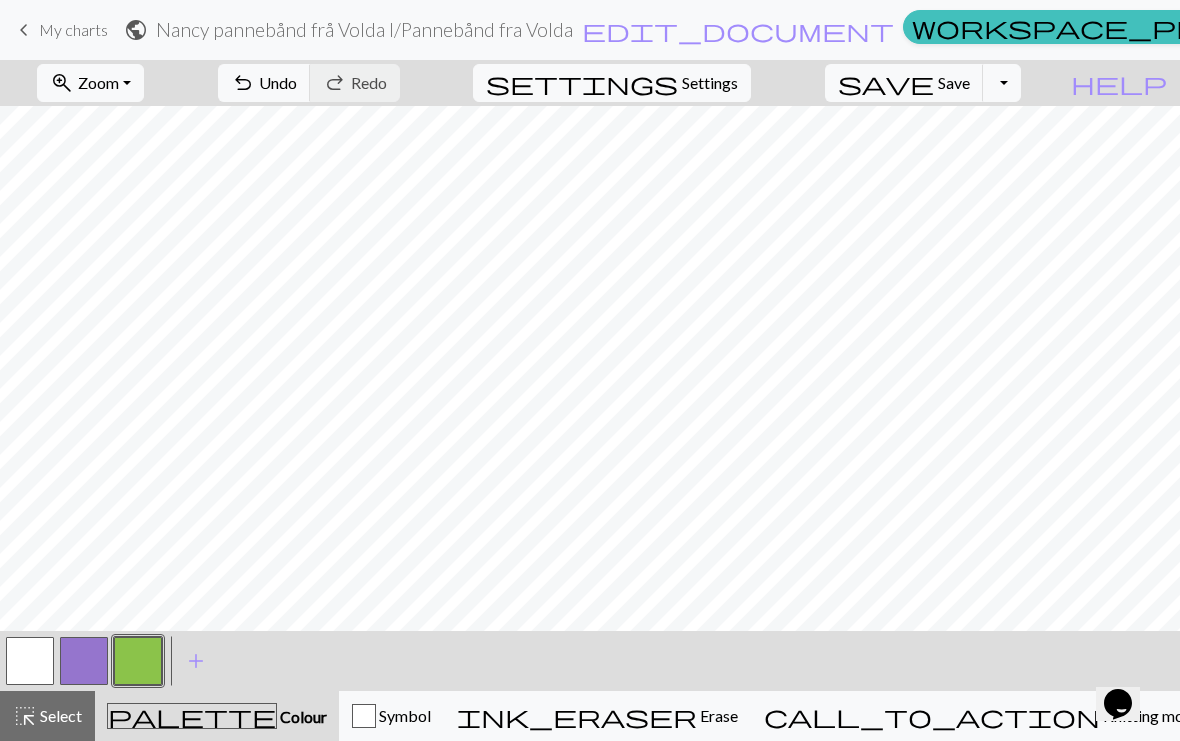 click on "Undo" at bounding box center [278, 82] 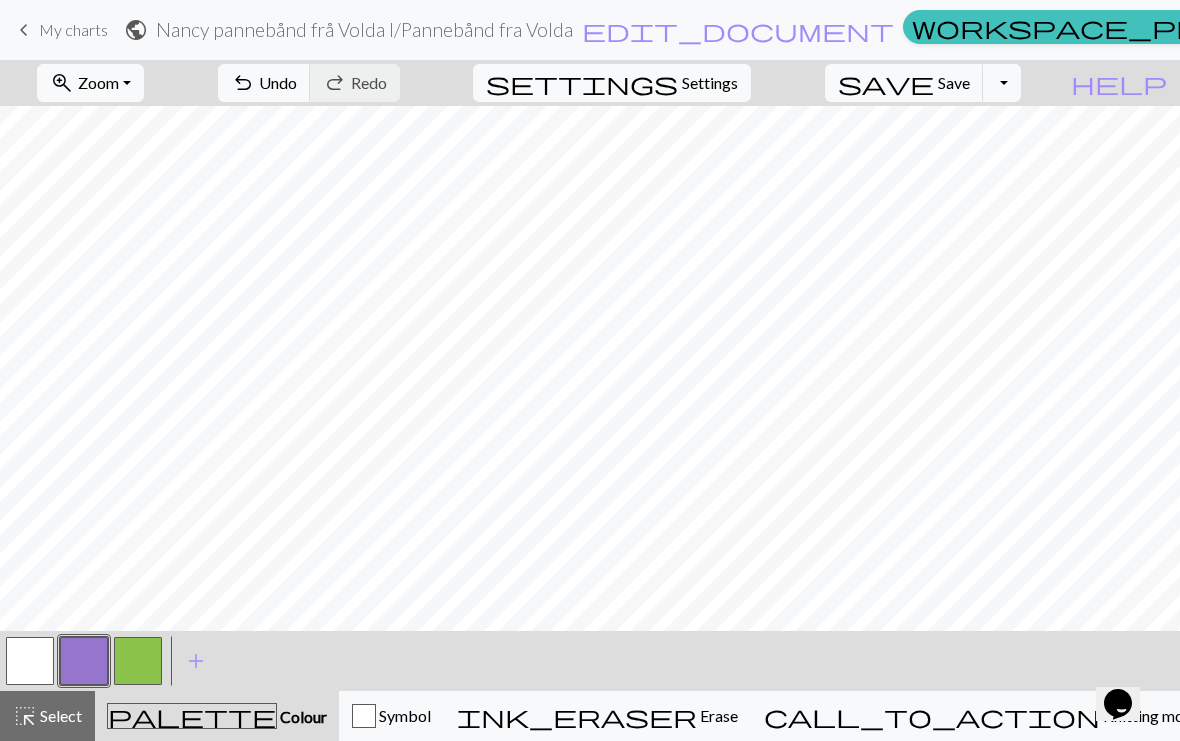click on "undo Undo Undo" at bounding box center (264, 83) 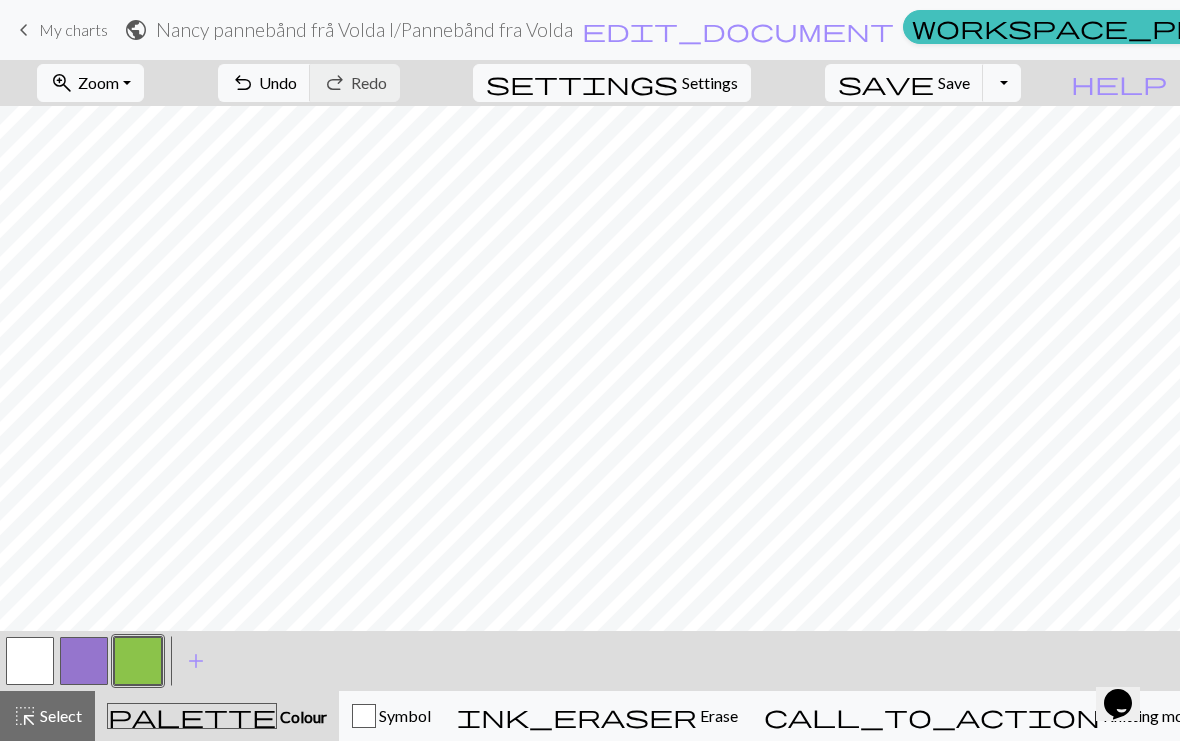 click on "undo" at bounding box center [243, 83] 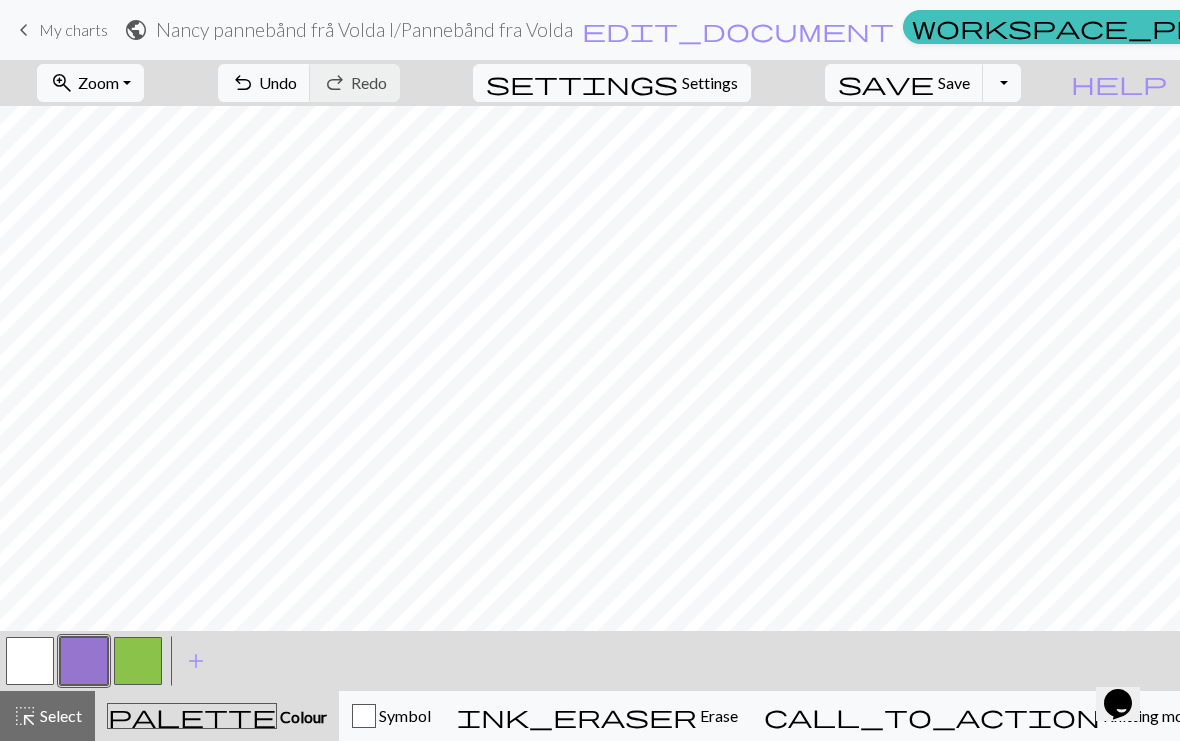 click on "Undo" at bounding box center (278, 82) 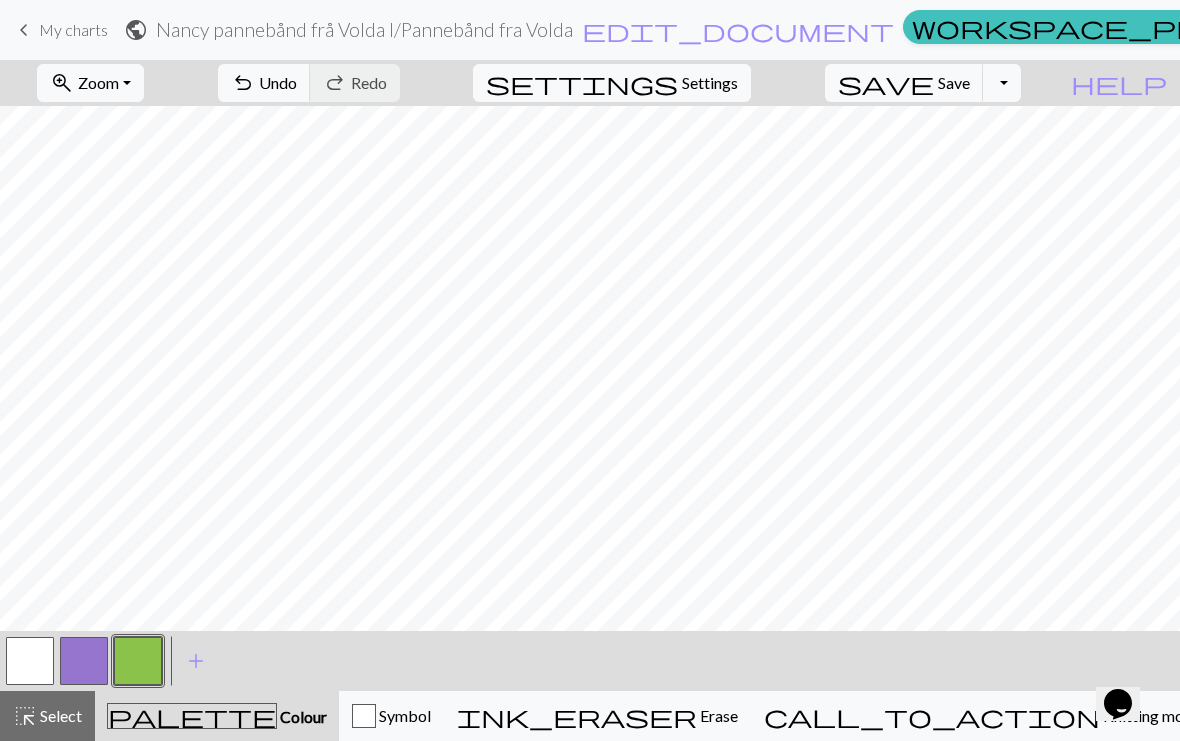 click at bounding box center [84, 661] 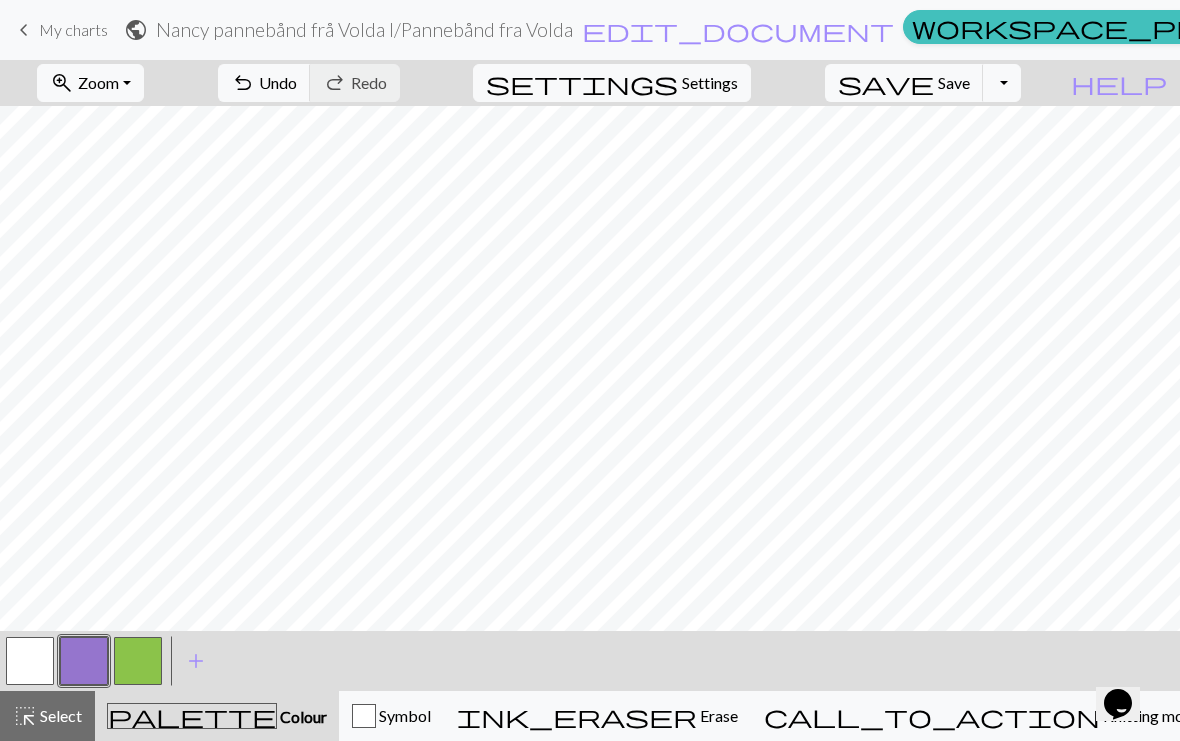 click at bounding box center [138, 661] 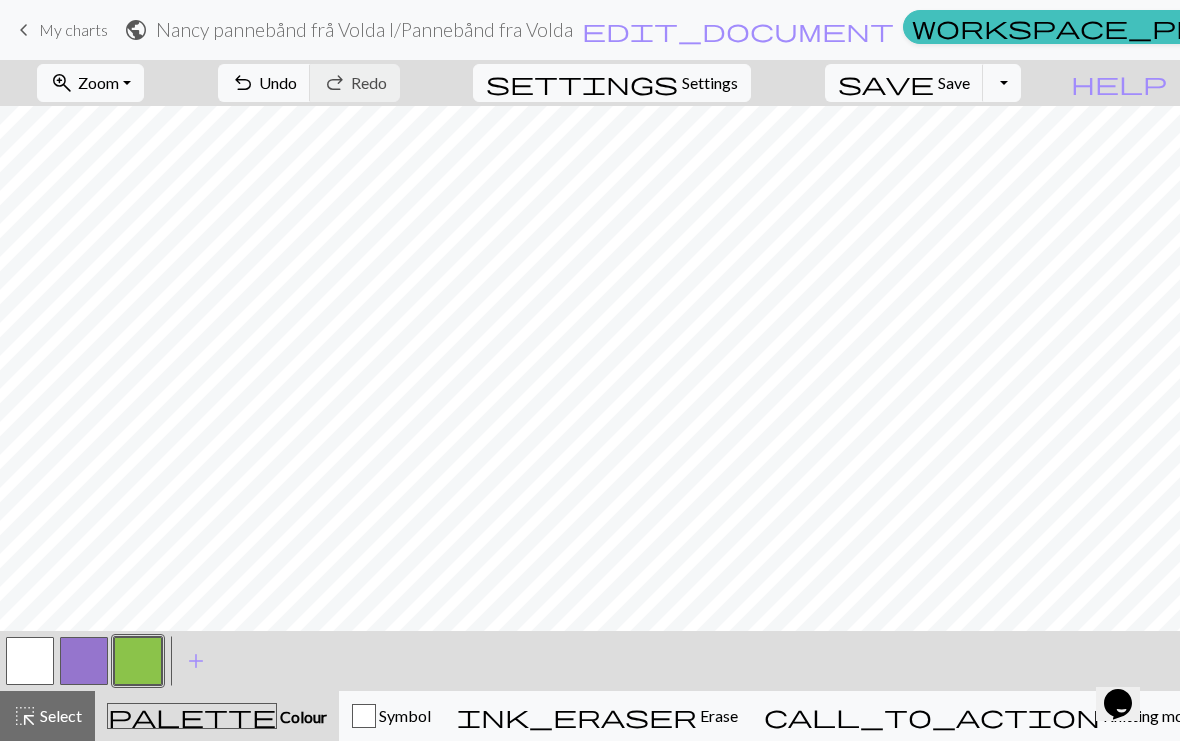click at bounding box center [84, 661] 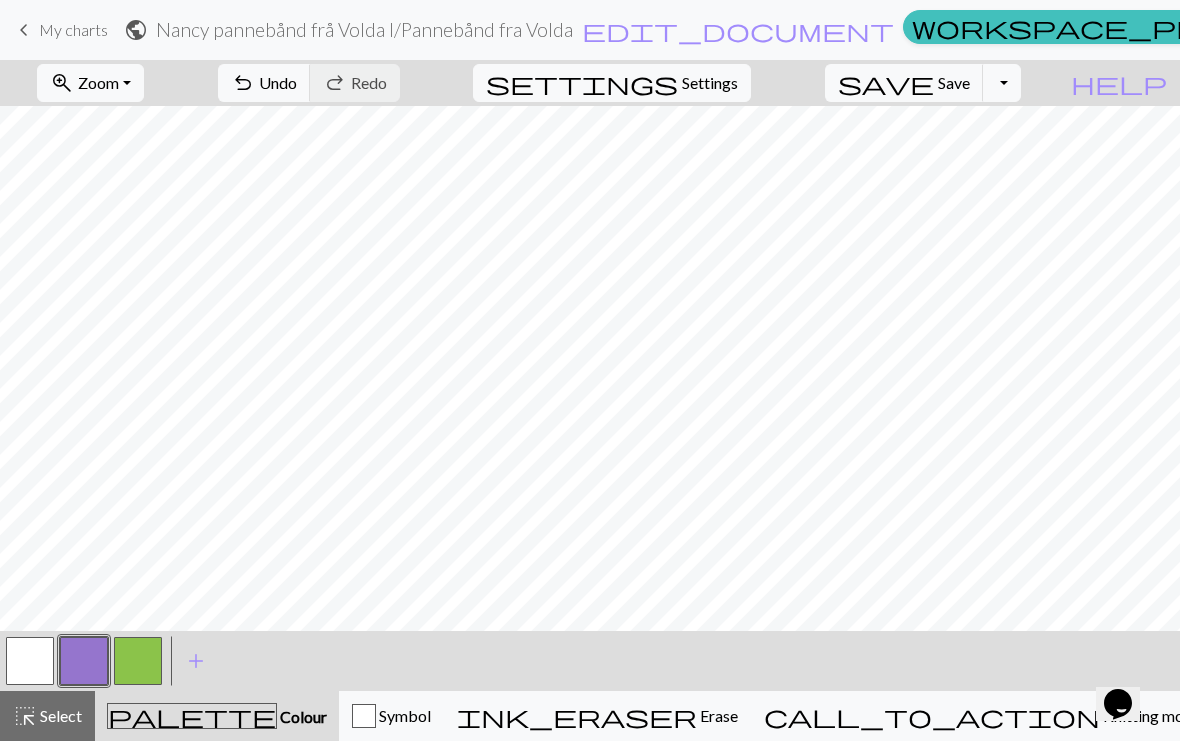 click at bounding box center [138, 661] 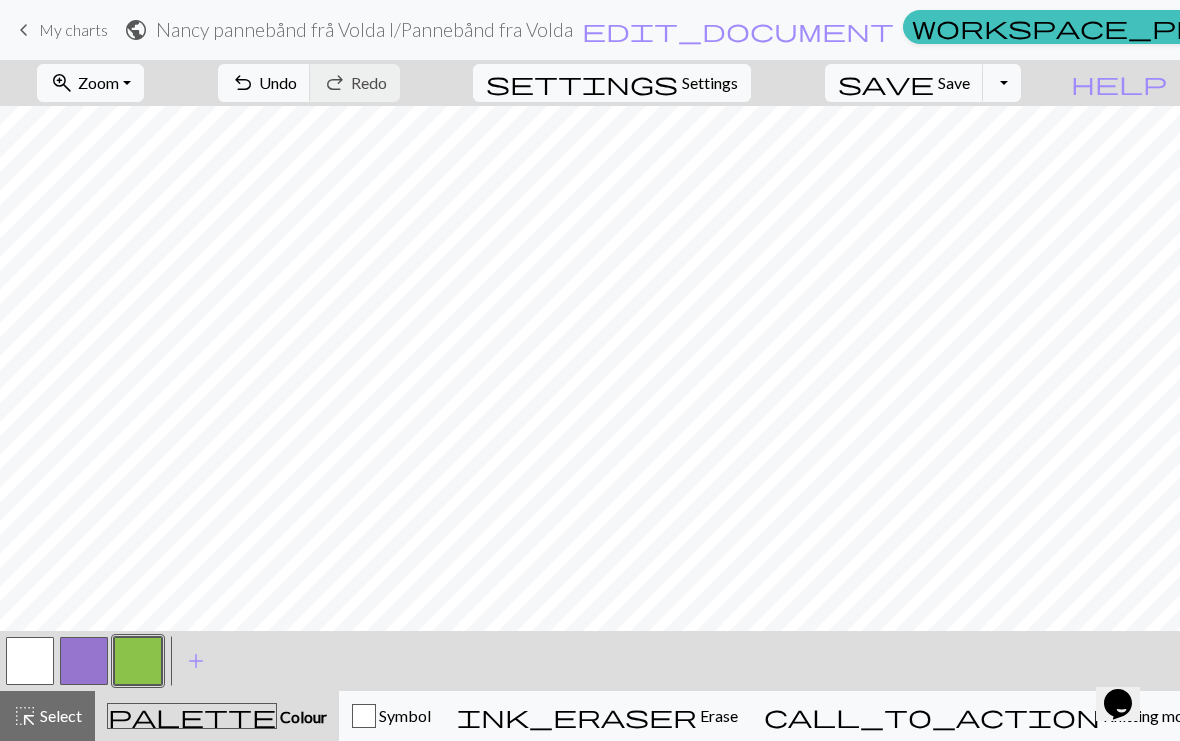 click at bounding box center [84, 661] 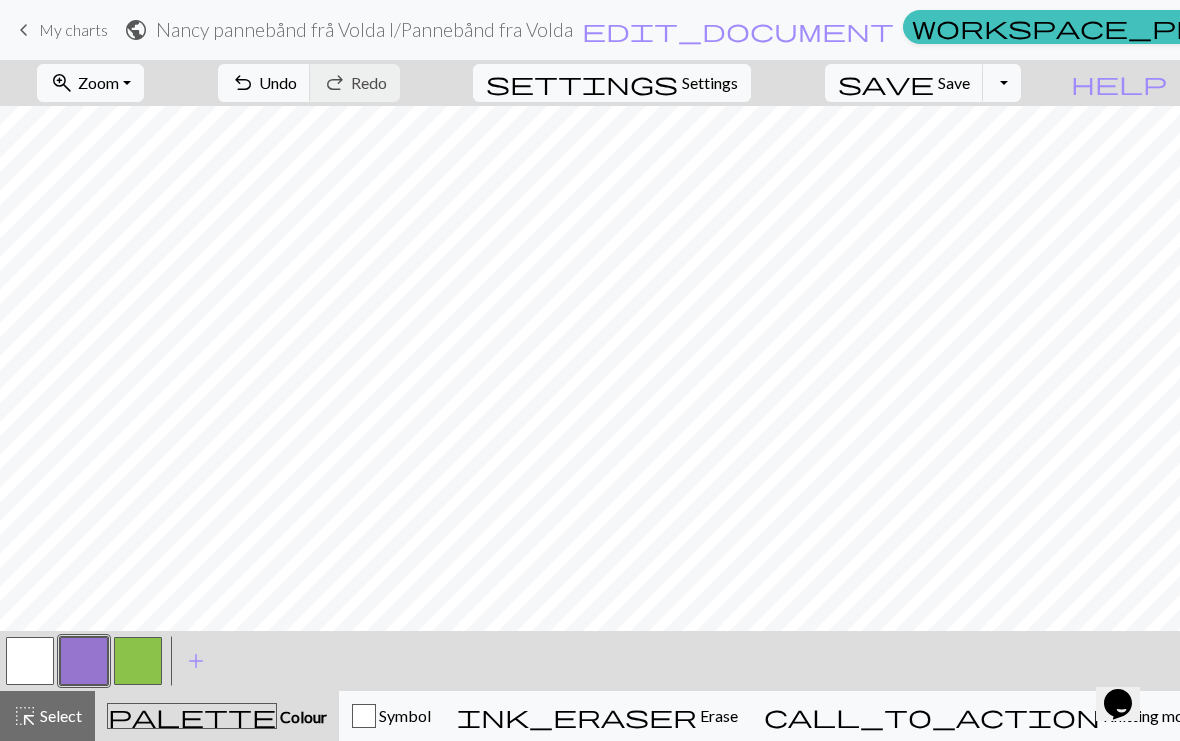 click on "undo" at bounding box center (243, 83) 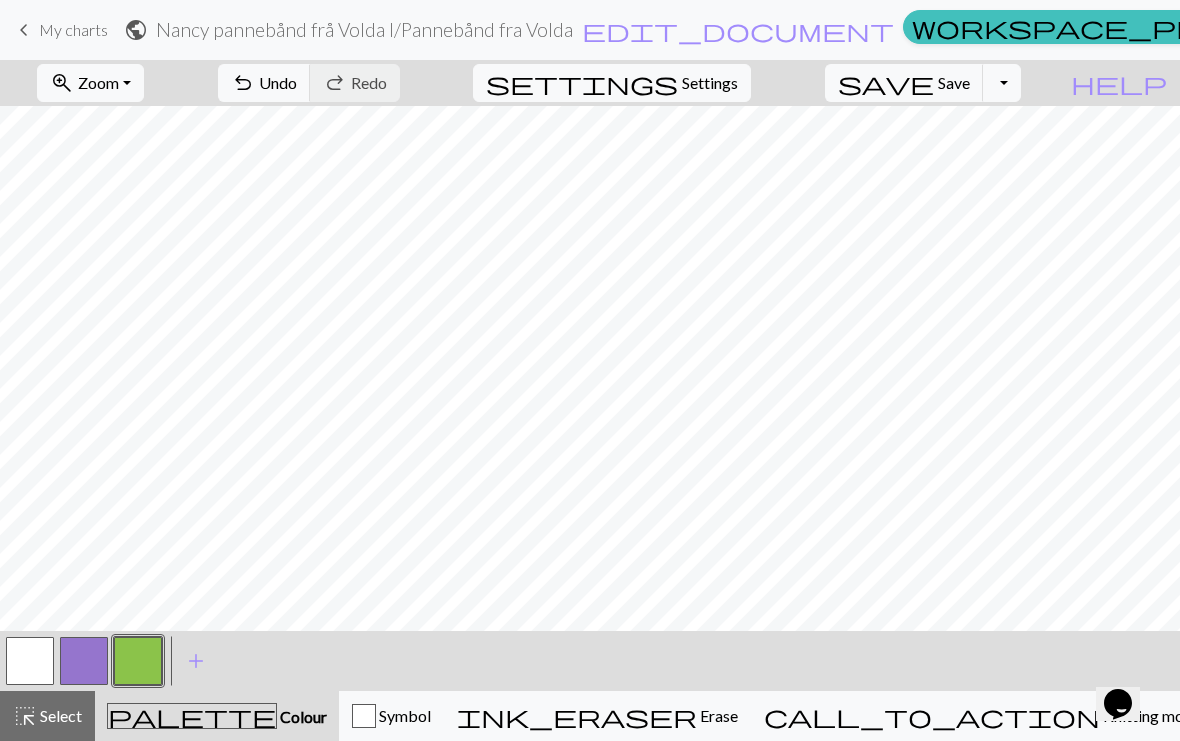 click on "undo" at bounding box center (243, 83) 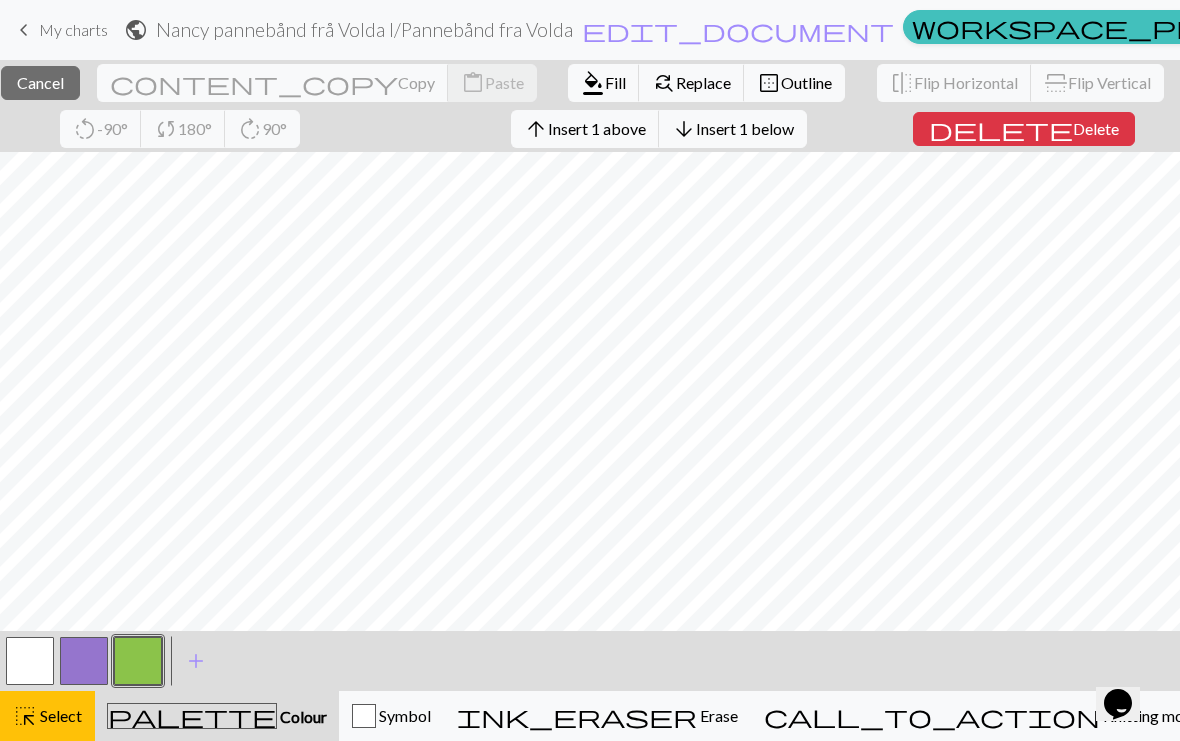 click on "Cancel" at bounding box center (40, 82) 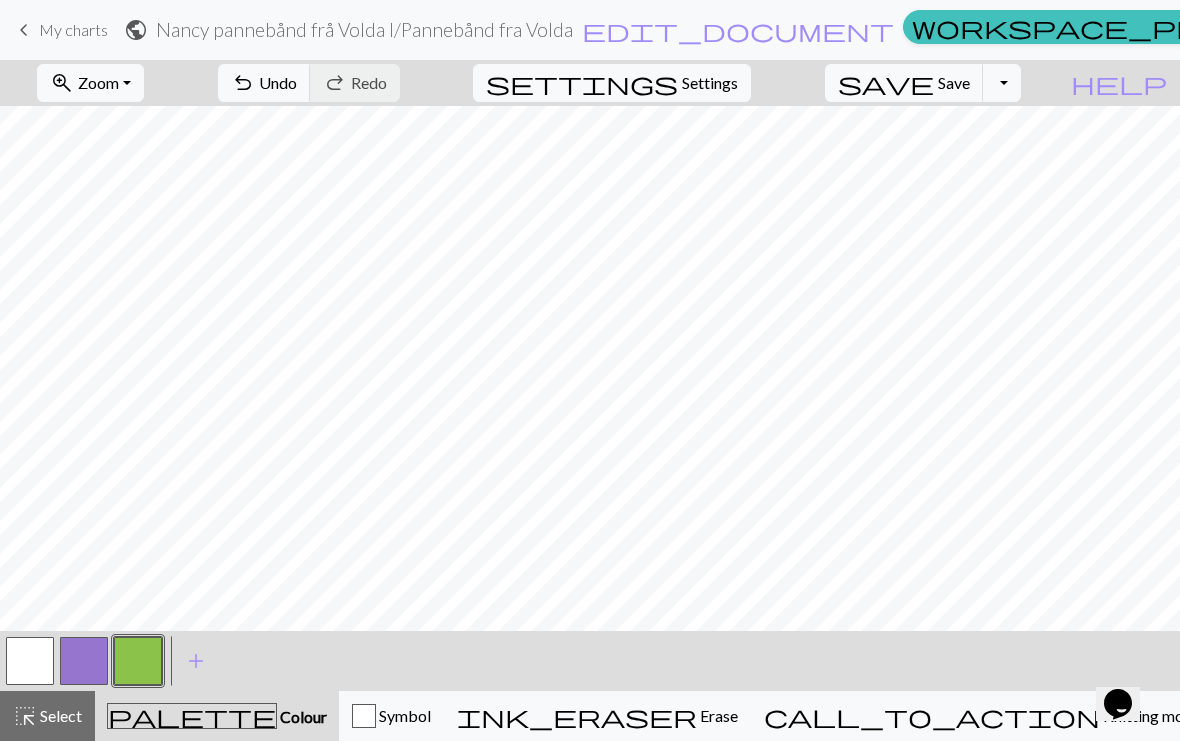 click on "Zoom" at bounding box center (98, 82) 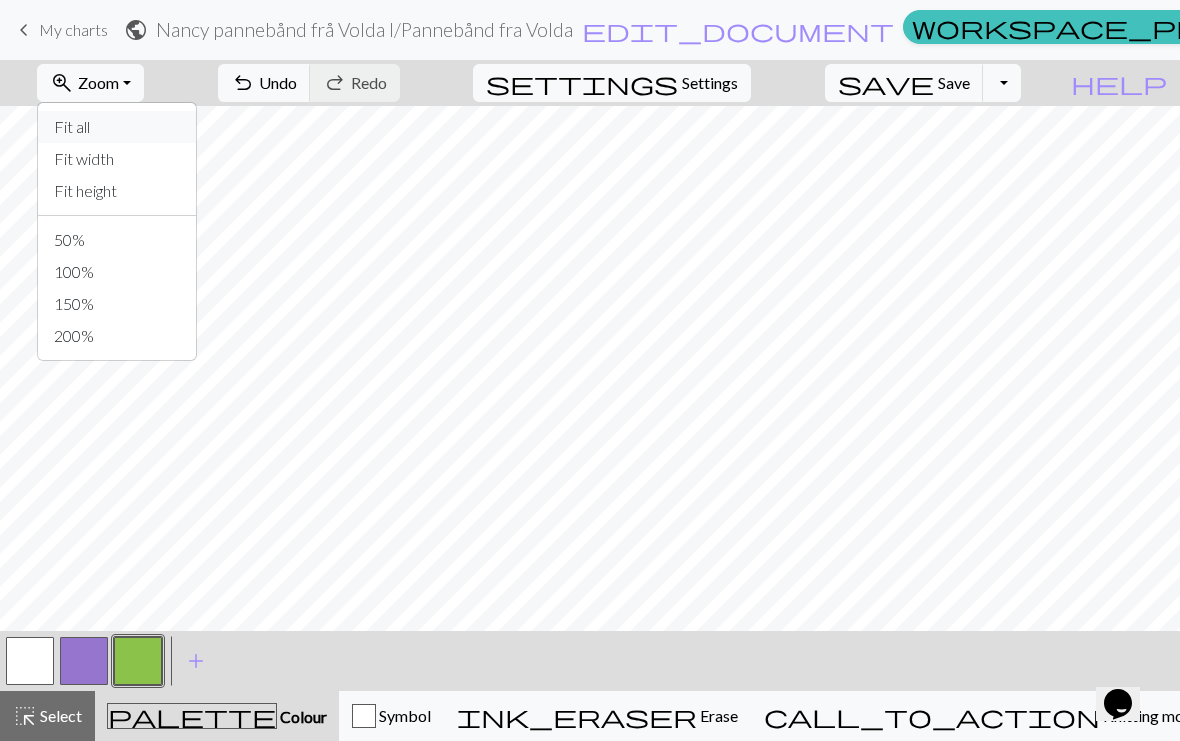 click on "Fit all" at bounding box center (117, 127) 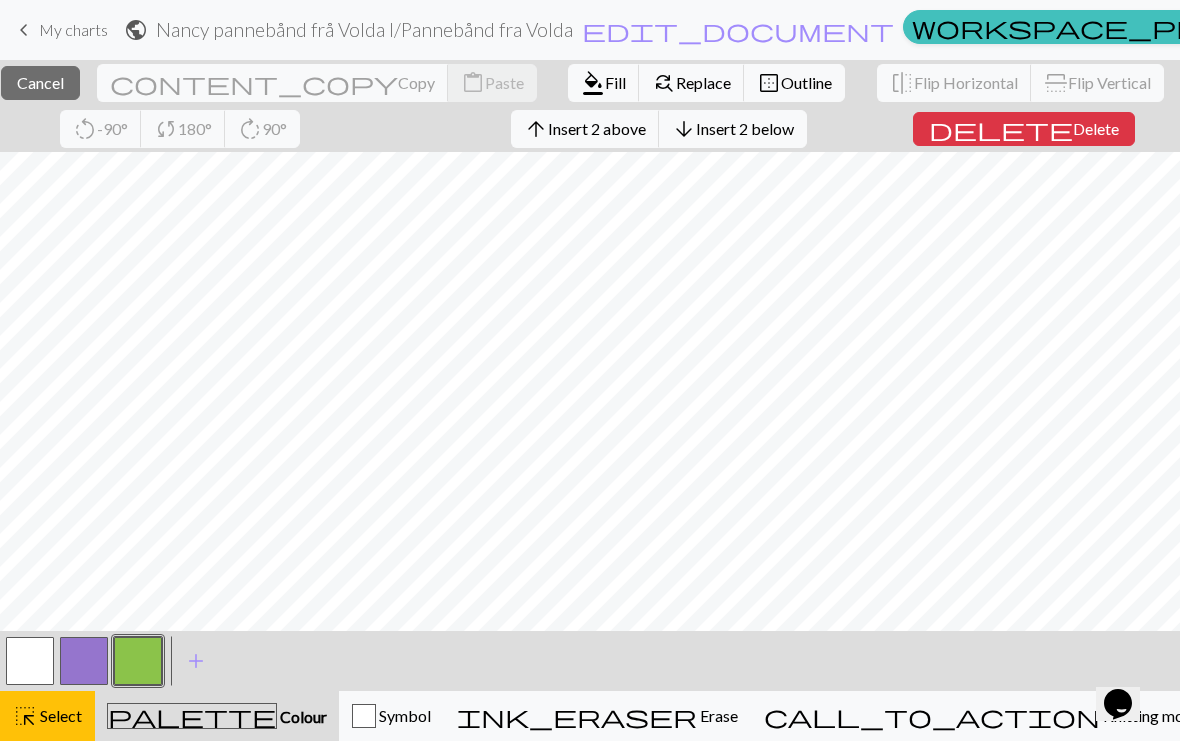 click on "Delete" at bounding box center (1096, 128) 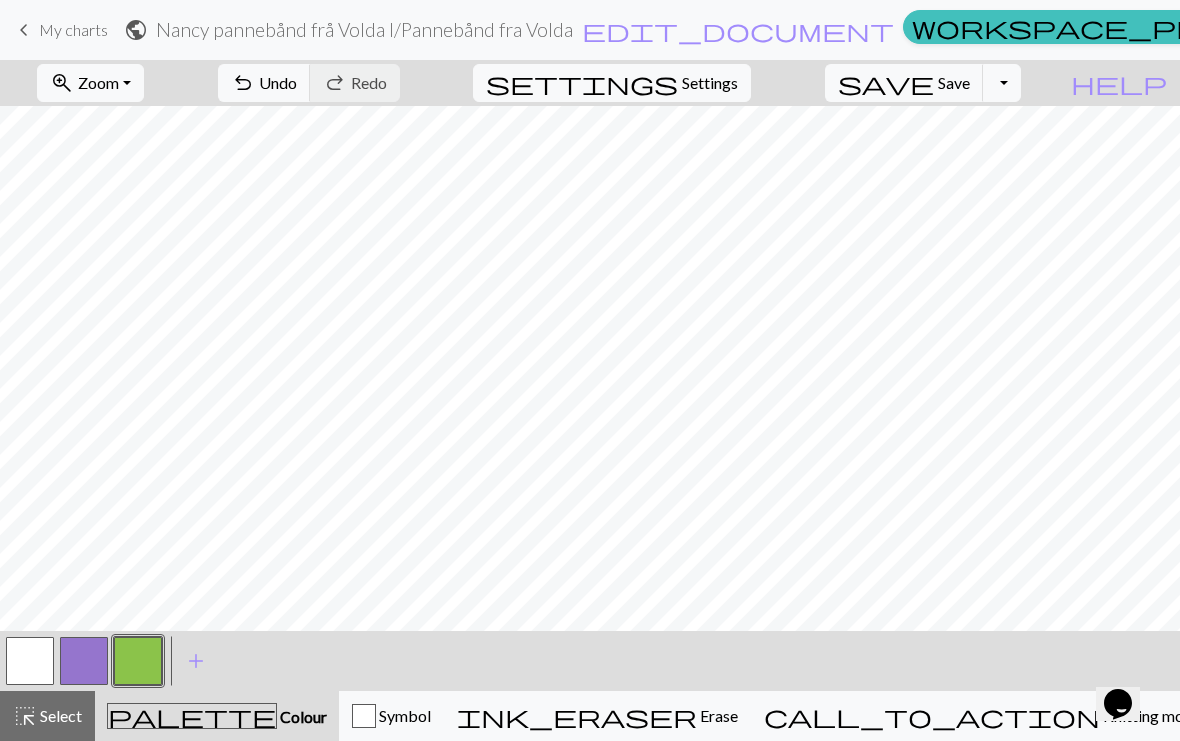 click on "Zoom" at bounding box center (98, 82) 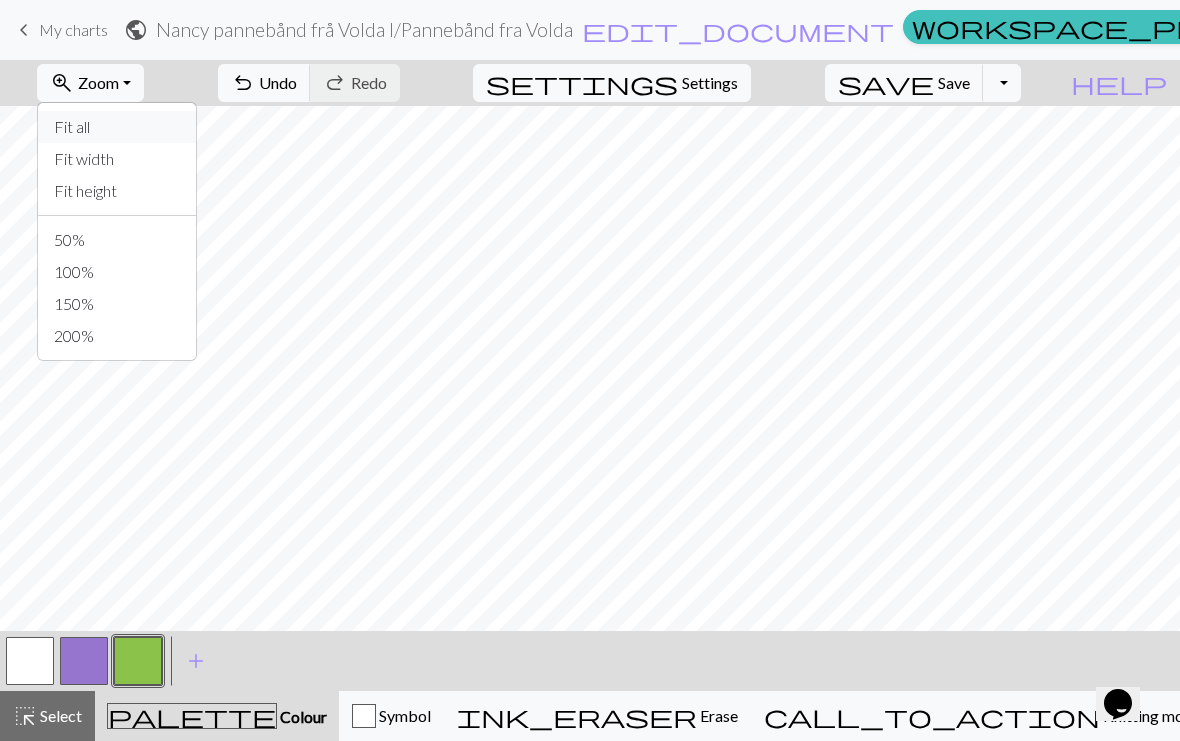 click on "Fit all" at bounding box center (117, 127) 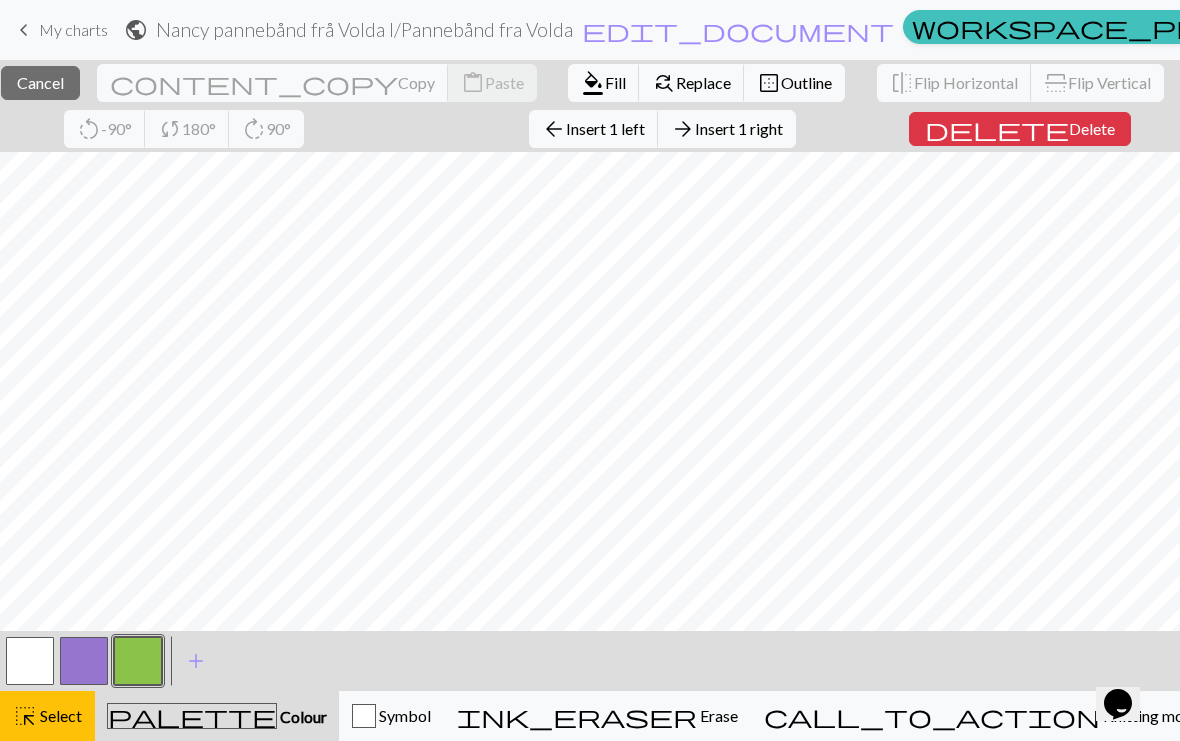 click on "delete" at bounding box center (997, 129) 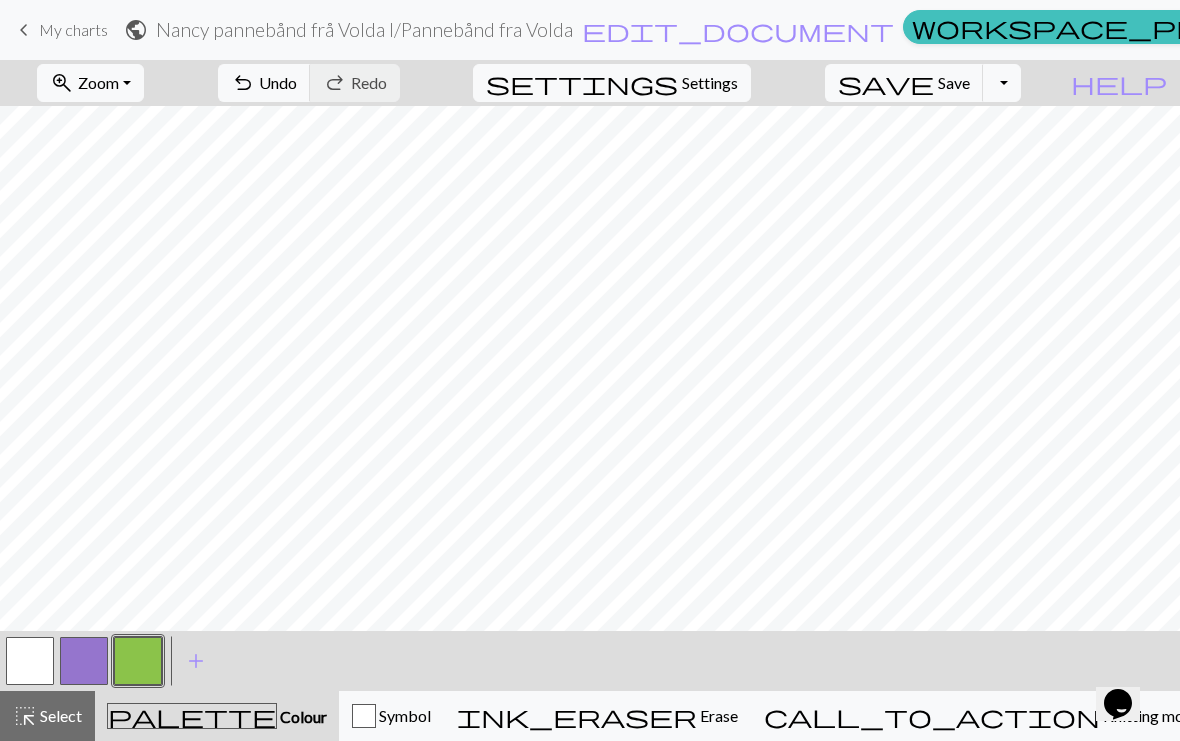 click on "Zoom" at bounding box center [98, 82] 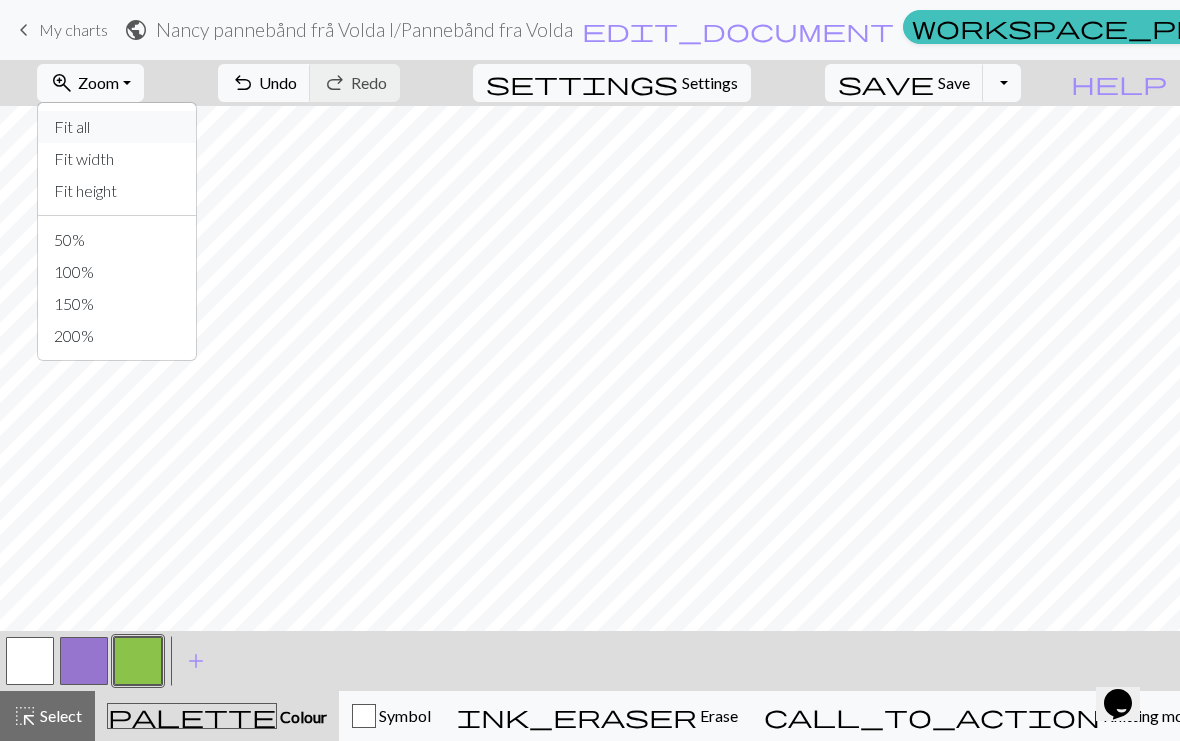 click on "Fit all" at bounding box center (117, 127) 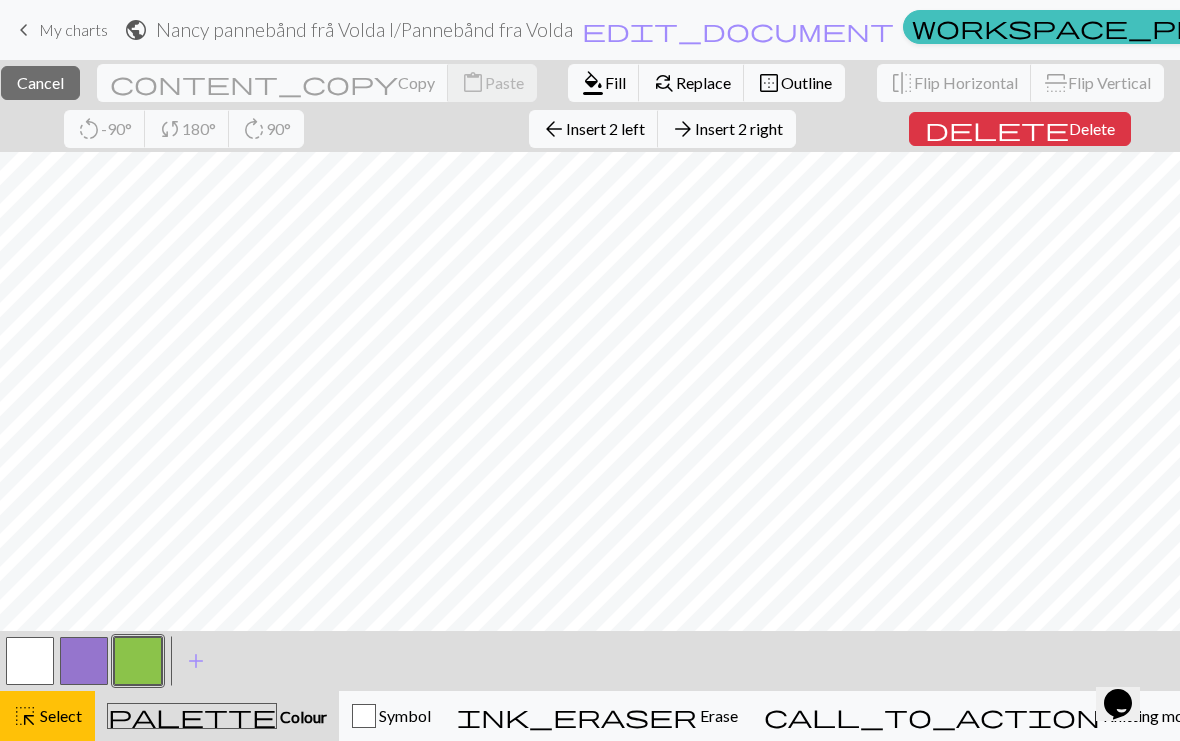 click on "Delete" at bounding box center [1092, 128] 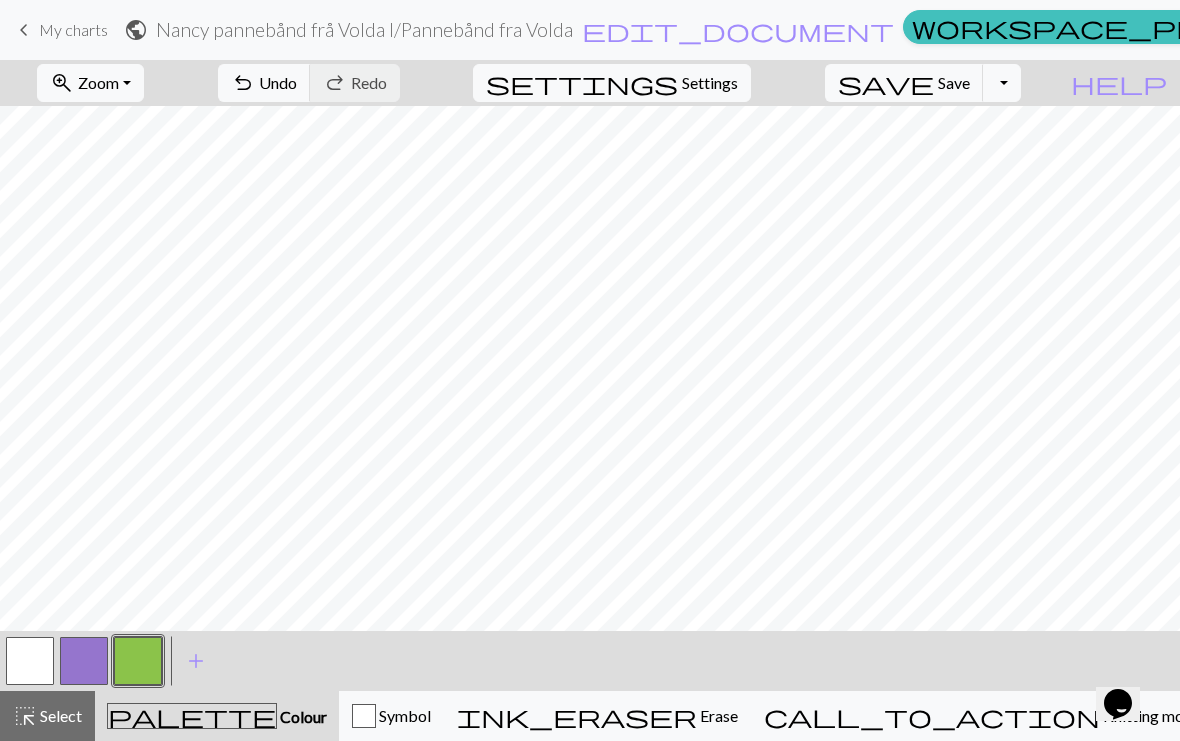 click on "zoom_in" at bounding box center [62, 83] 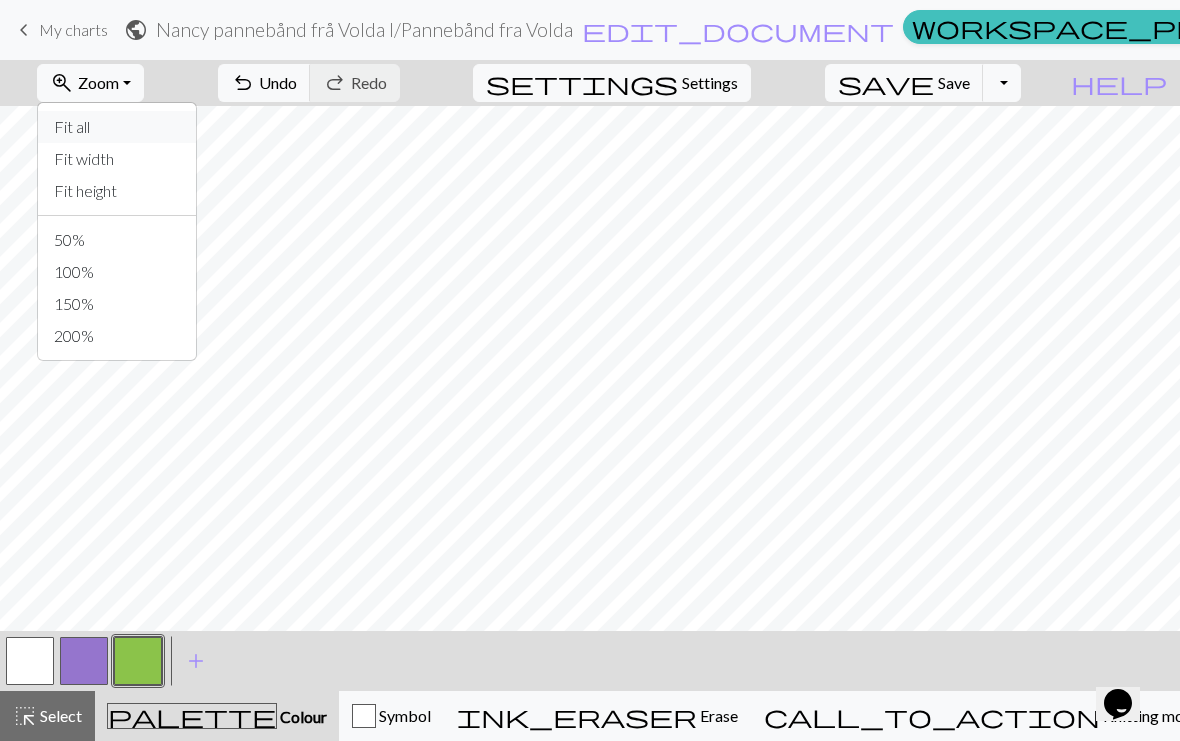 click on "Fit all" at bounding box center (117, 127) 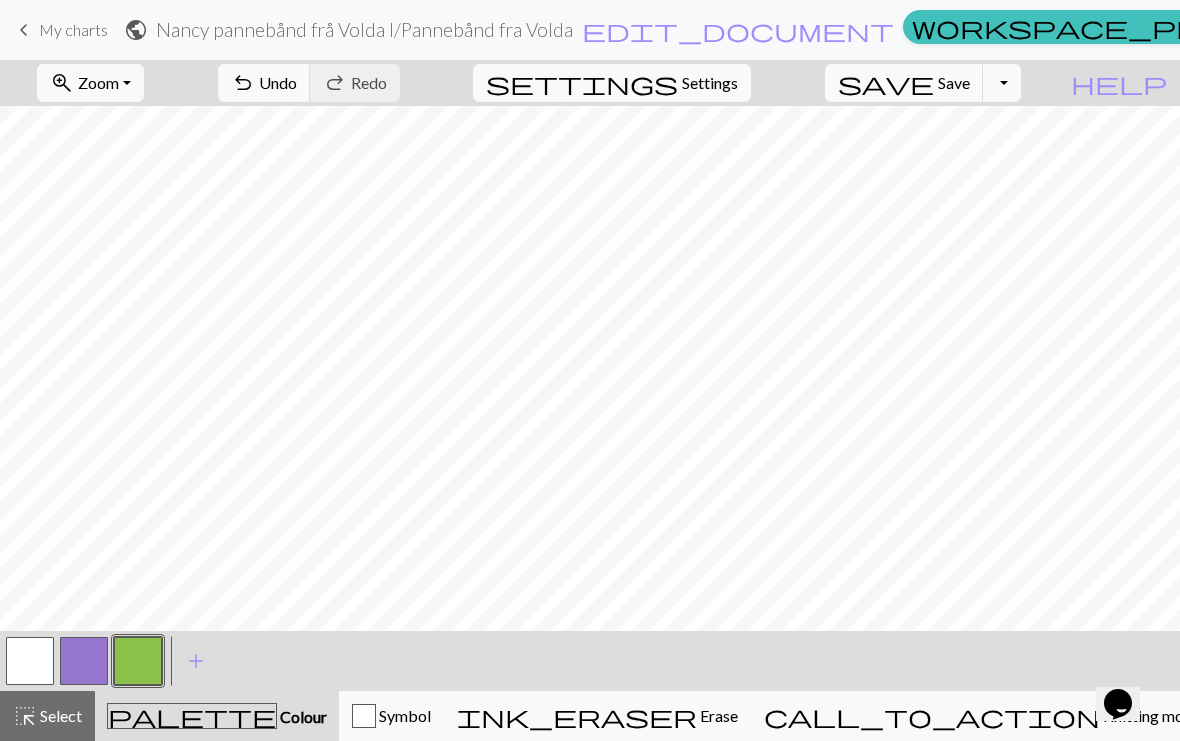 click on "undo" at bounding box center (243, 83) 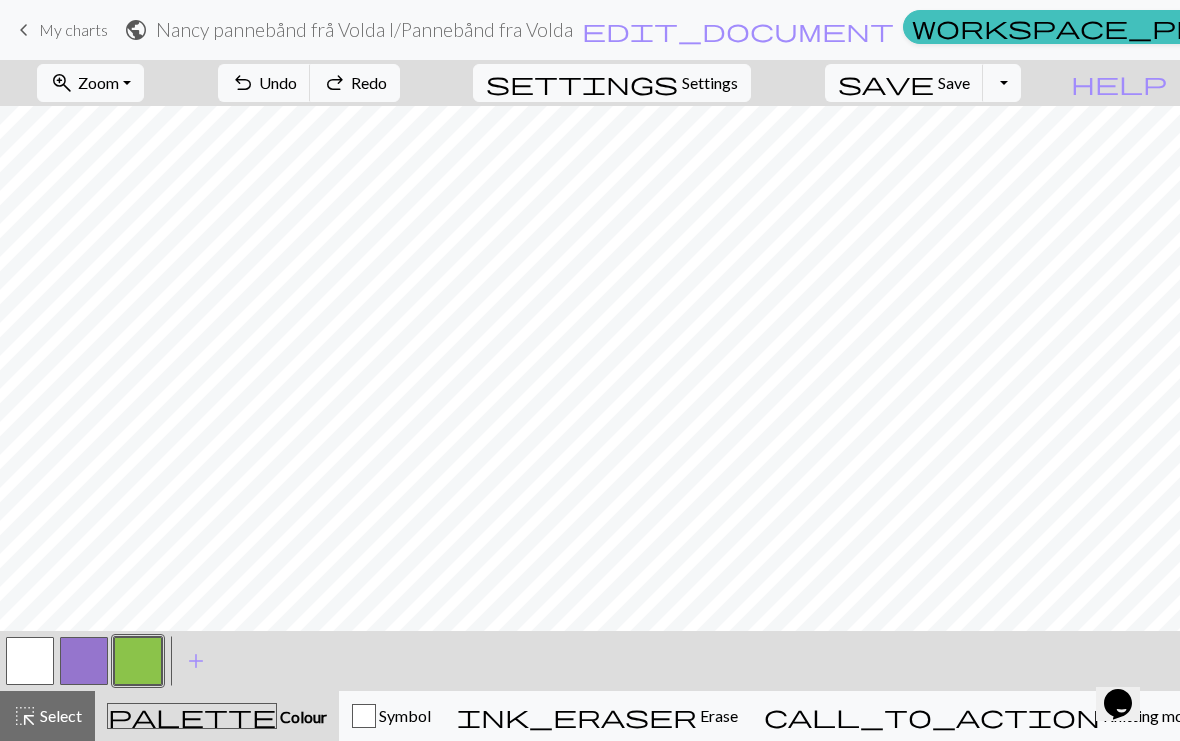 click on "Undo" at bounding box center (278, 82) 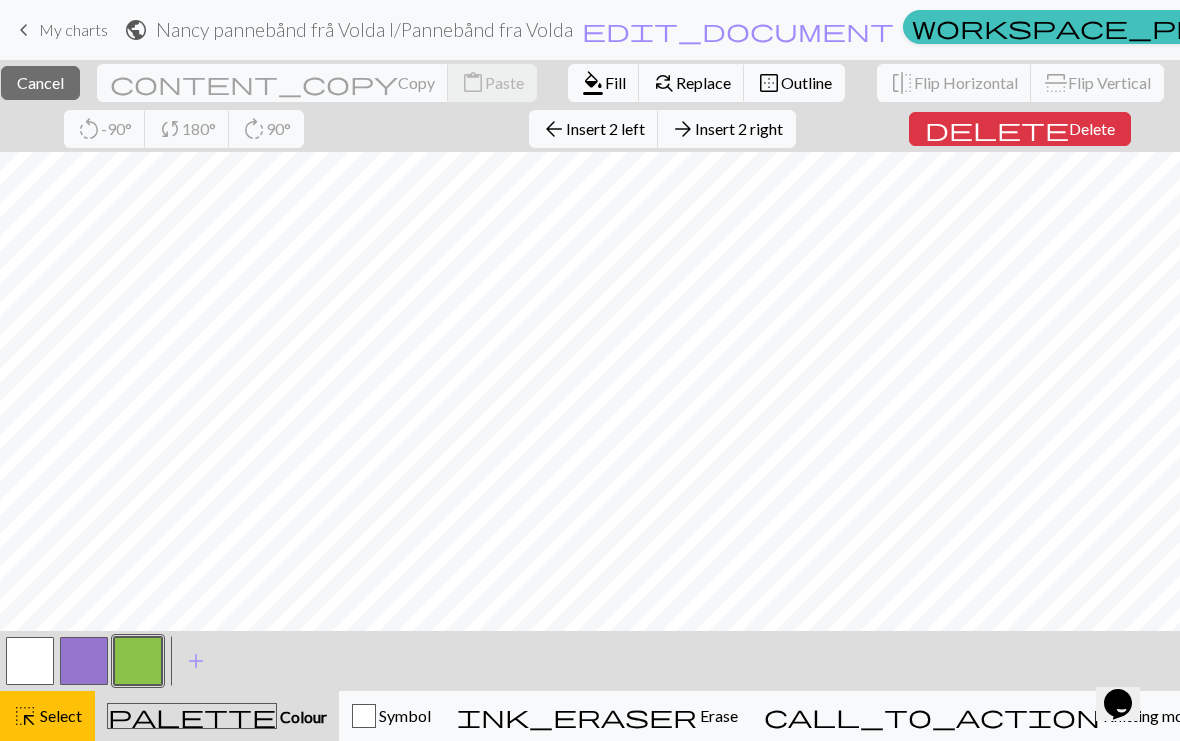 click on "delete" at bounding box center [997, 129] 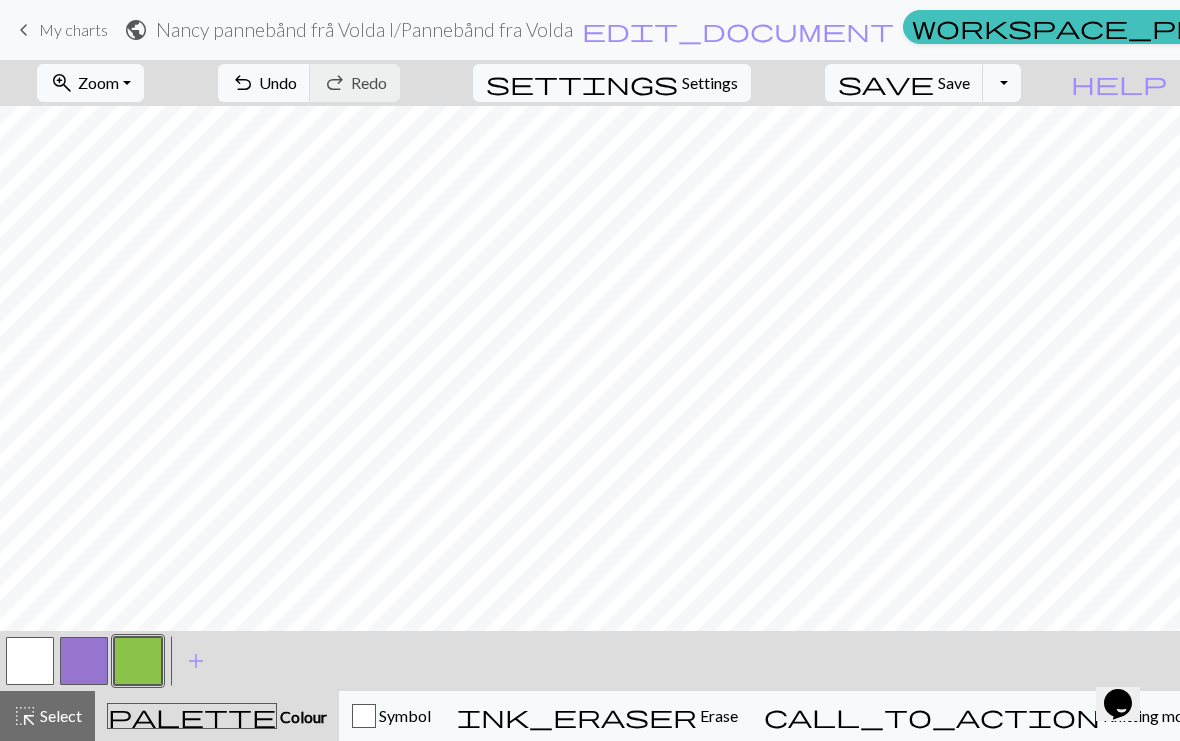 click on "zoom_in" at bounding box center [62, 83] 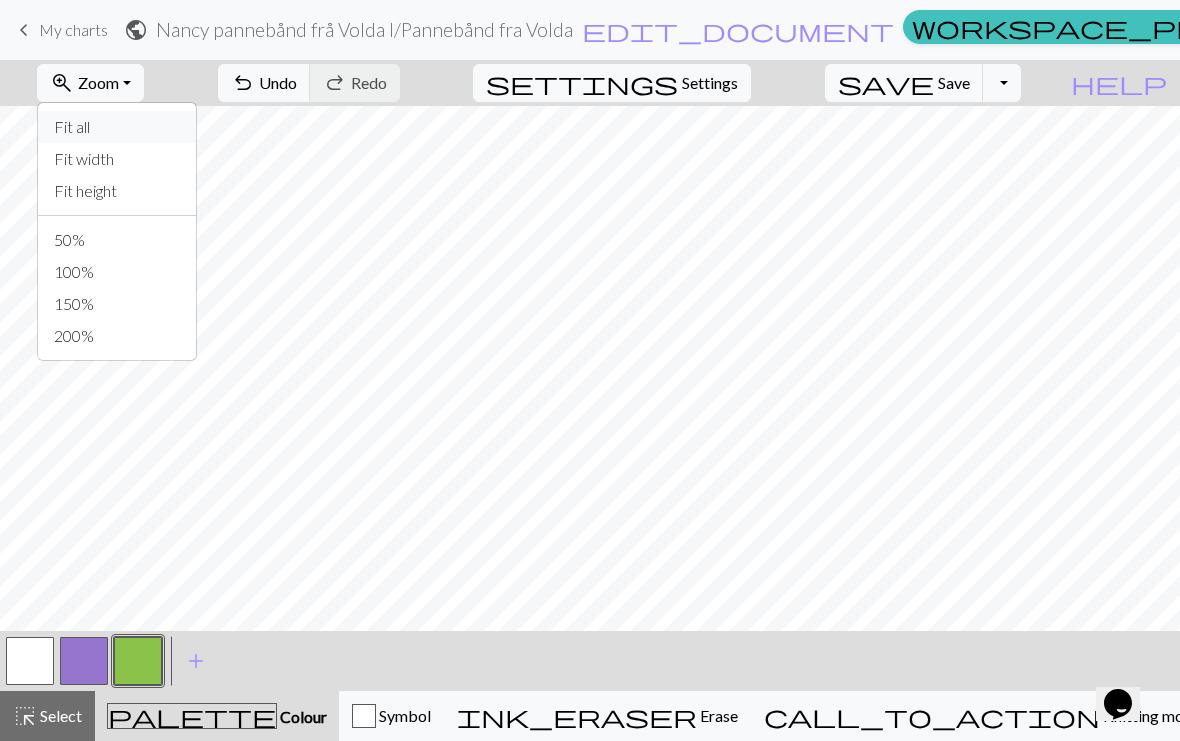 click on "Fit all" at bounding box center (117, 127) 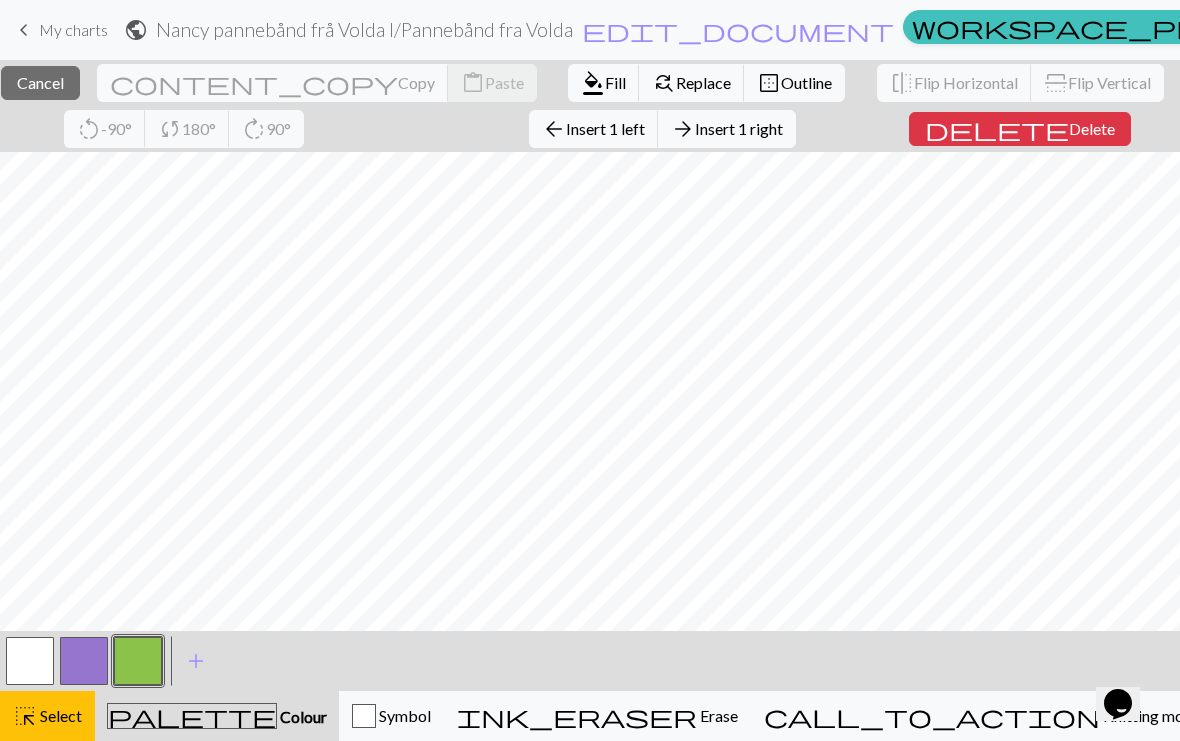 click on "delete  Delete" at bounding box center (1020, 129) 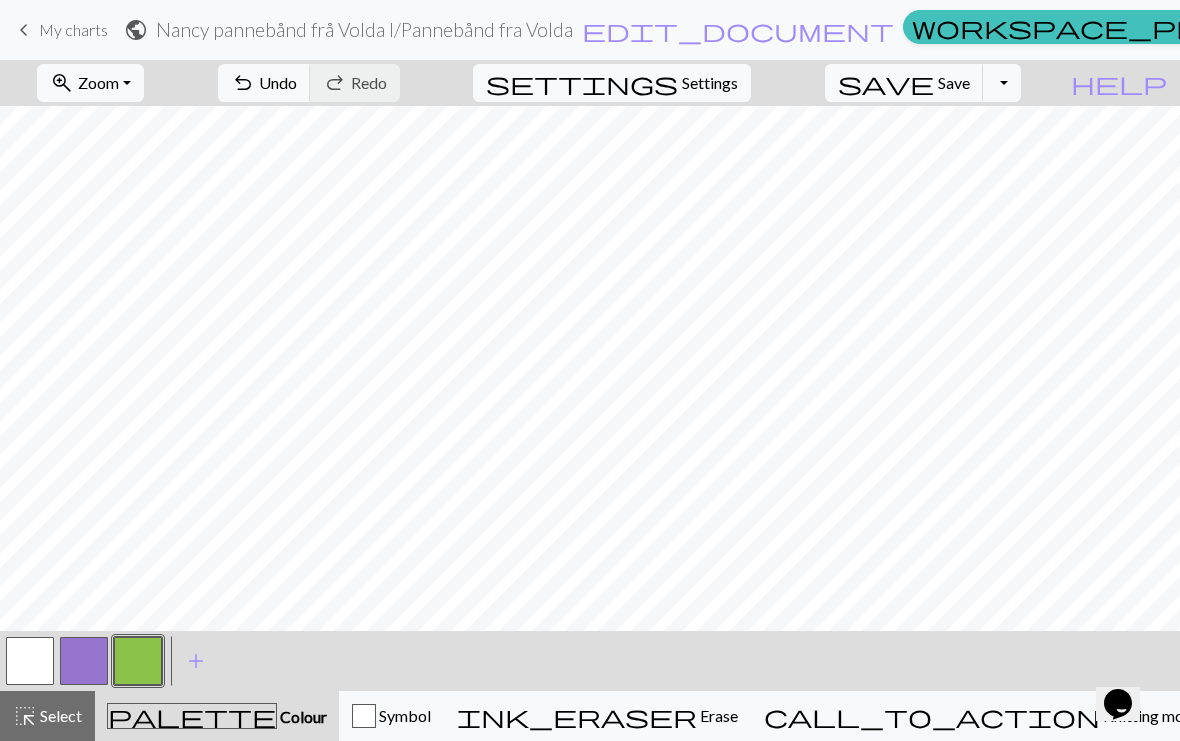 click on "Zoom" at bounding box center [98, 82] 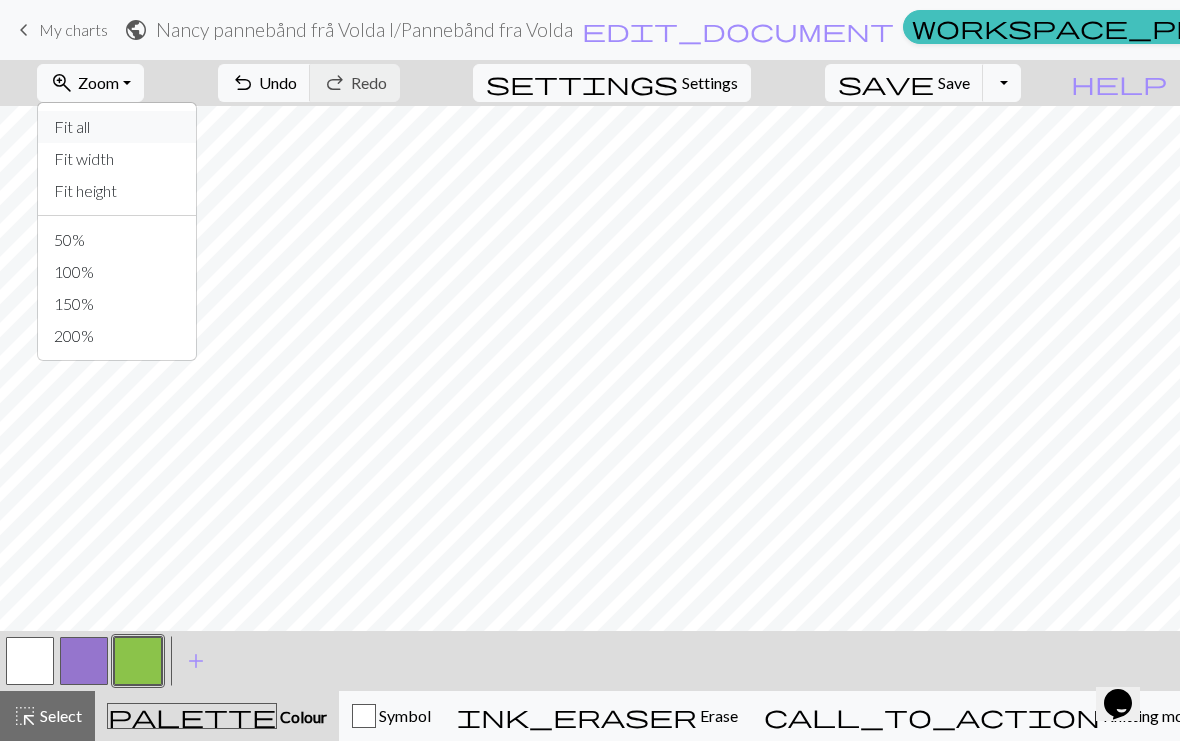 click on "Fit all" at bounding box center [117, 127] 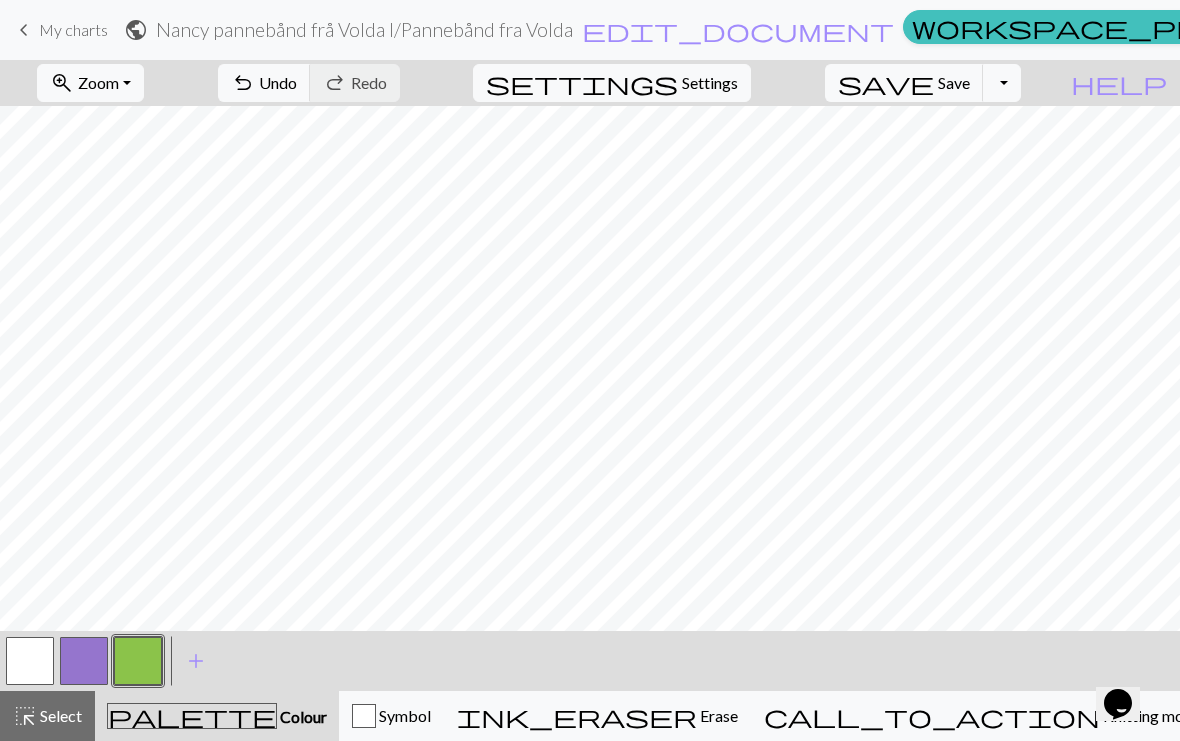 click on "save" at bounding box center (886, 83) 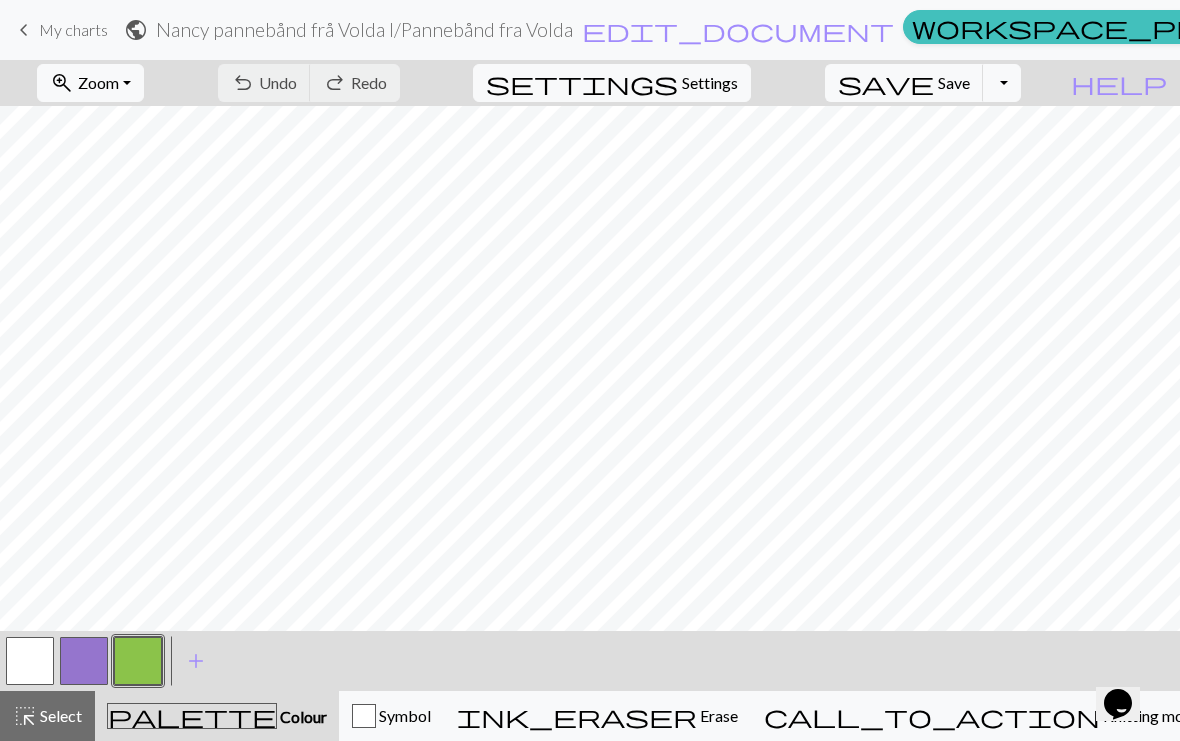 click on "My charts" at bounding box center (1405, 30) 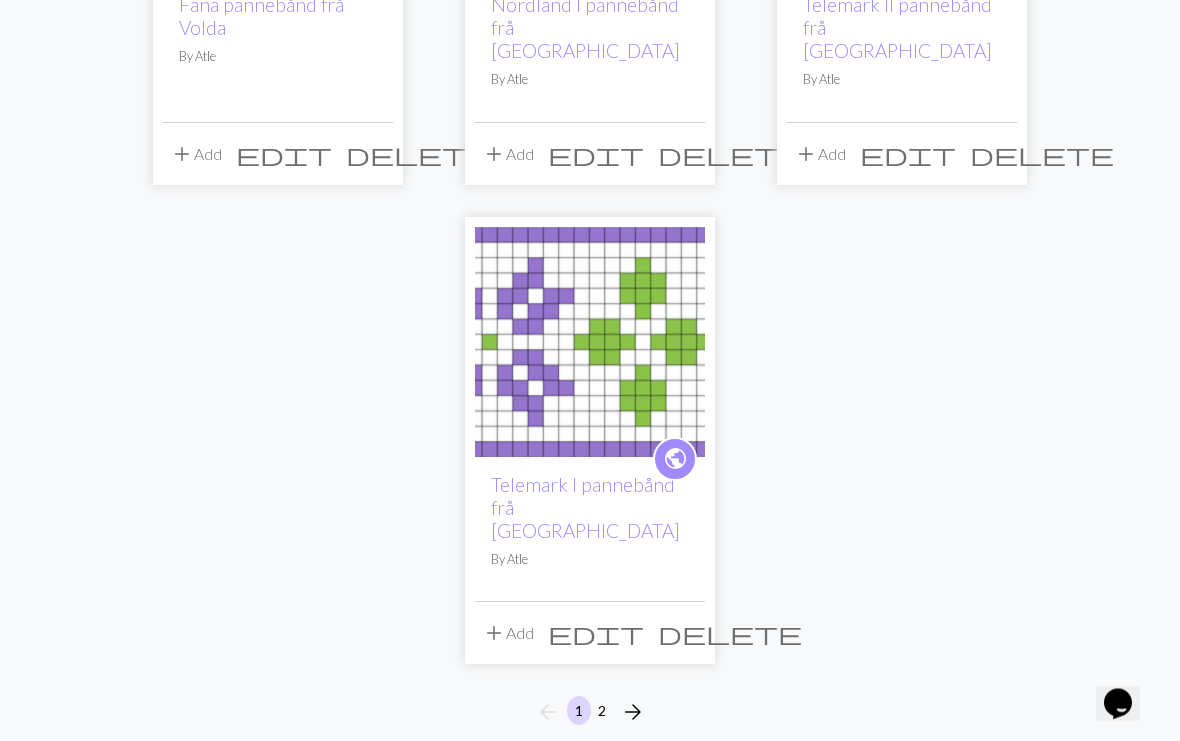 scroll, scrollTop: 2418, scrollLeft: 0, axis: vertical 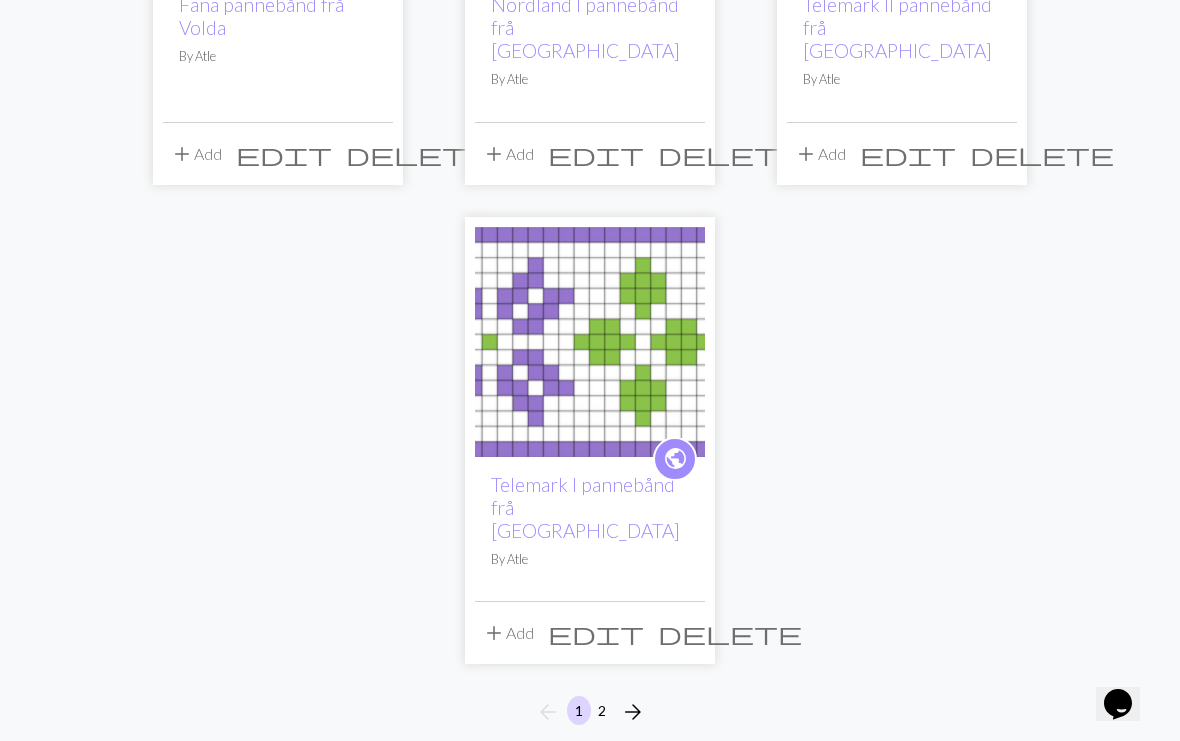 click on "2" at bounding box center [602, 710] 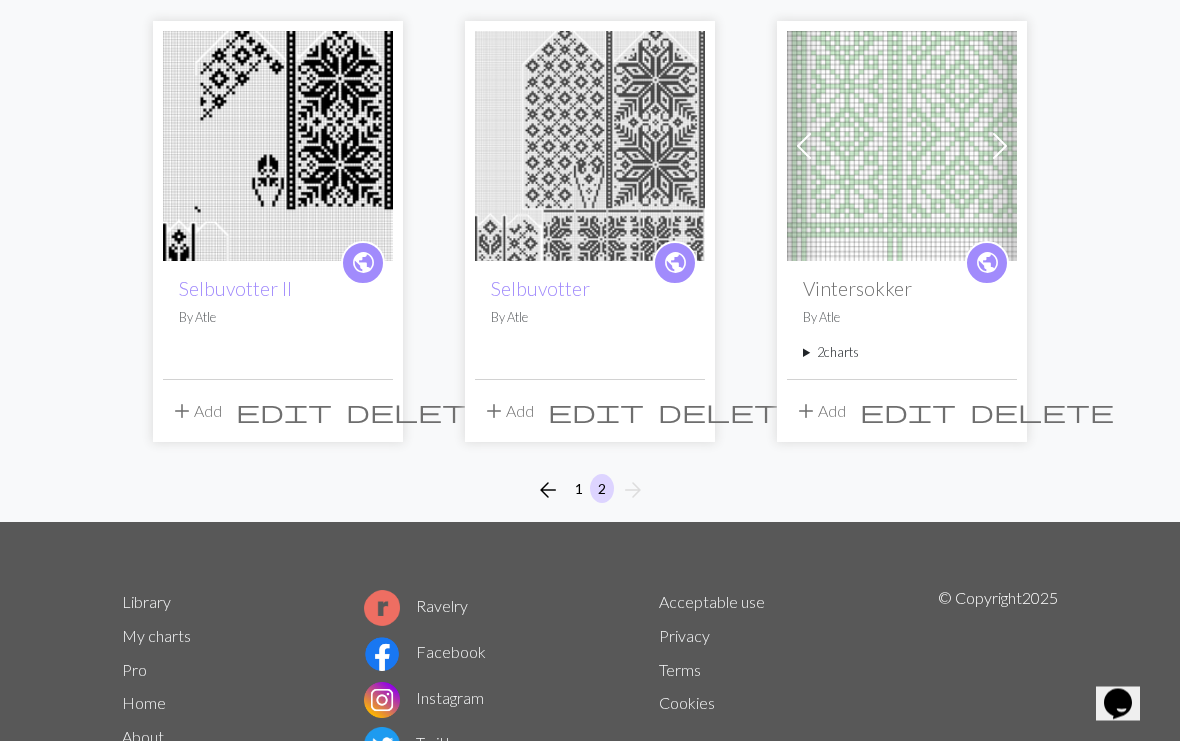 scroll, scrollTop: 2041, scrollLeft: 0, axis: vertical 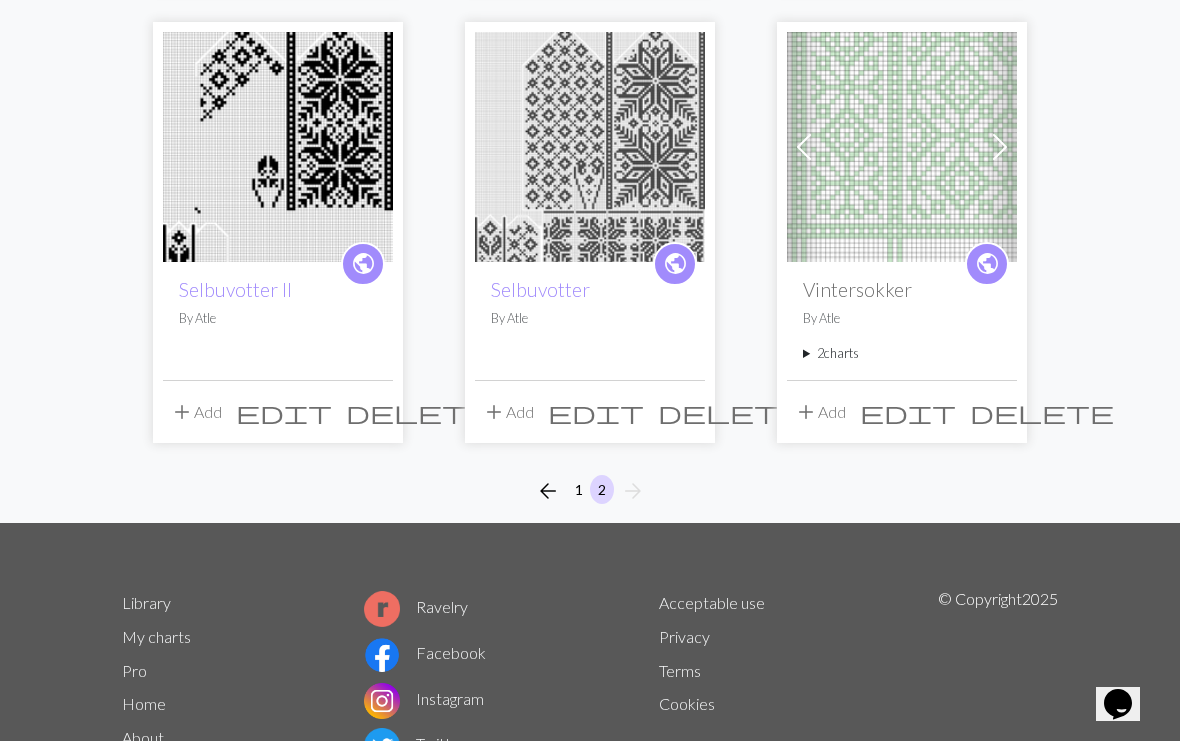 click on "1" at bounding box center (579, 489) 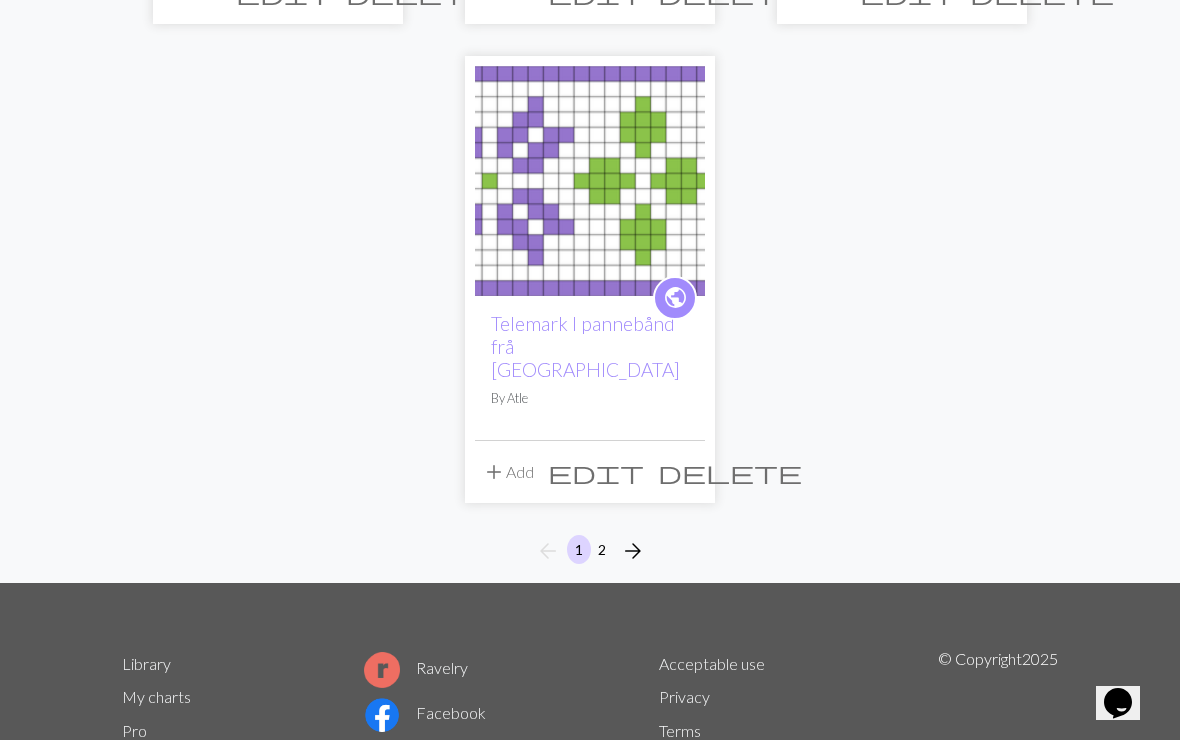 scroll, scrollTop: 2576, scrollLeft: 0, axis: vertical 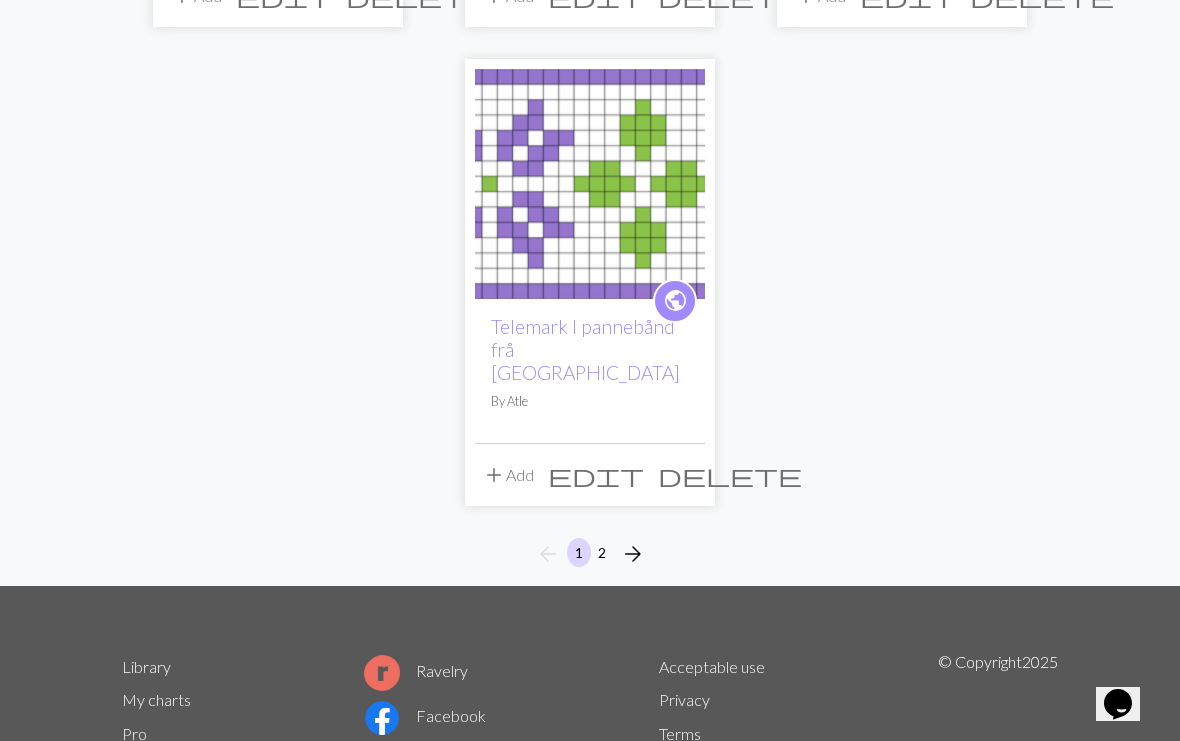 click on "2" at bounding box center [602, 552] 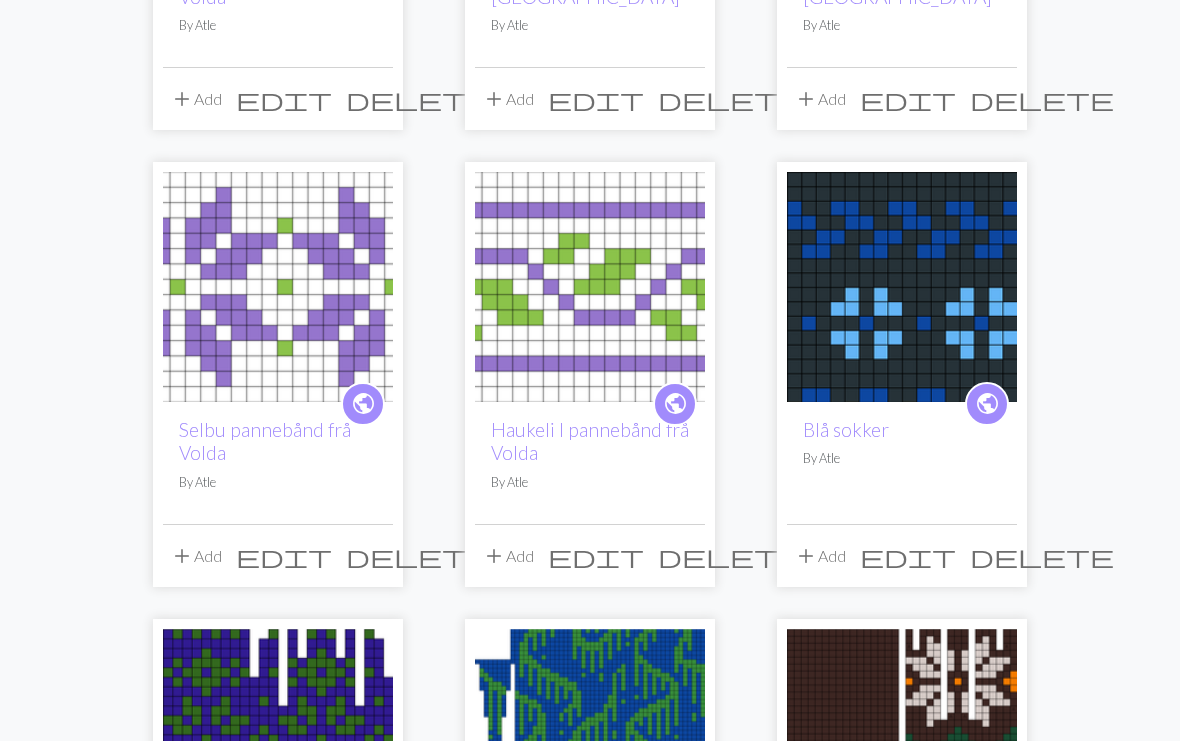 scroll, scrollTop: 0, scrollLeft: 0, axis: both 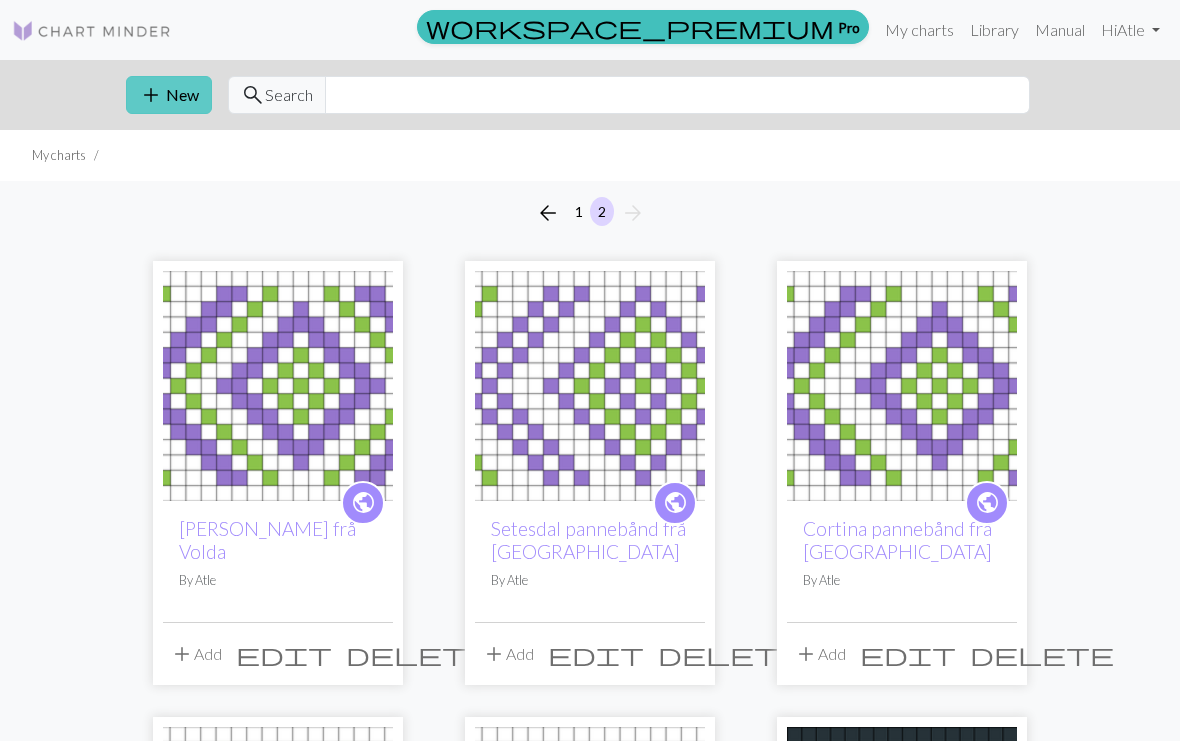 click on "add" at bounding box center (151, 95) 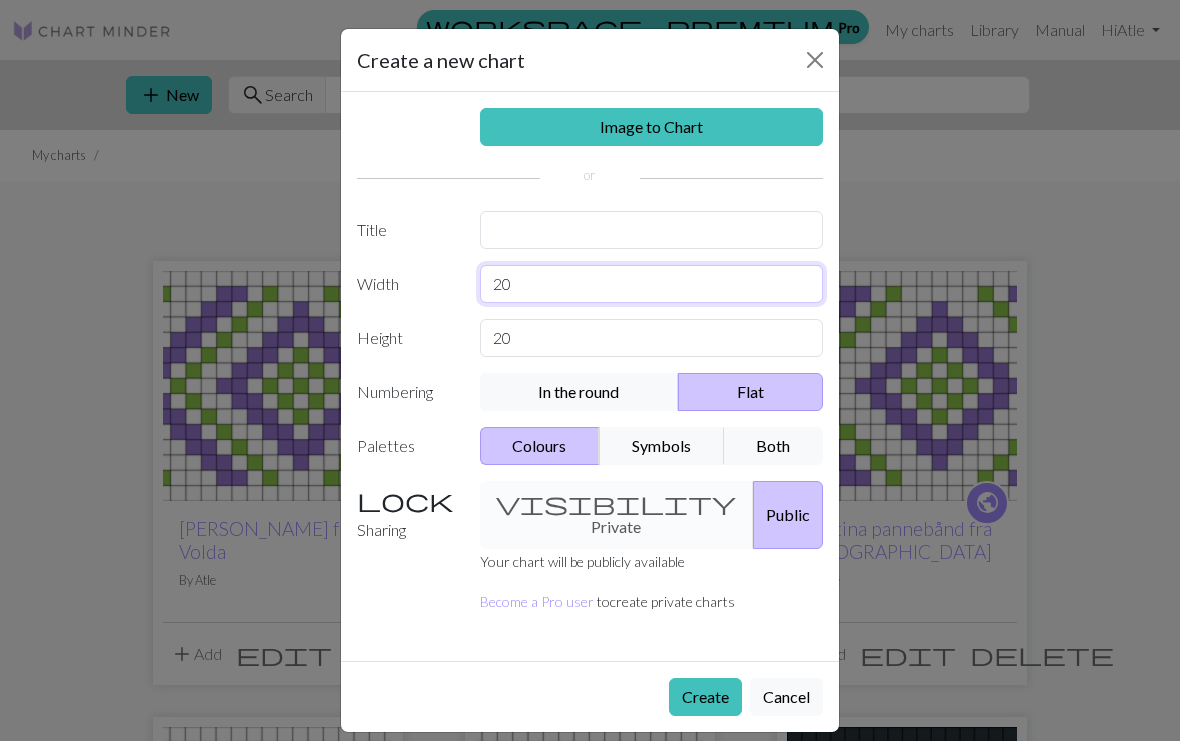 click on "20" at bounding box center [652, 284] 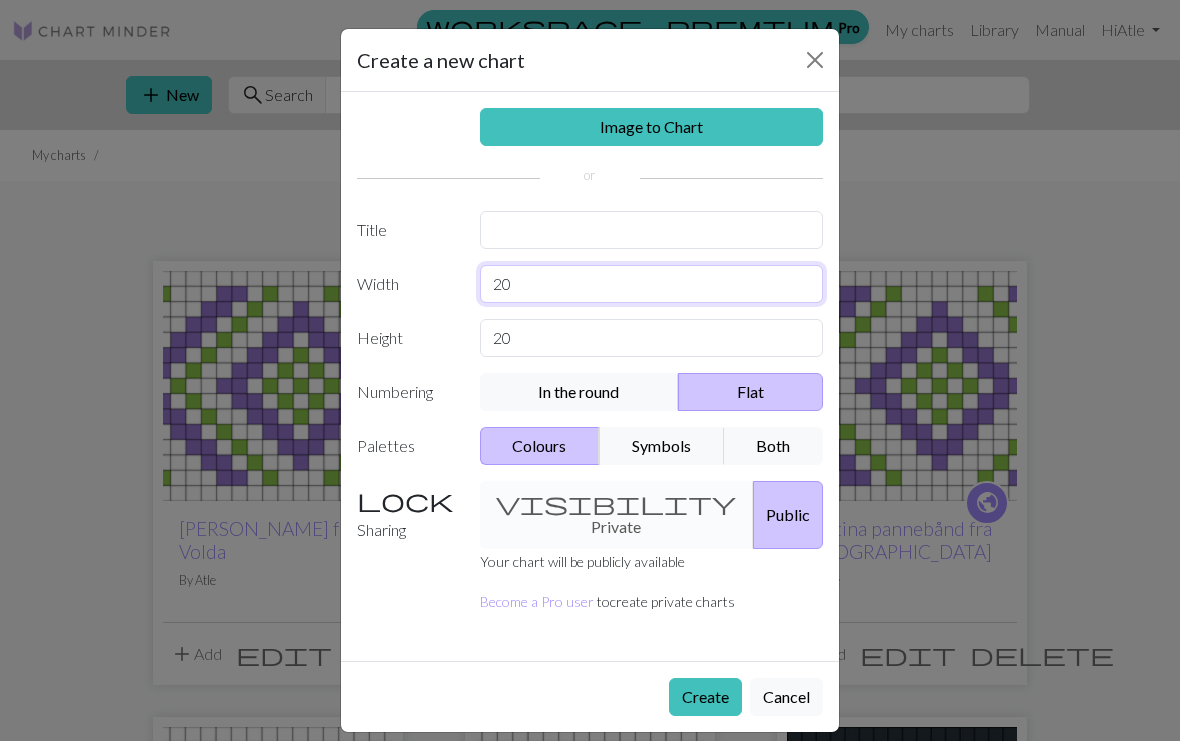 type on "2" 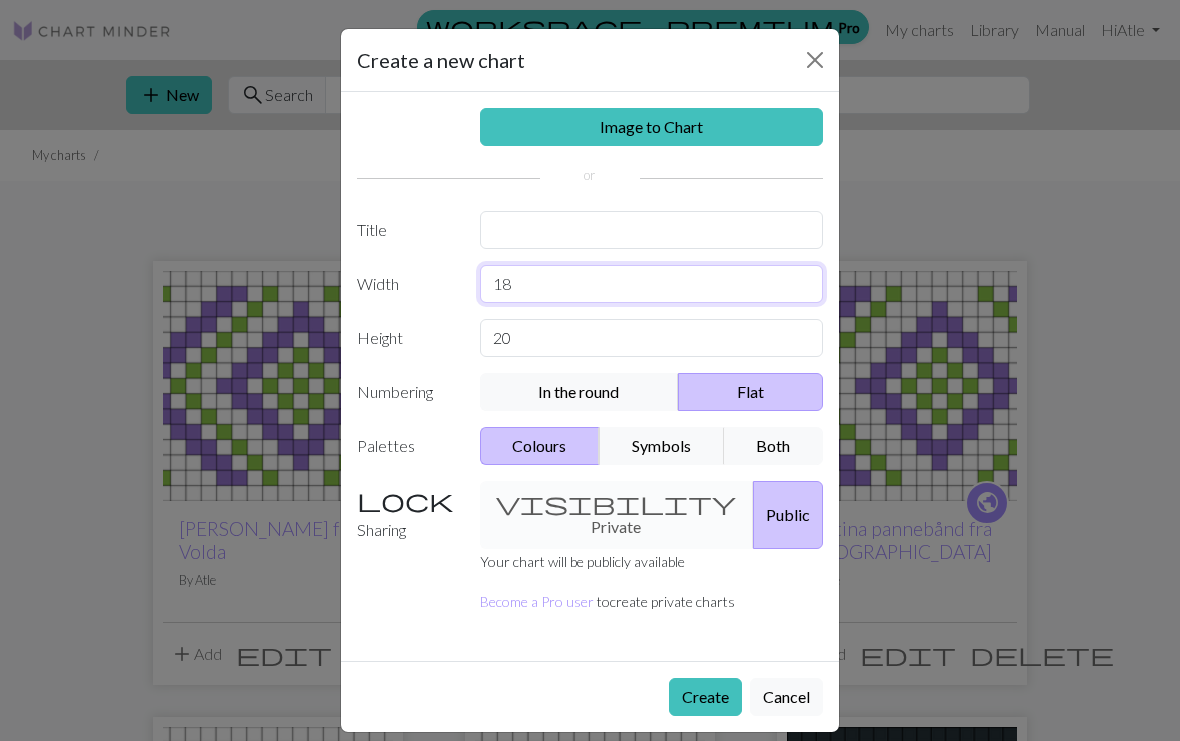 type on "18" 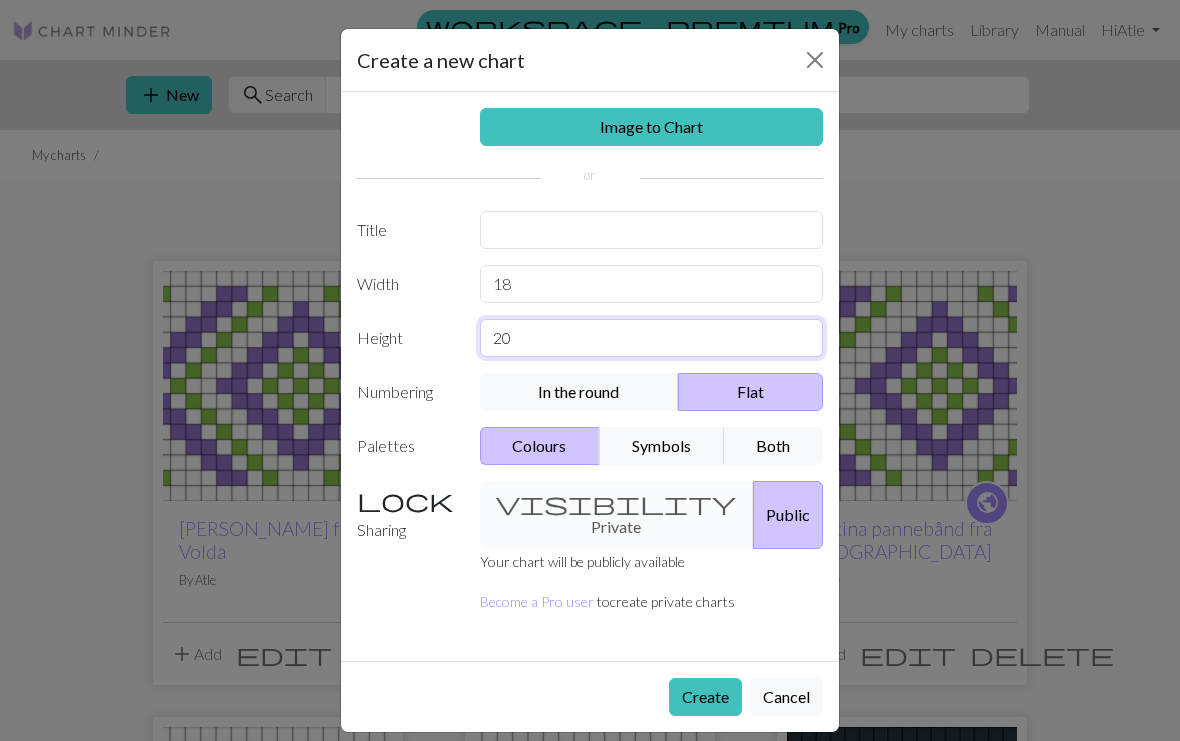 click on "20" at bounding box center [652, 338] 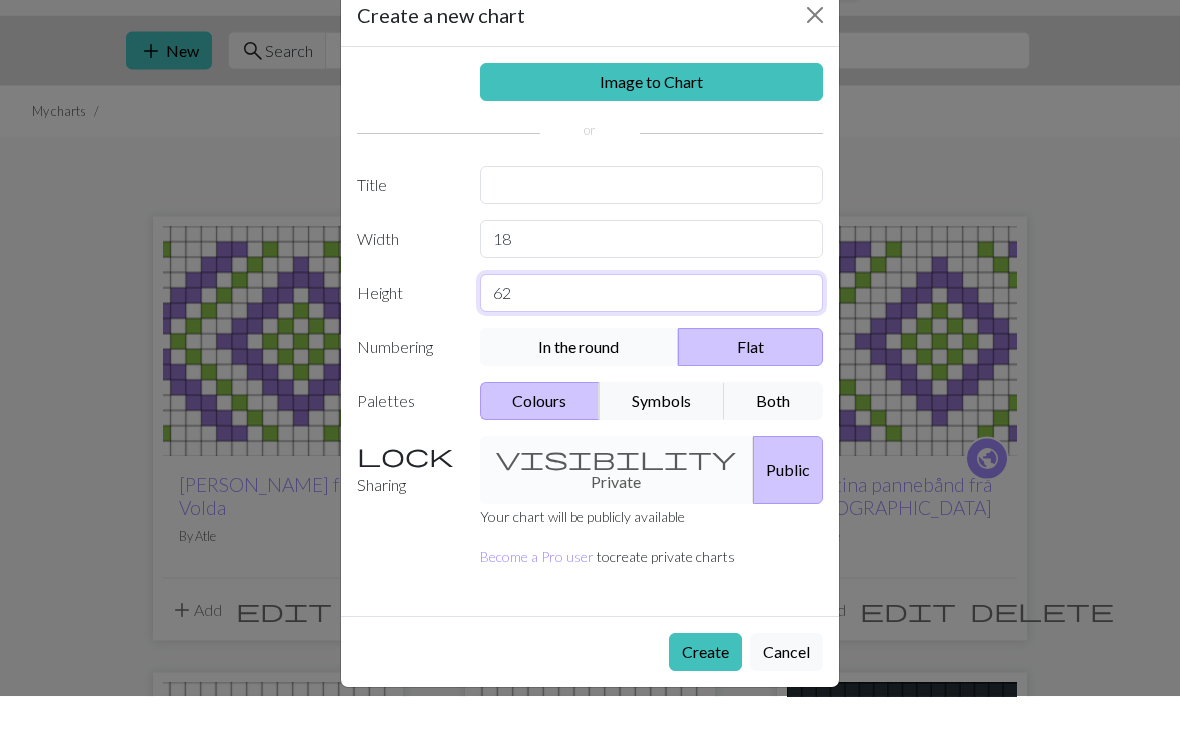 type on "62" 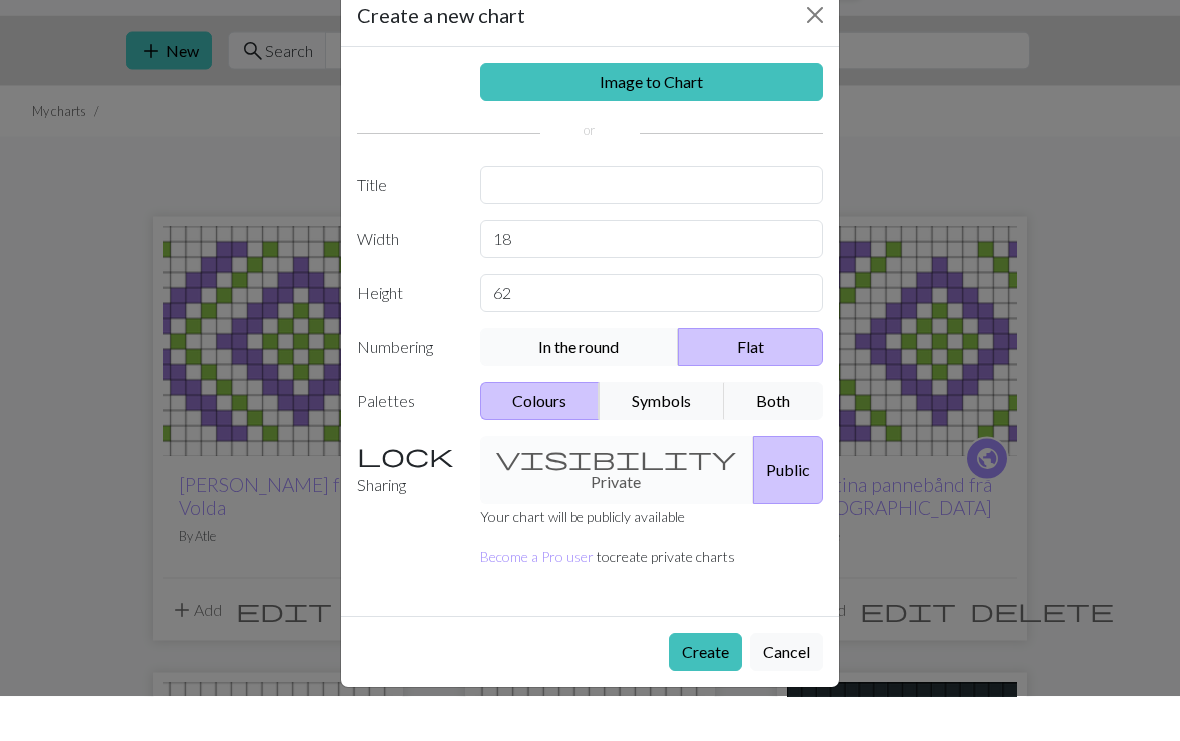 click on "In the round" at bounding box center [580, 392] 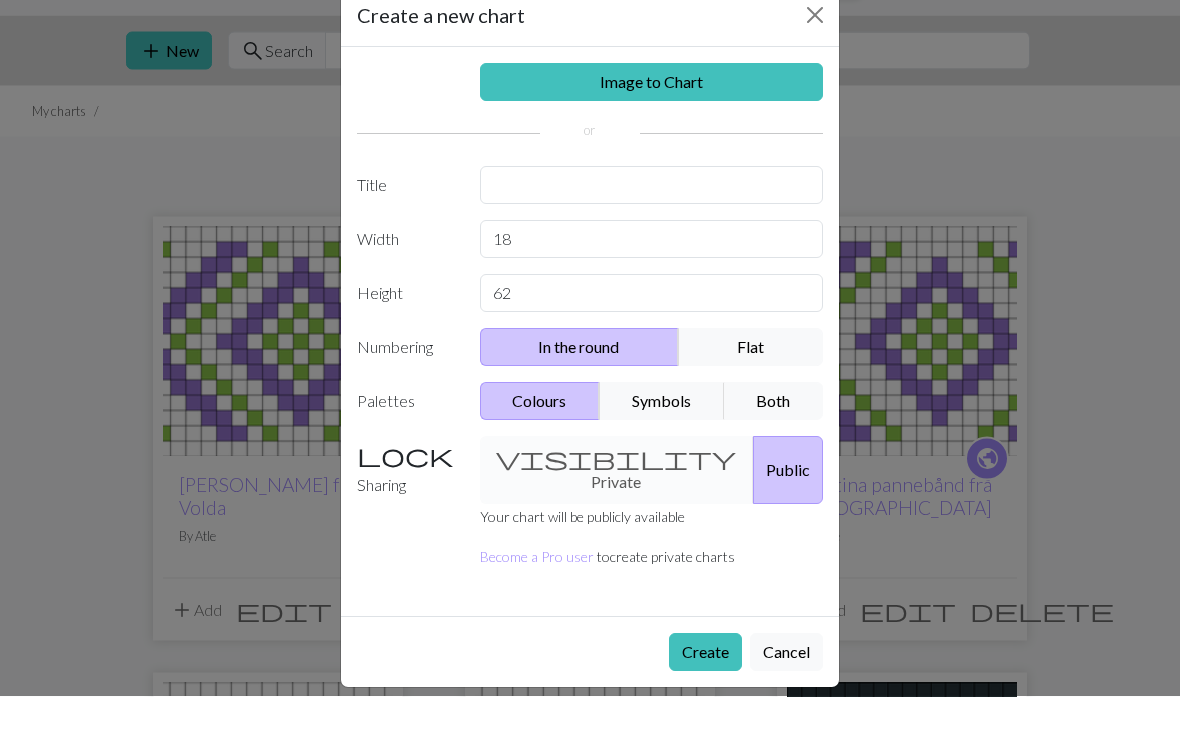 scroll, scrollTop: 45, scrollLeft: 0, axis: vertical 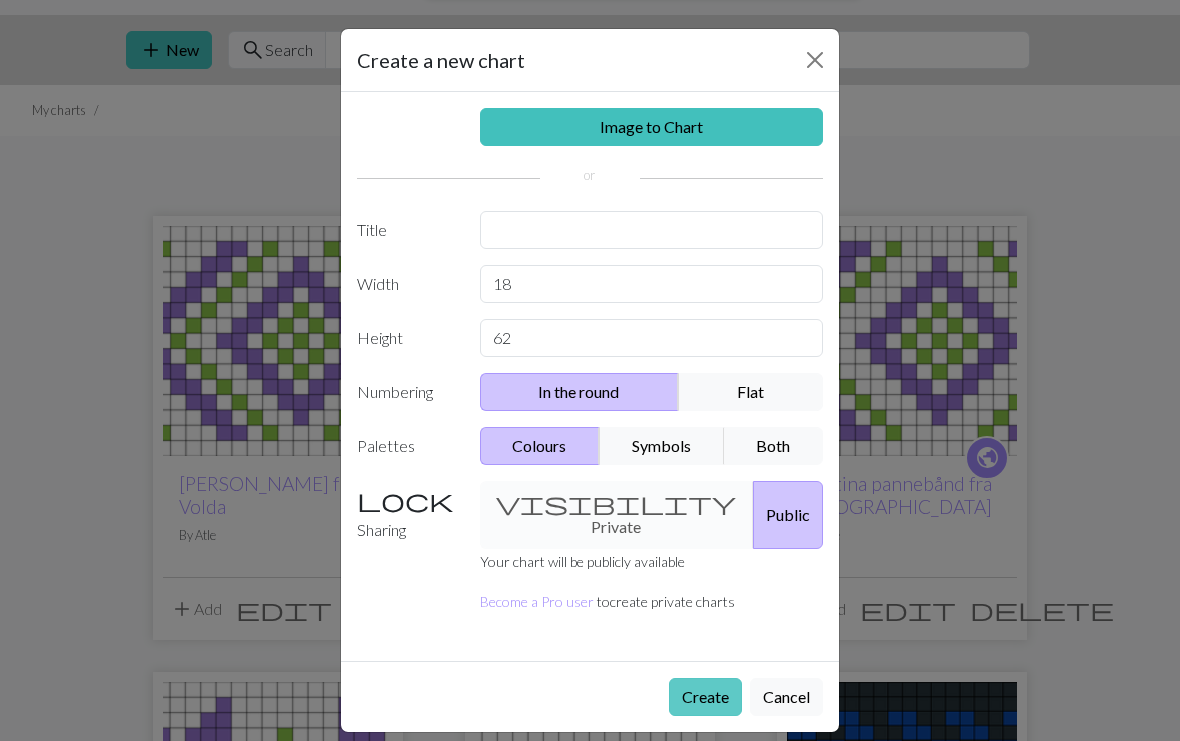 click on "Create" at bounding box center (705, 697) 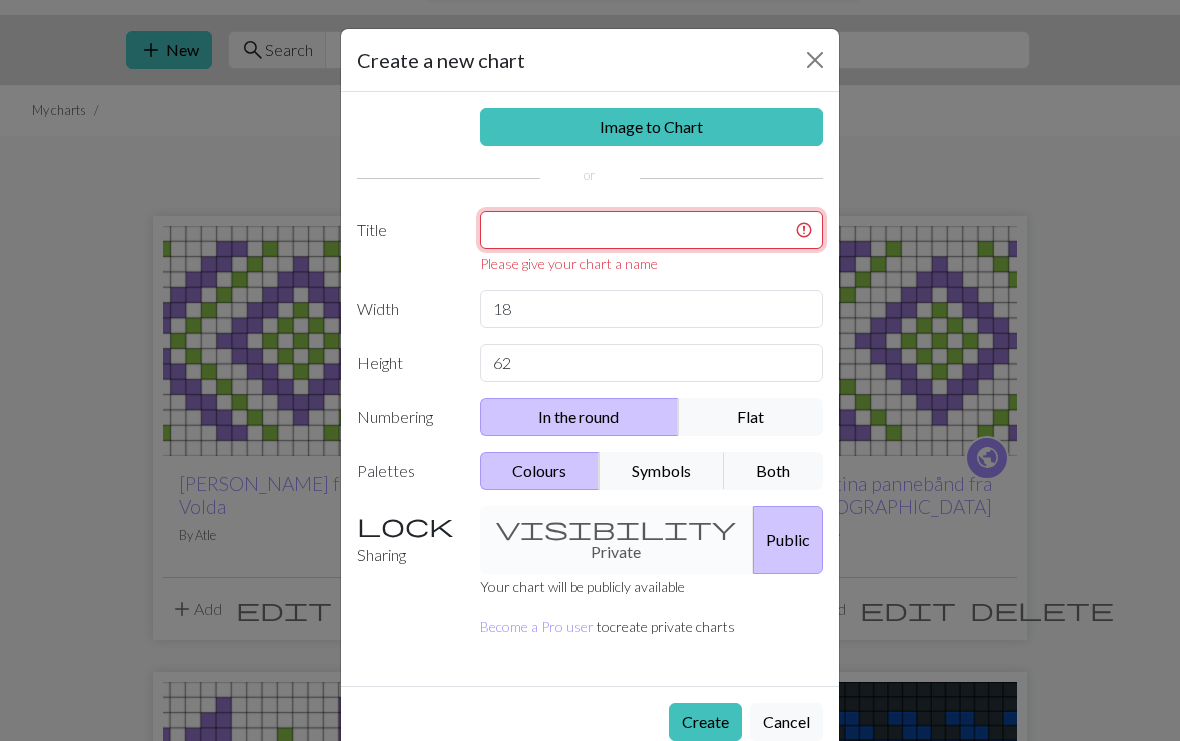 click at bounding box center [652, 230] 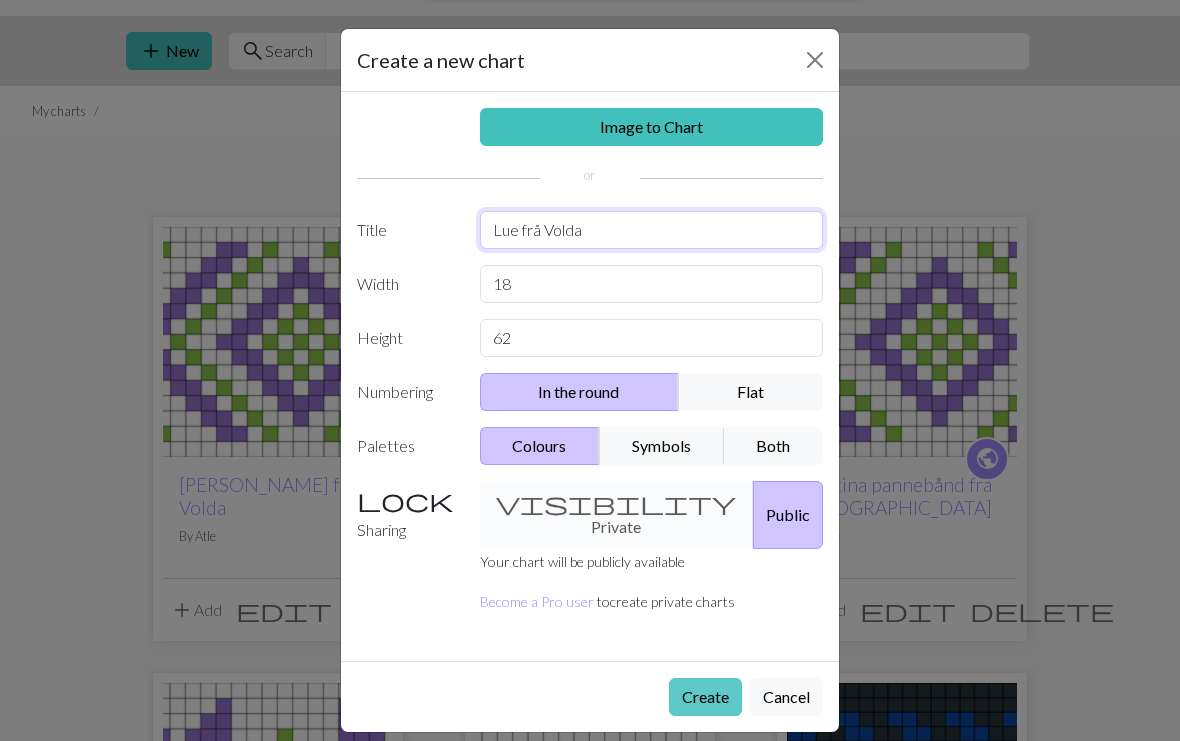 type on "Lue frå Volda" 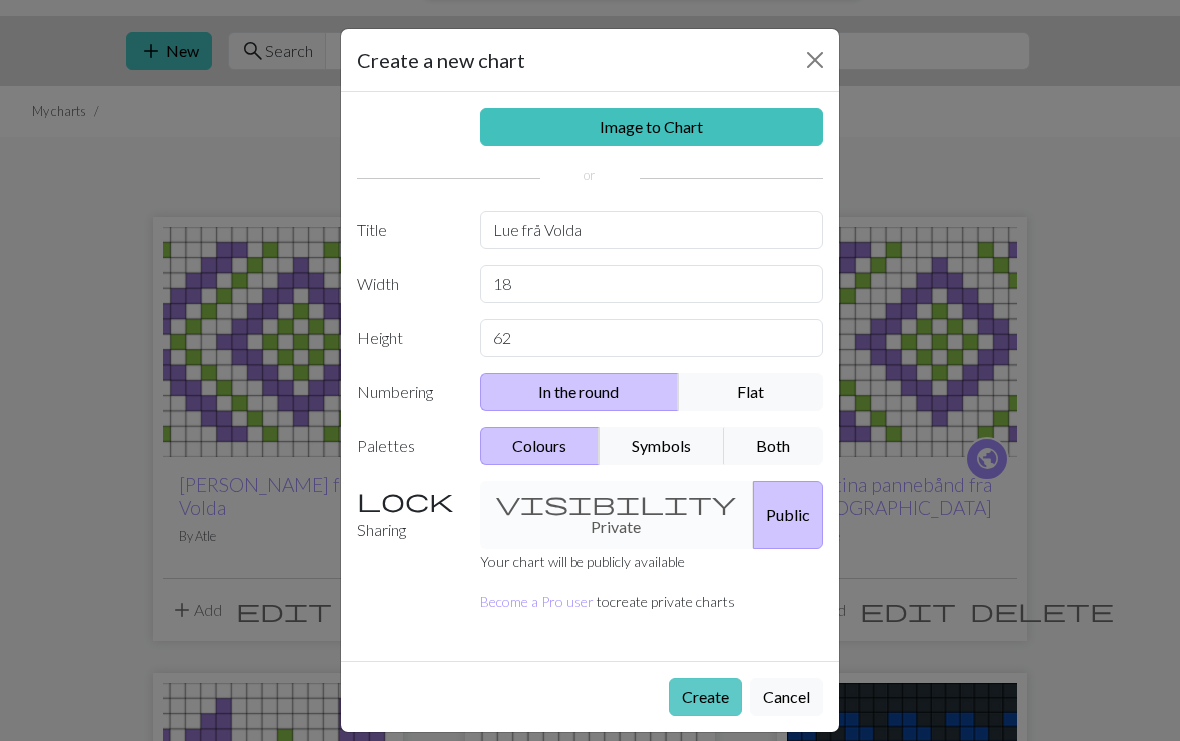 click on "Create" at bounding box center [705, 697] 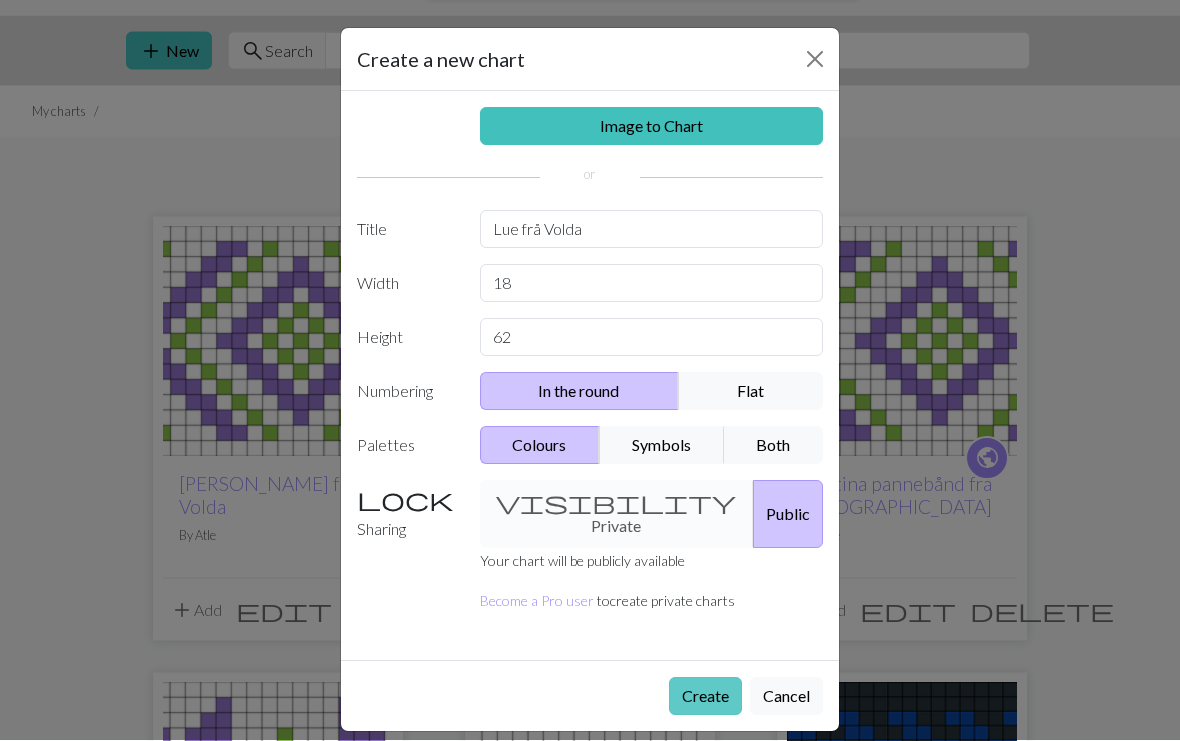 scroll, scrollTop: 45, scrollLeft: 0, axis: vertical 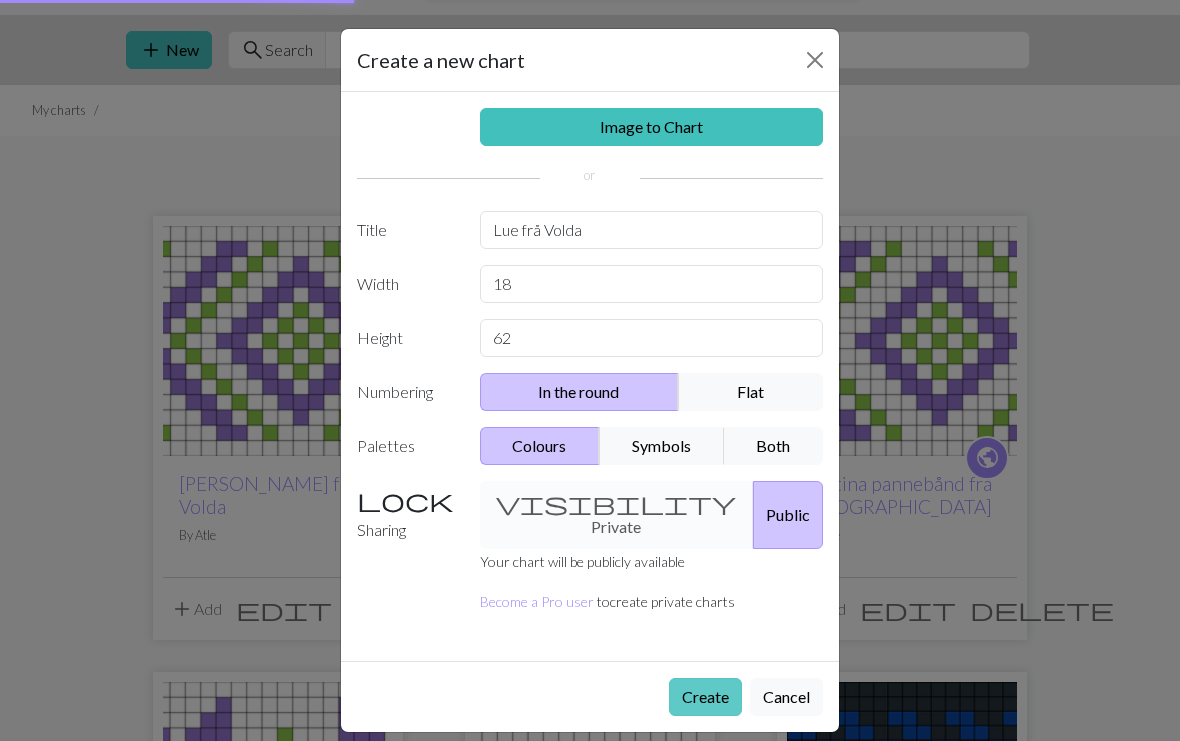 click on "Create" at bounding box center [705, 697] 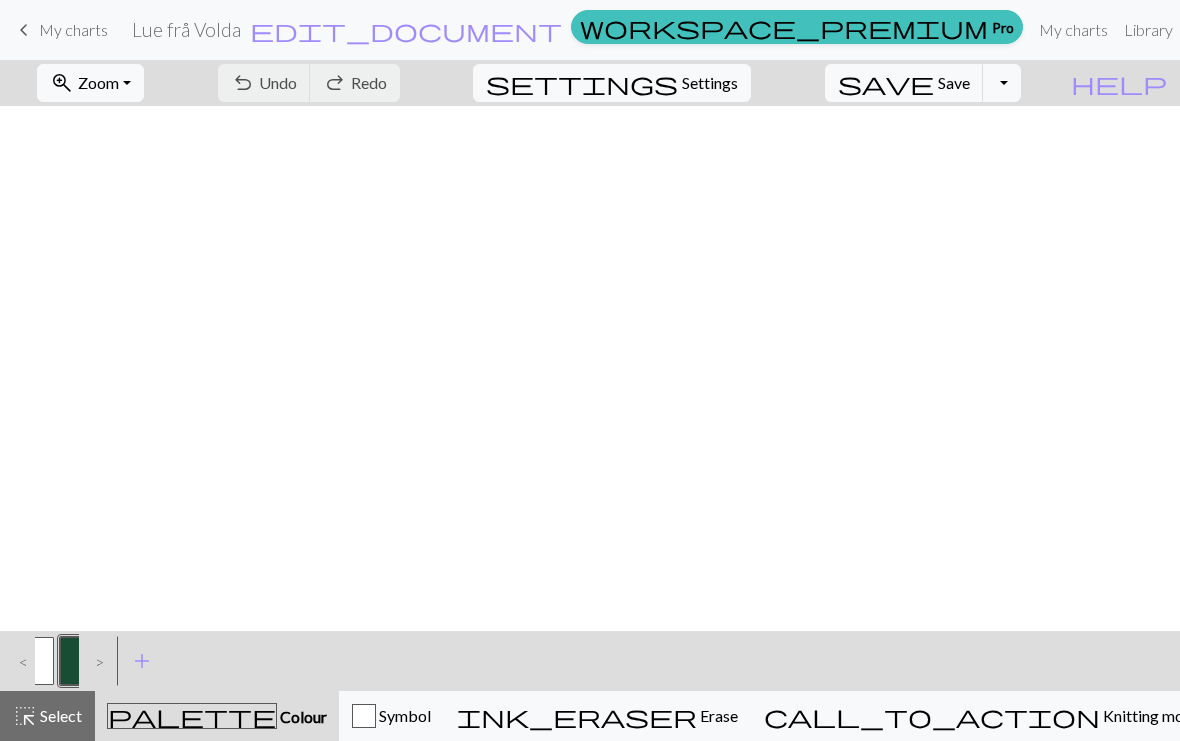 scroll, scrollTop: 0, scrollLeft: 0, axis: both 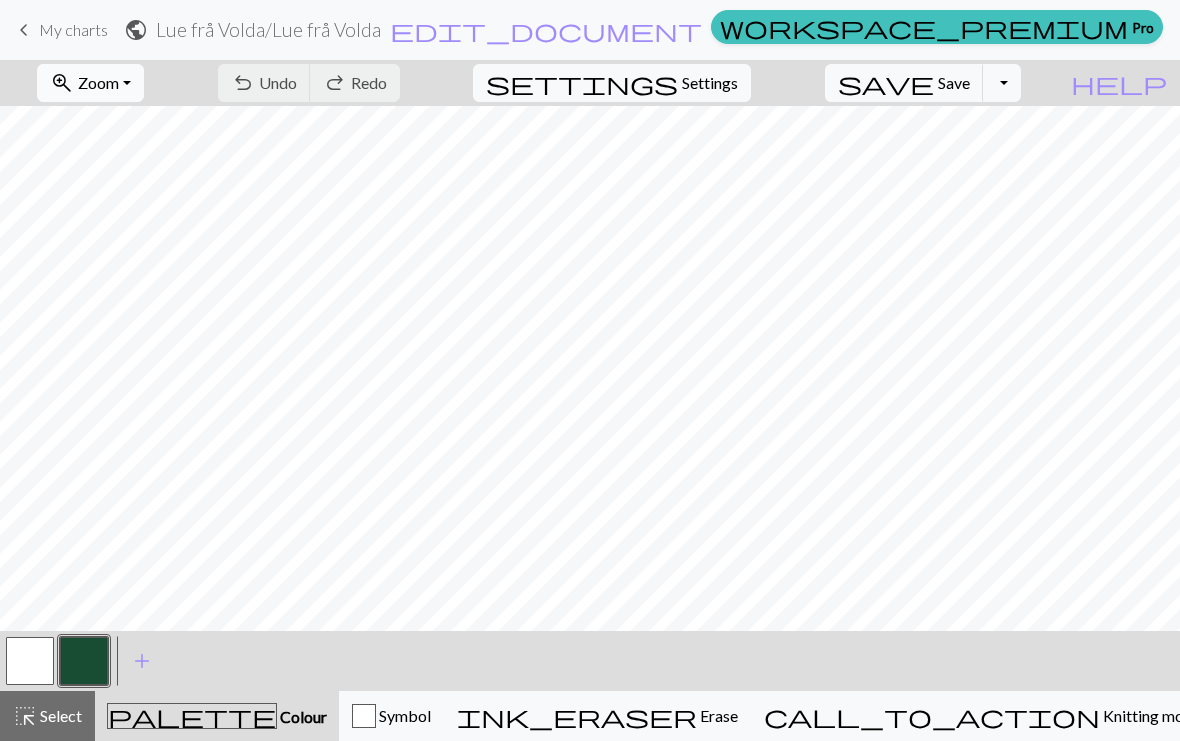 click on "Zoom" at bounding box center (98, 82) 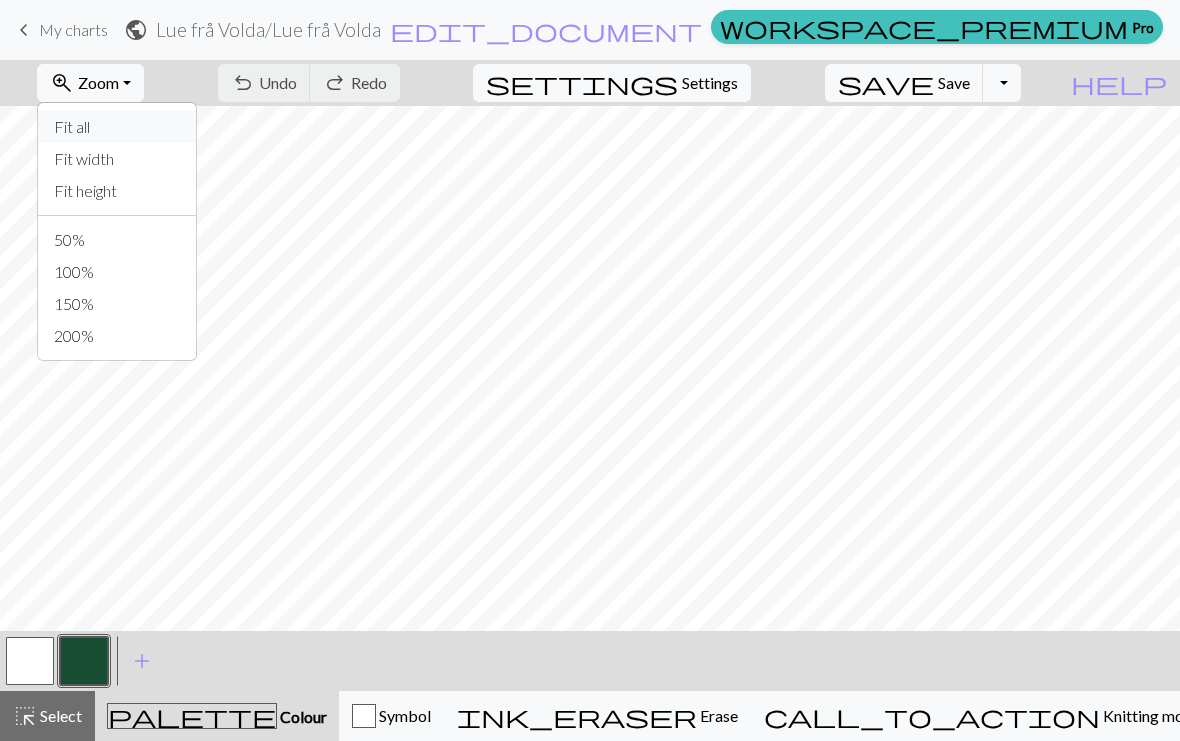 click on "Fit all" at bounding box center [117, 127] 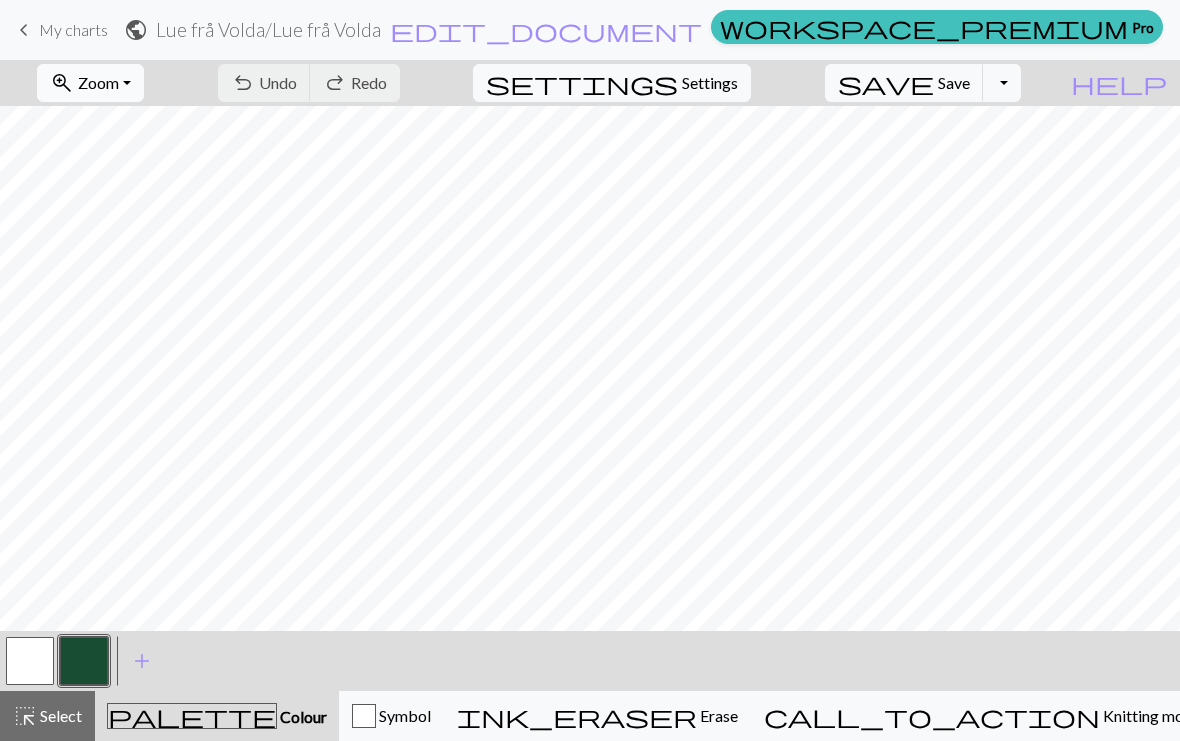 click on "Zoom" at bounding box center [98, 82] 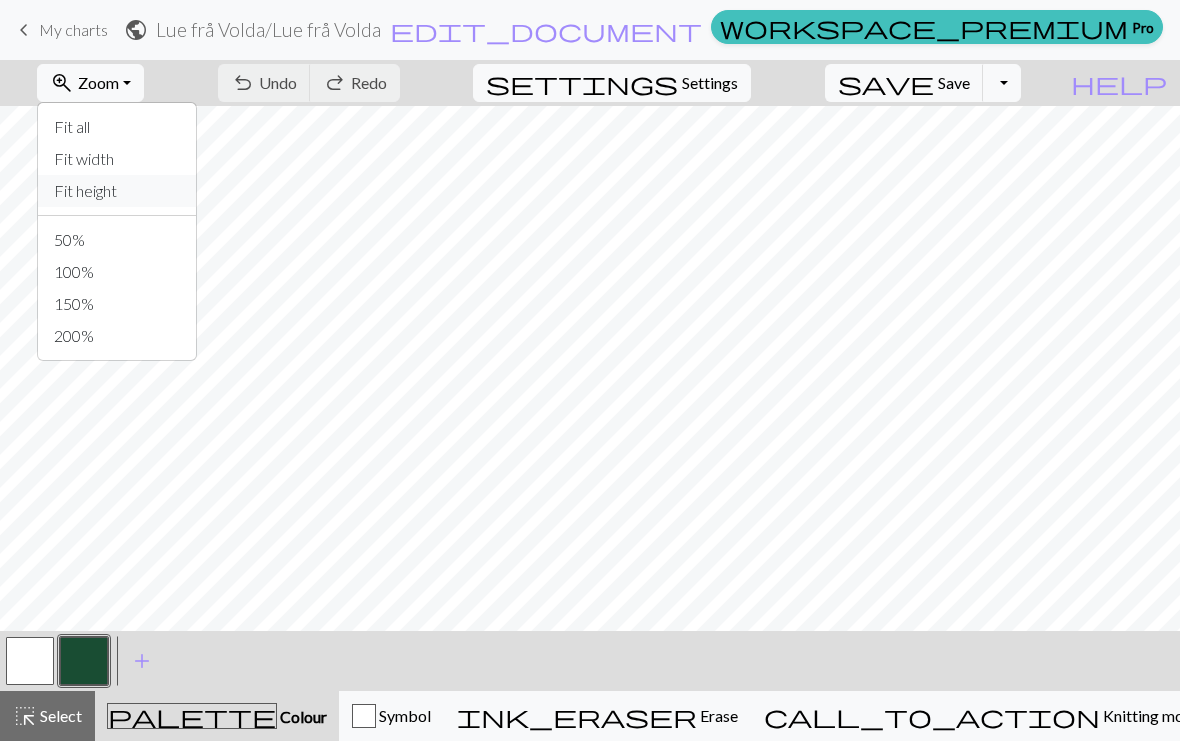 click on "Fit height" at bounding box center [117, 191] 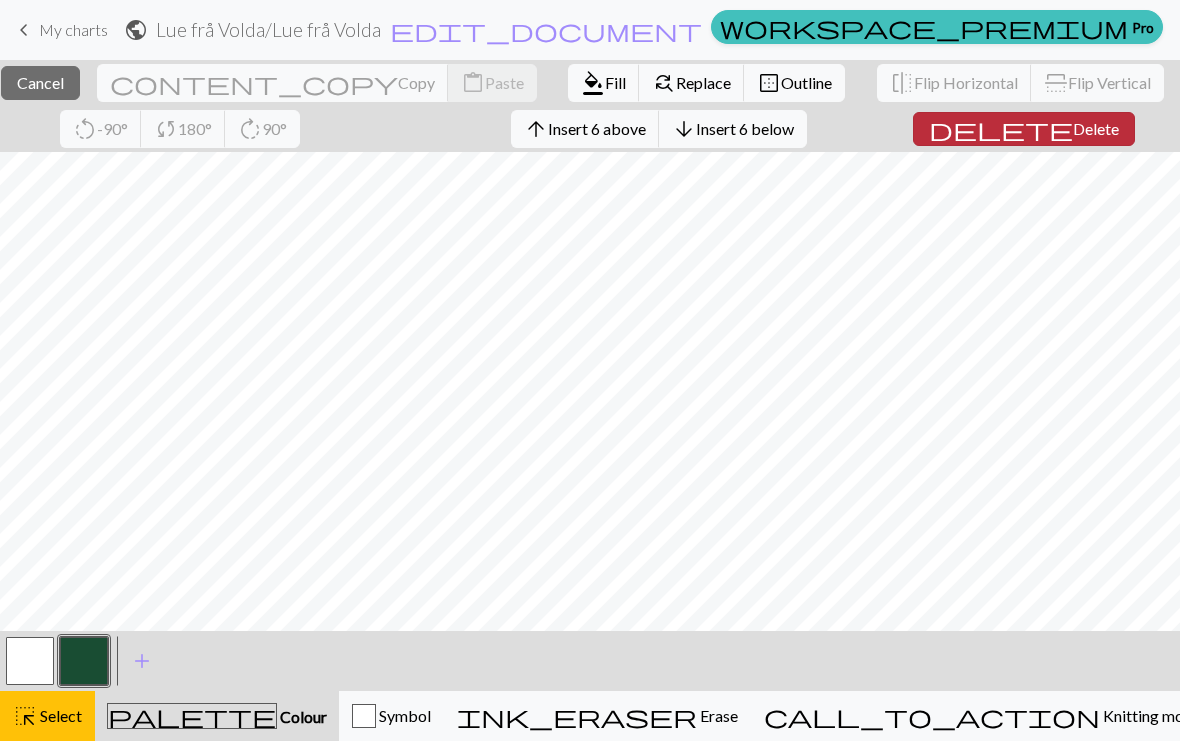 click on "delete" at bounding box center [1001, 129] 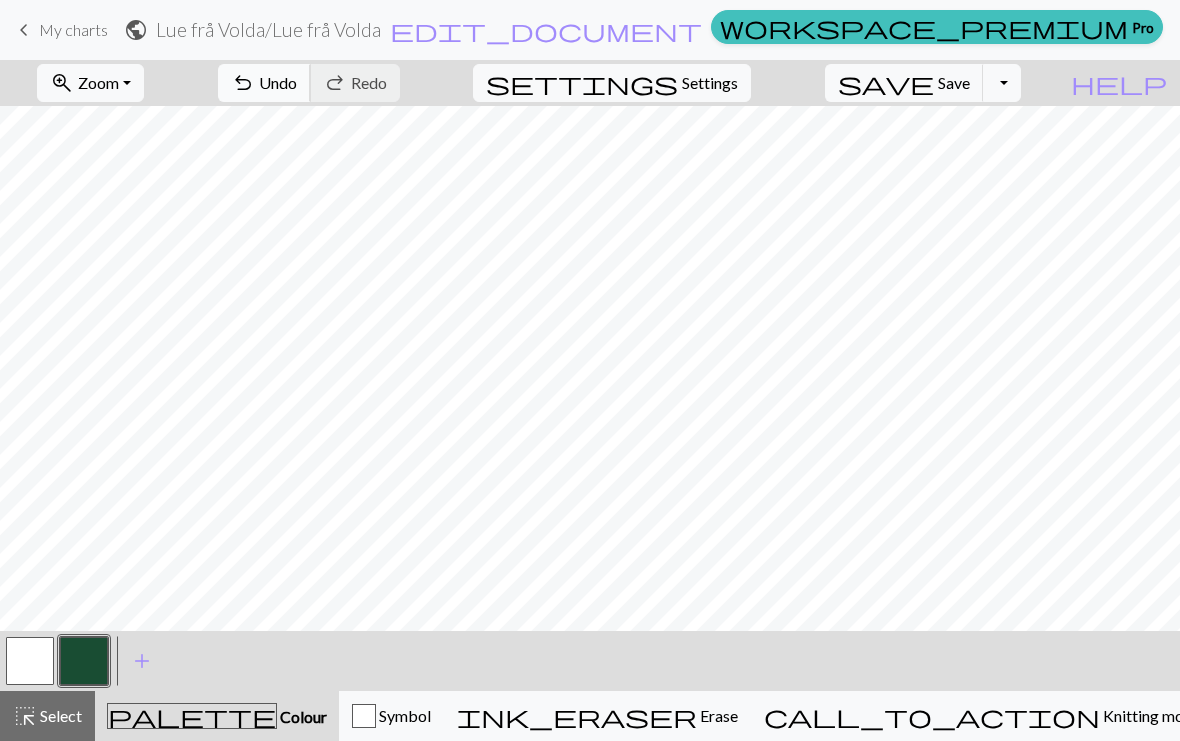 click on "undo" at bounding box center [243, 83] 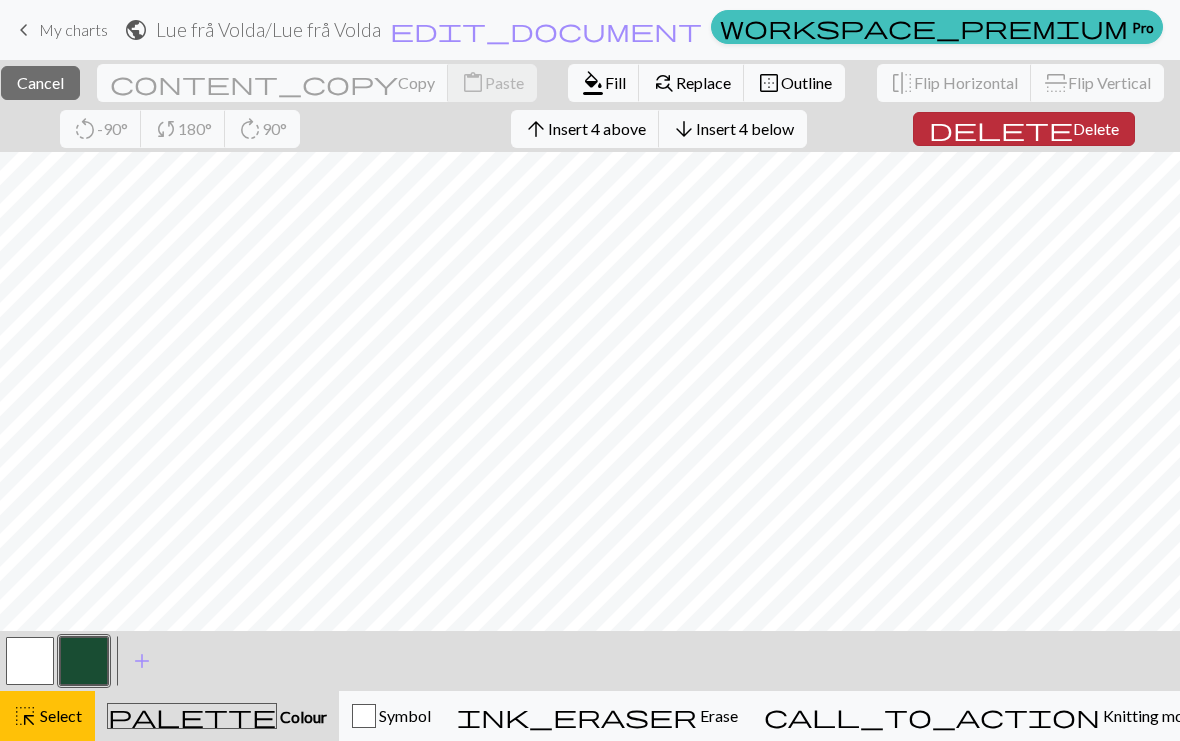 click on "delete" at bounding box center [1001, 129] 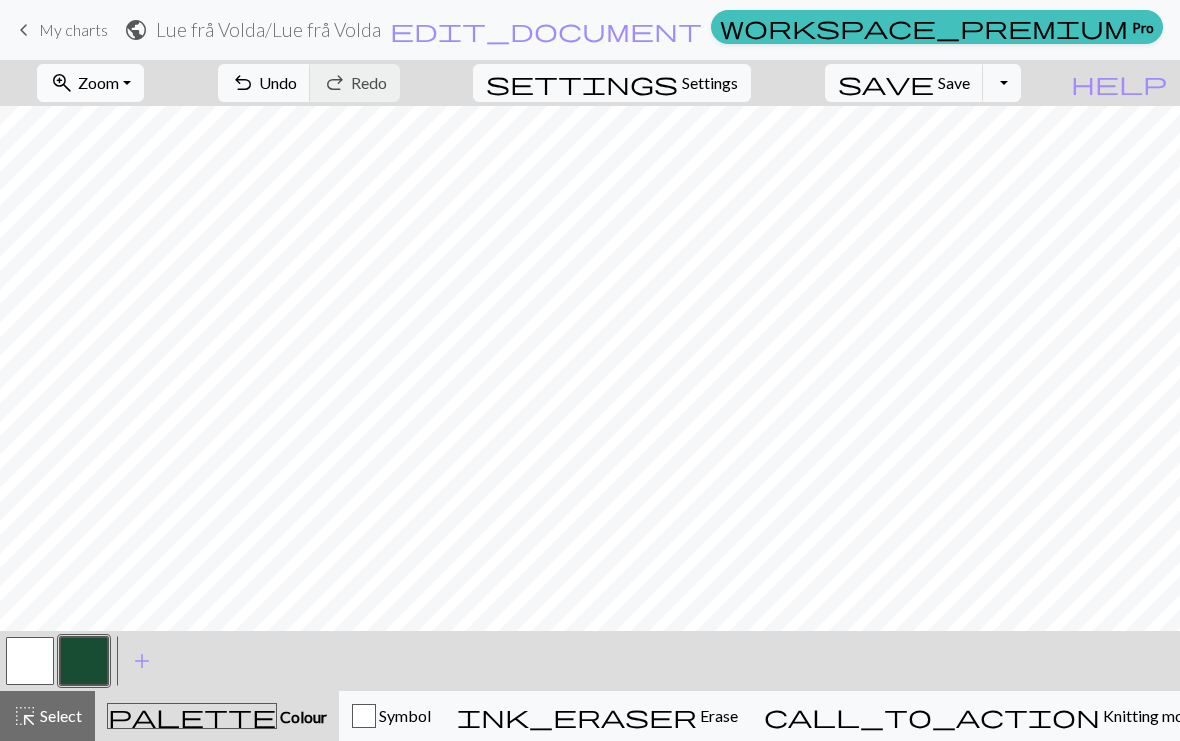 click on "zoom_in" at bounding box center [62, 83] 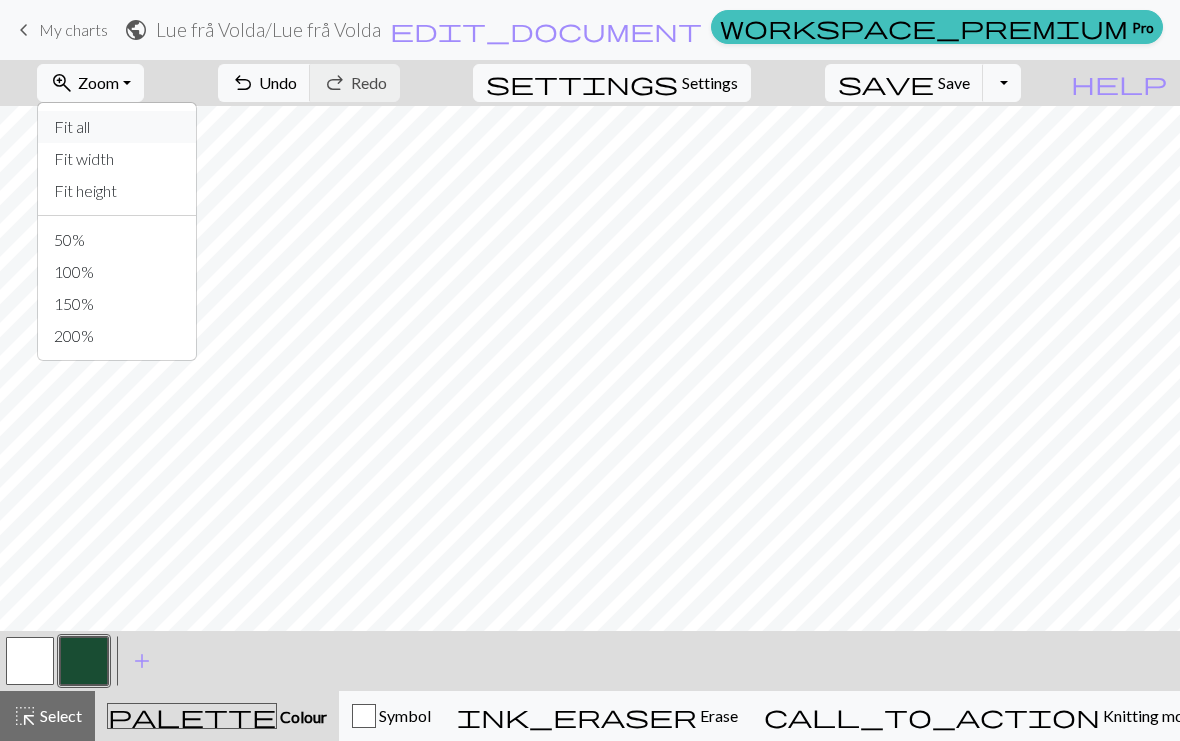 click on "Fit all" at bounding box center (117, 127) 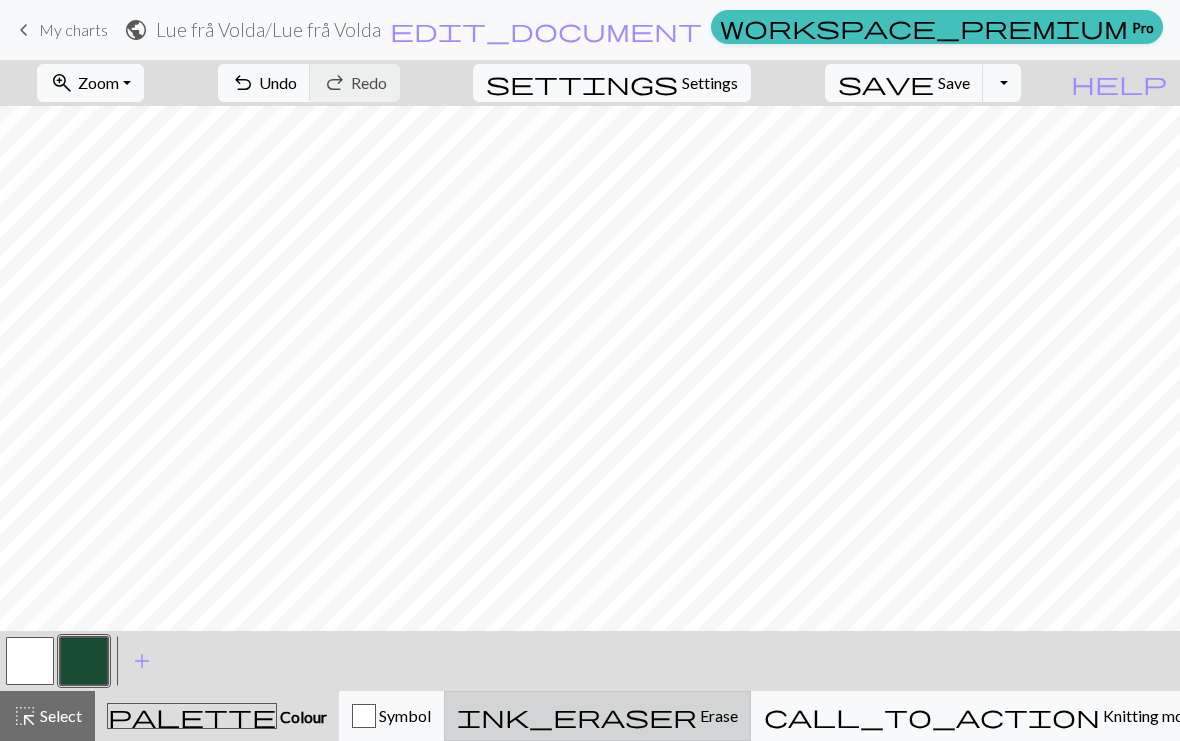 click on "ink_eraser" at bounding box center [577, 716] 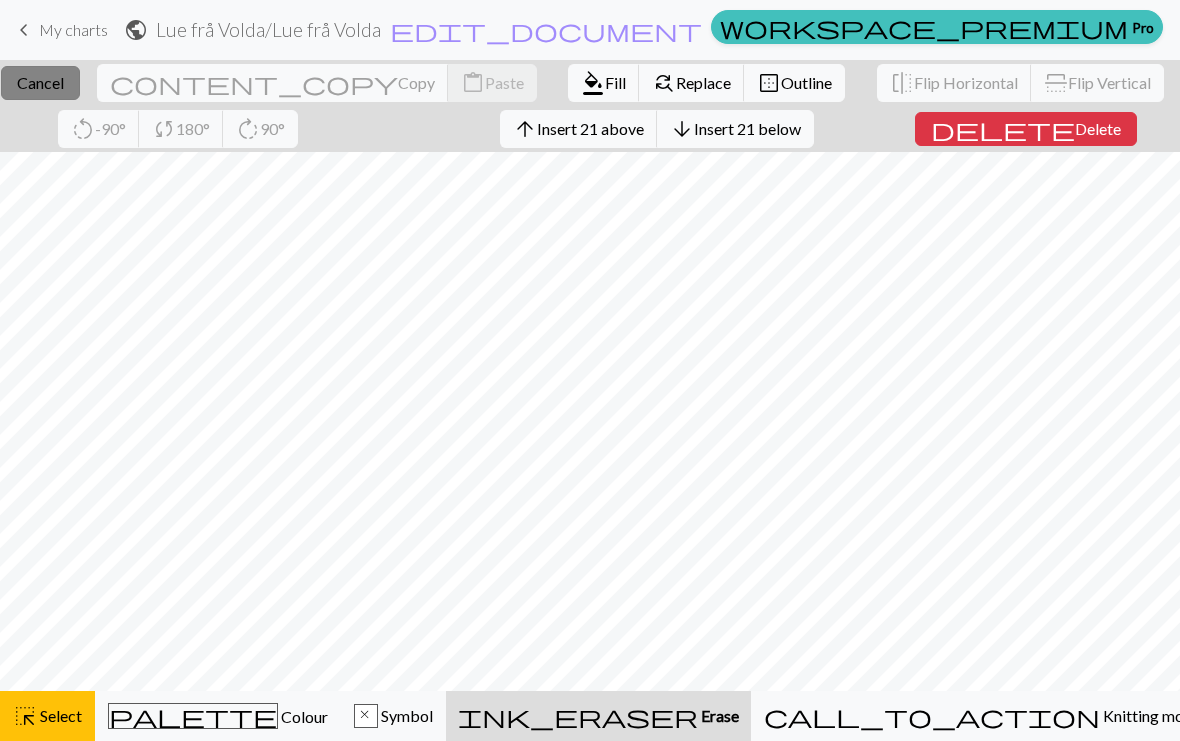 click on "close Cancel" at bounding box center [40, 83] 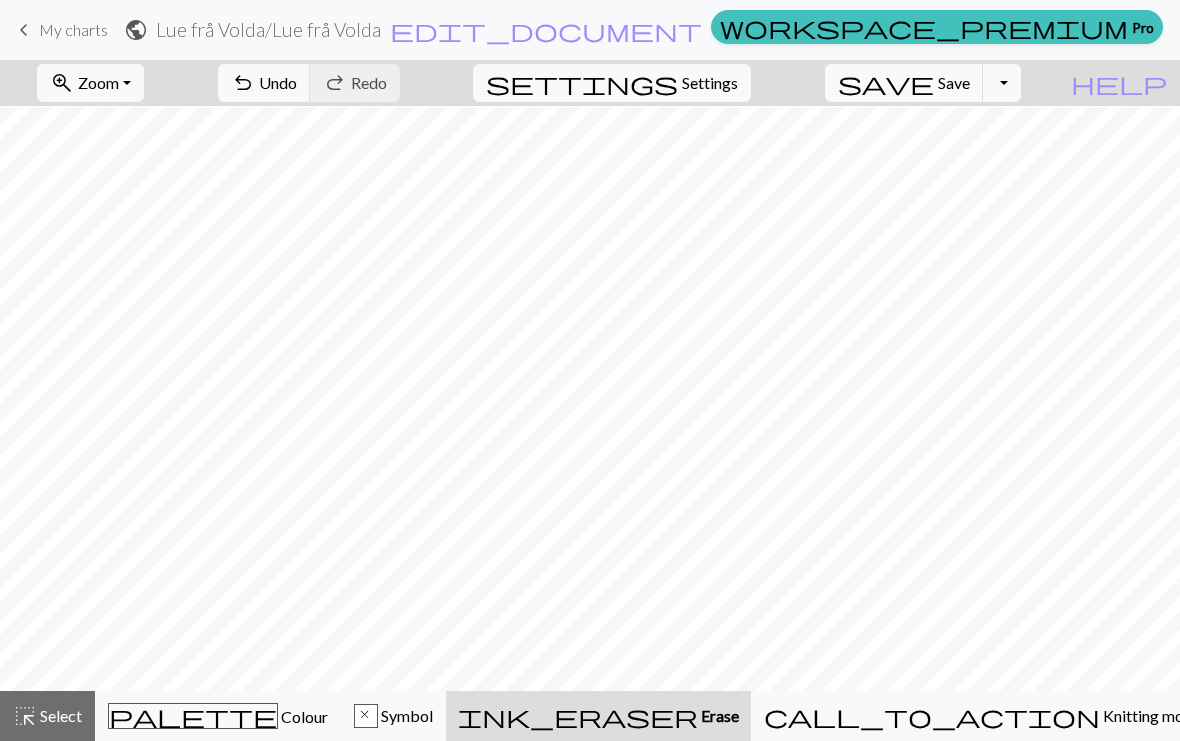 scroll, scrollTop: 65, scrollLeft: 0, axis: vertical 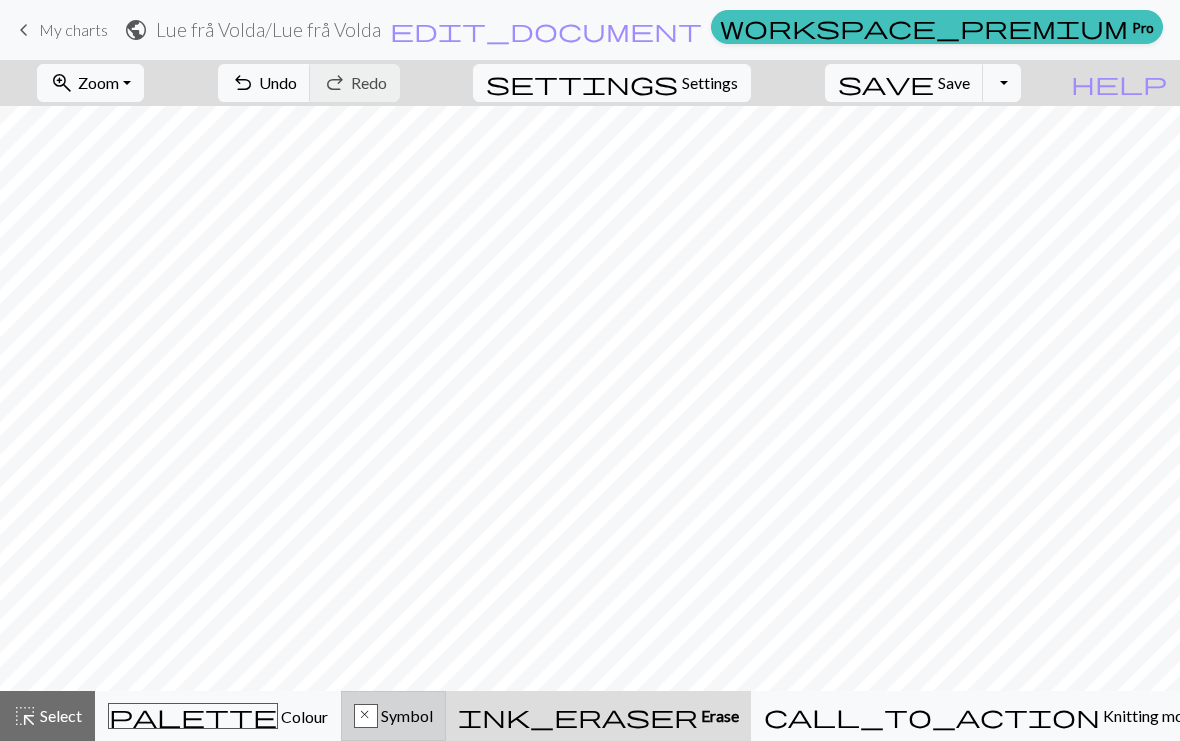 click on "x" at bounding box center (366, 717) 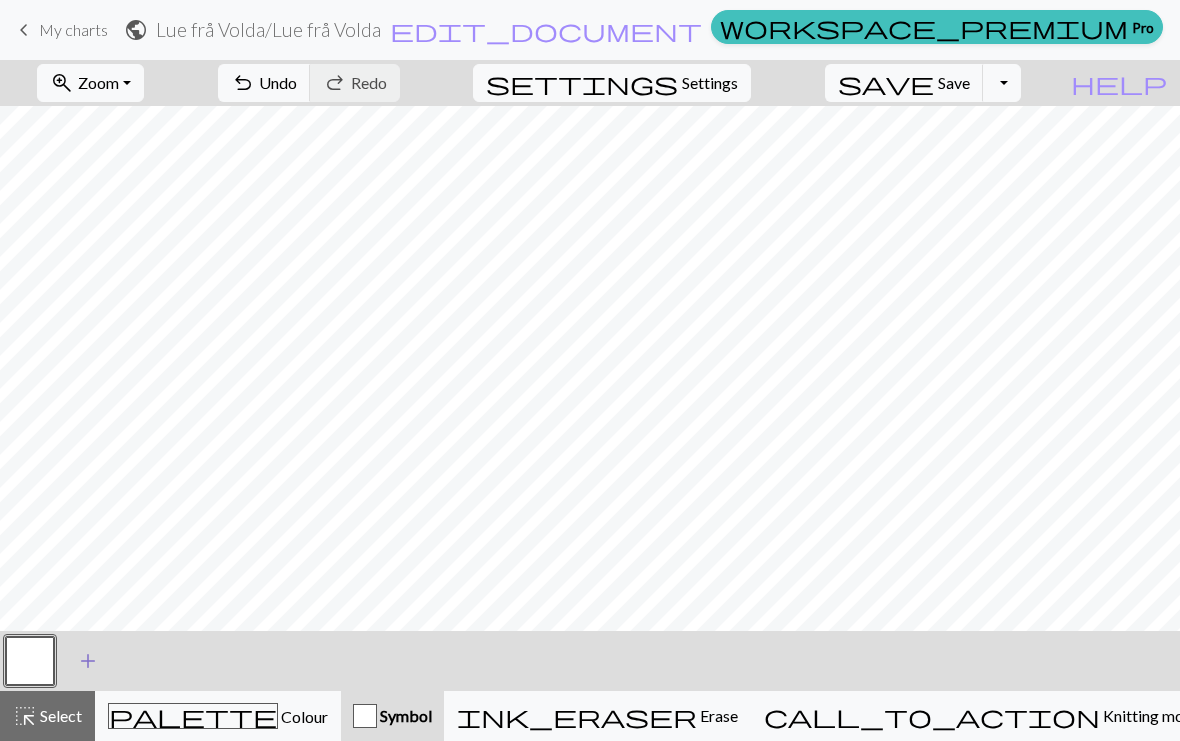 click on "add" at bounding box center (88, 661) 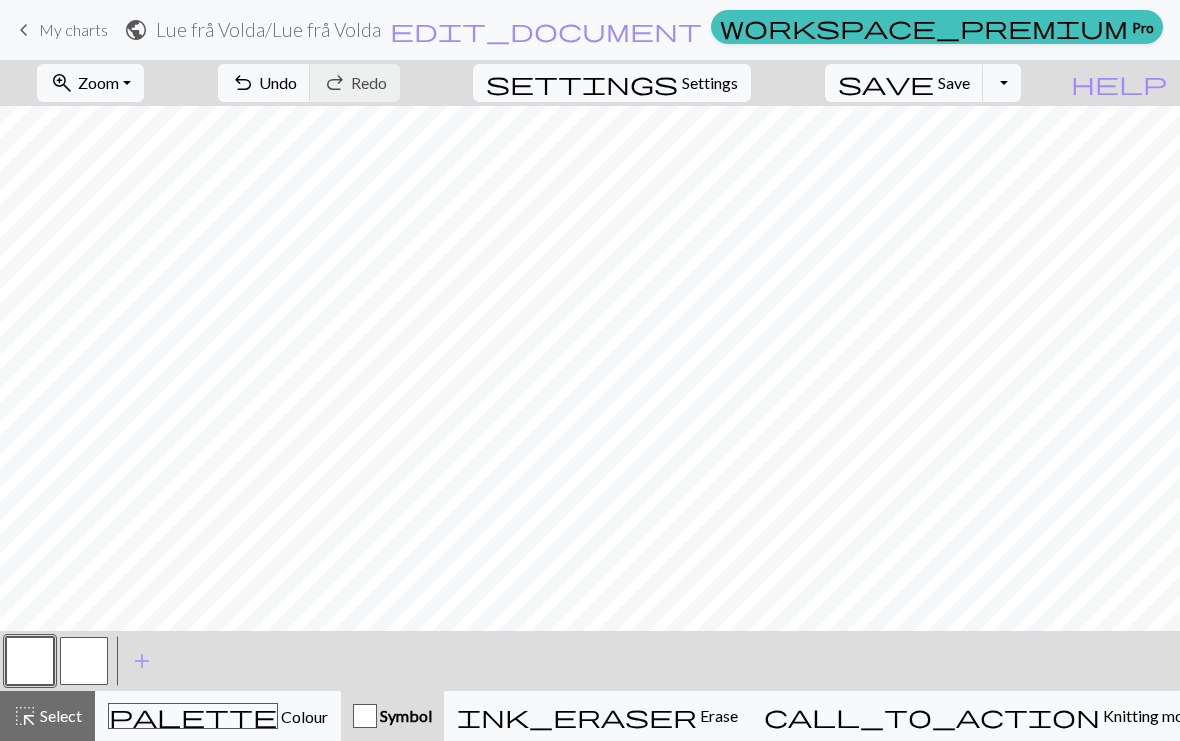 click at bounding box center [84, 661] 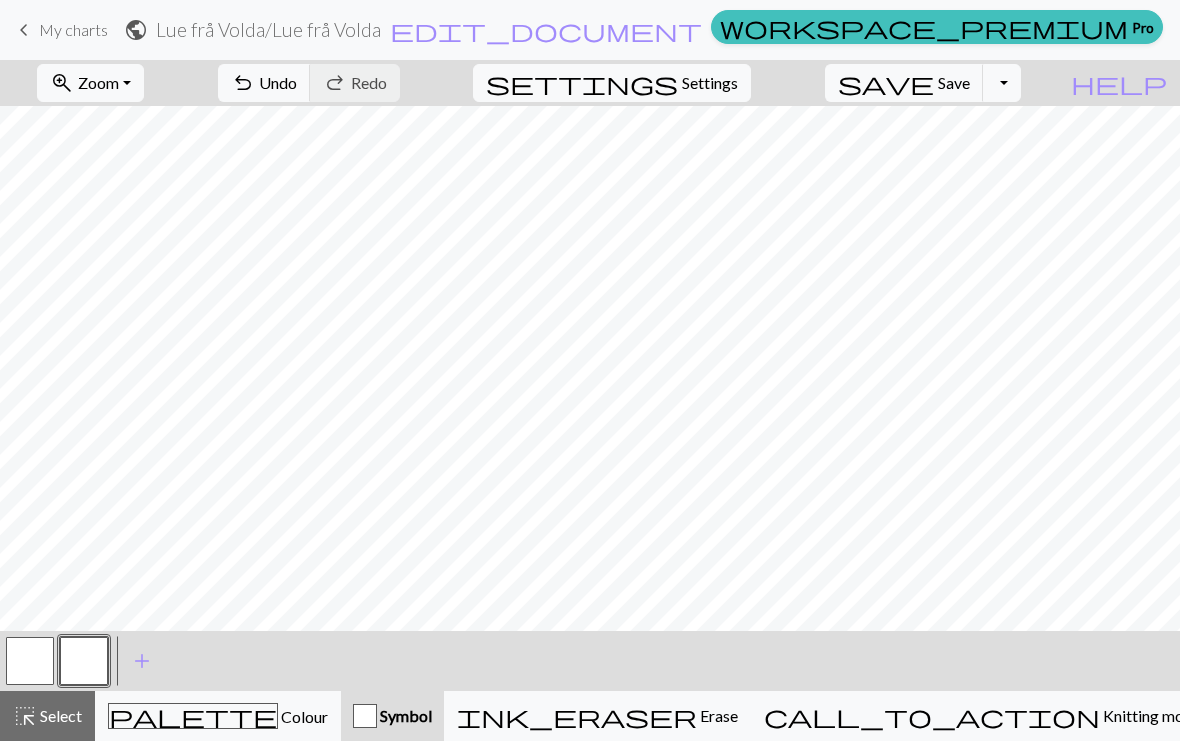 click at bounding box center [84, 661] 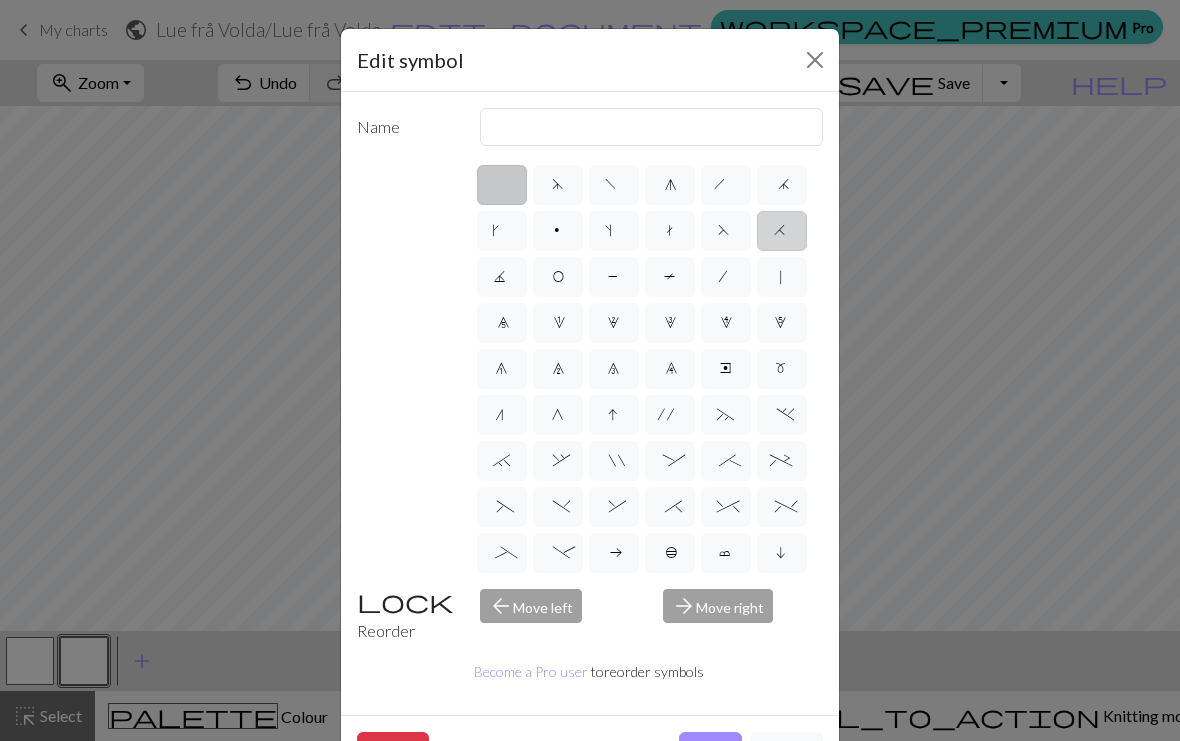 click on "H" at bounding box center (782, 231) 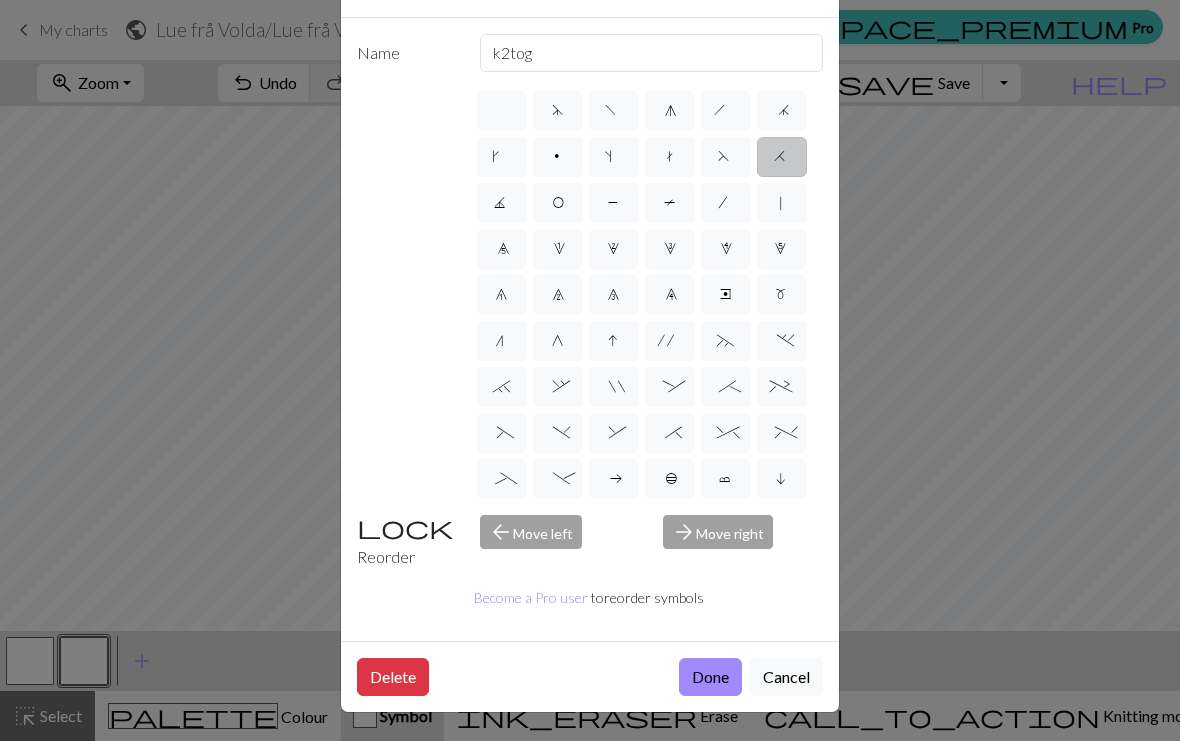 scroll, scrollTop: 90, scrollLeft: 0, axis: vertical 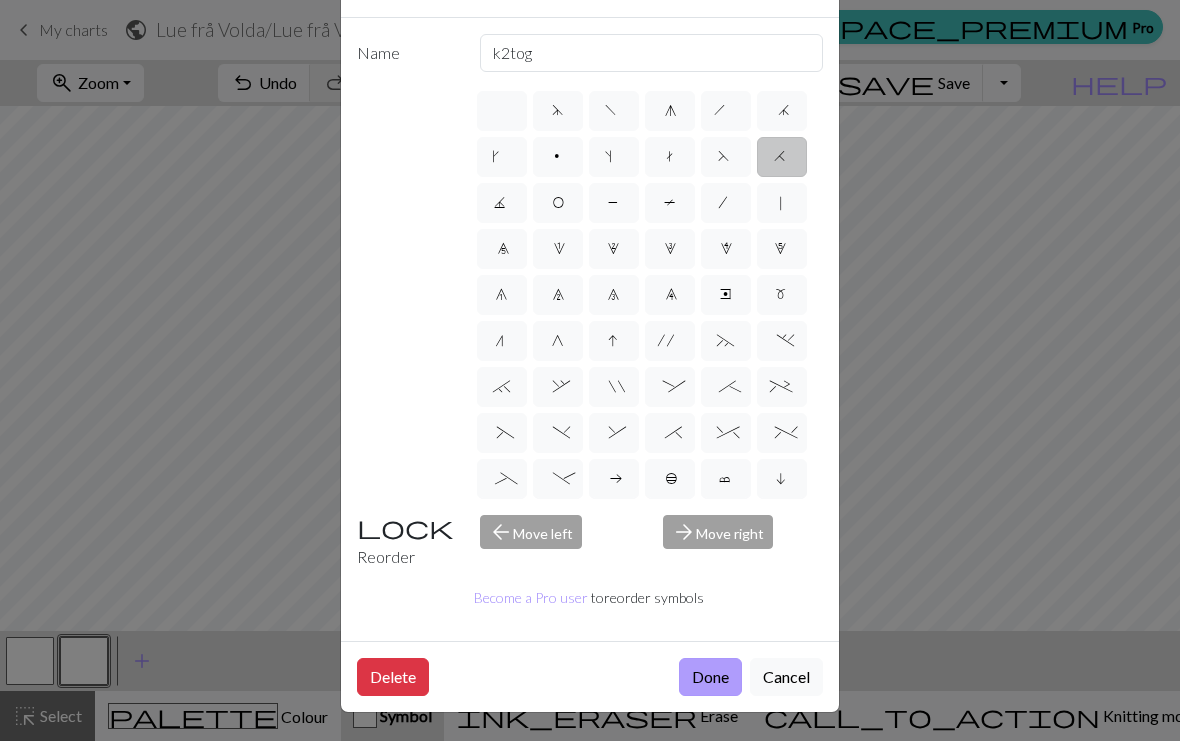 click on "Done" at bounding box center [710, 677] 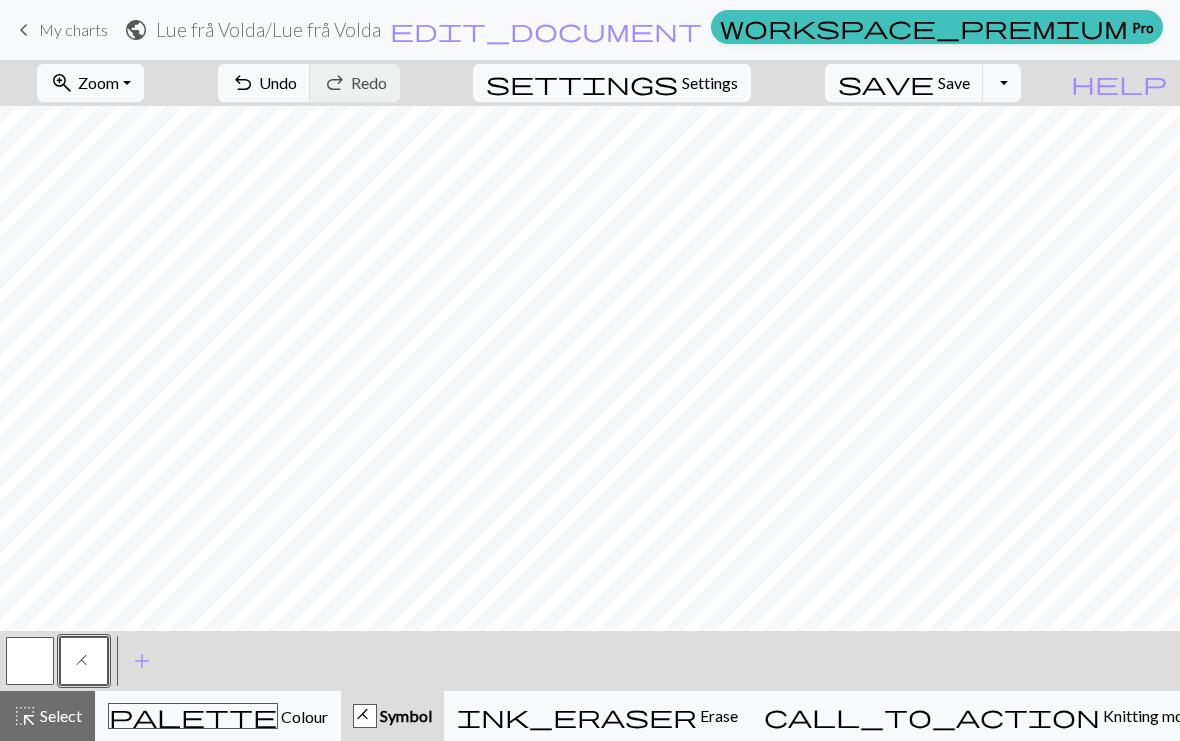 scroll, scrollTop: 125, scrollLeft: 0, axis: vertical 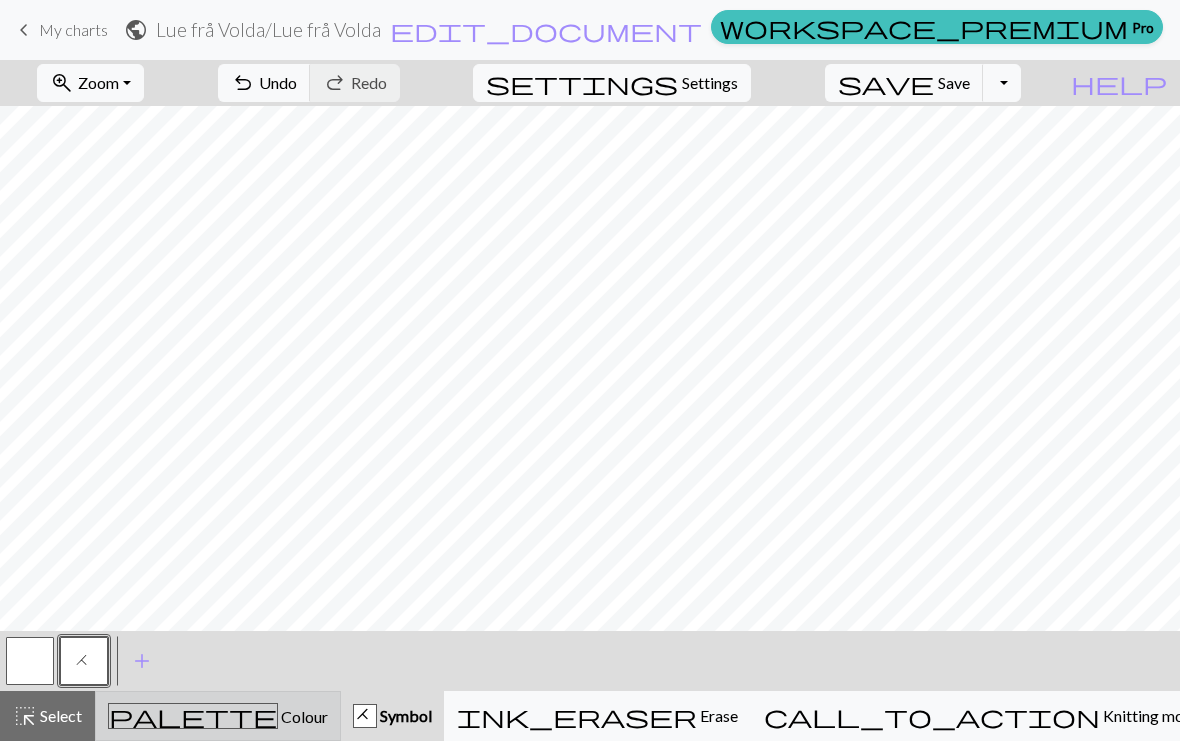 click on "palette   Colour   Colour" at bounding box center (218, 716) 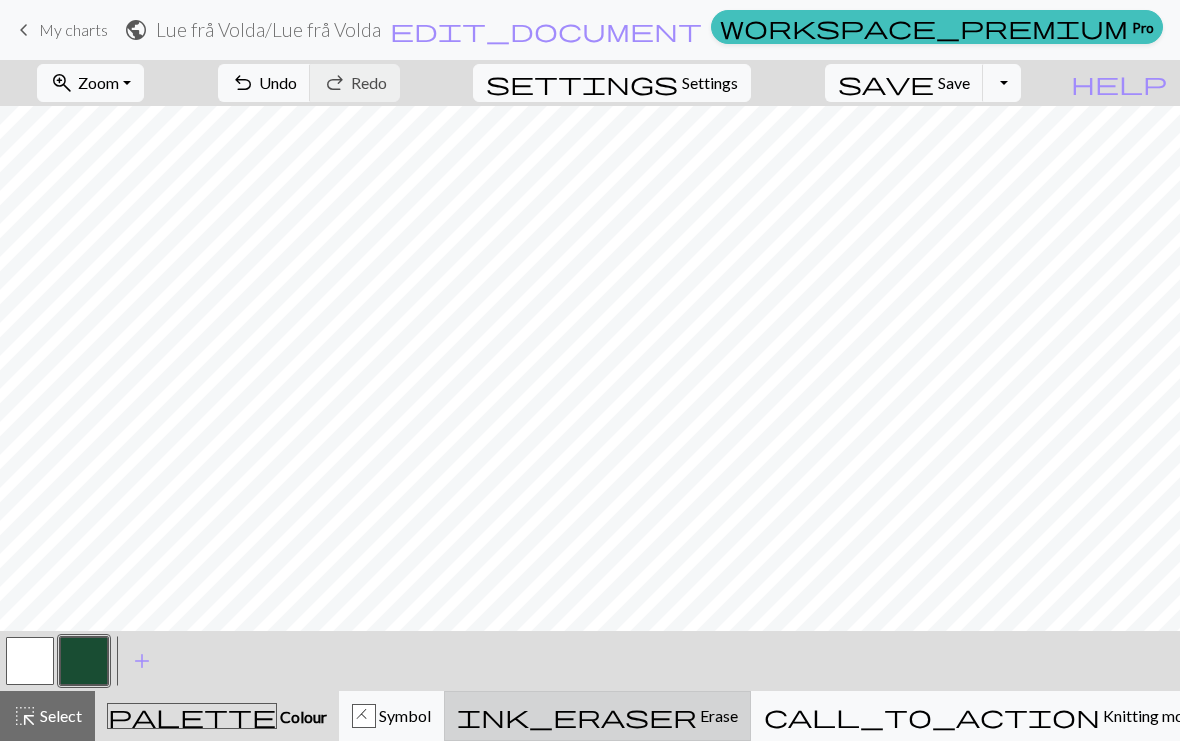 click on "Erase" at bounding box center (717, 715) 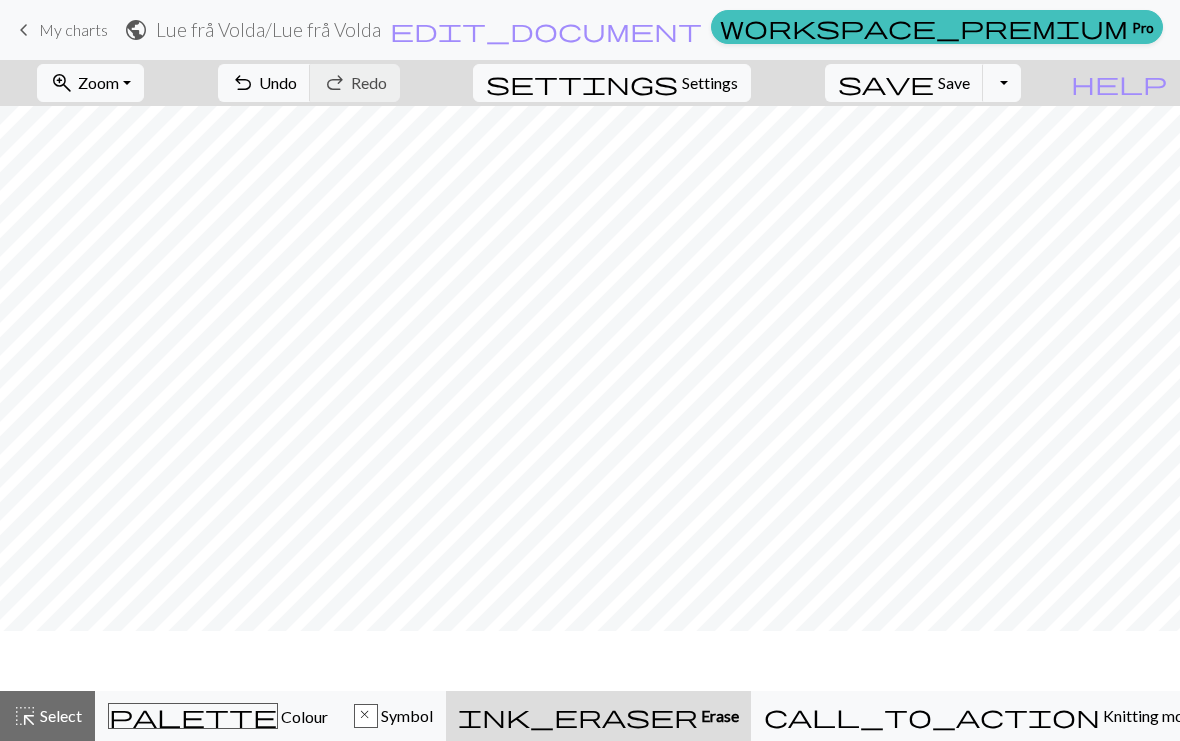 scroll, scrollTop: 65, scrollLeft: 0, axis: vertical 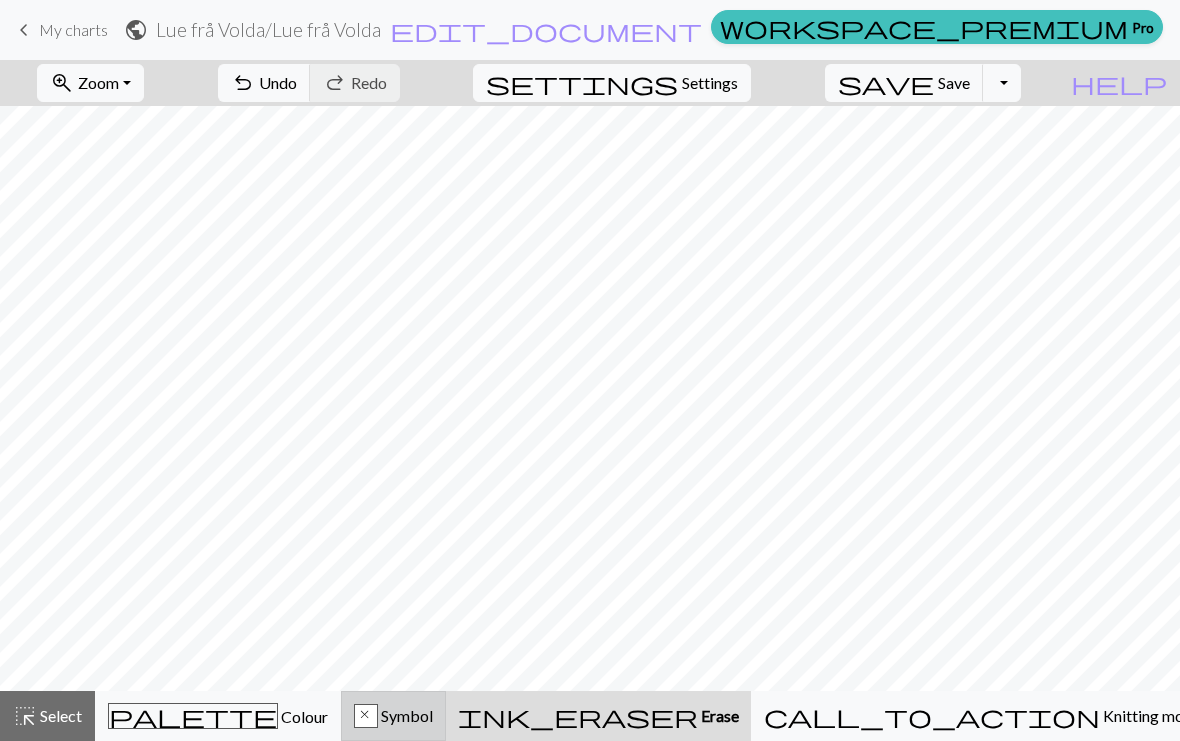 click on "x" at bounding box center [366, 717] 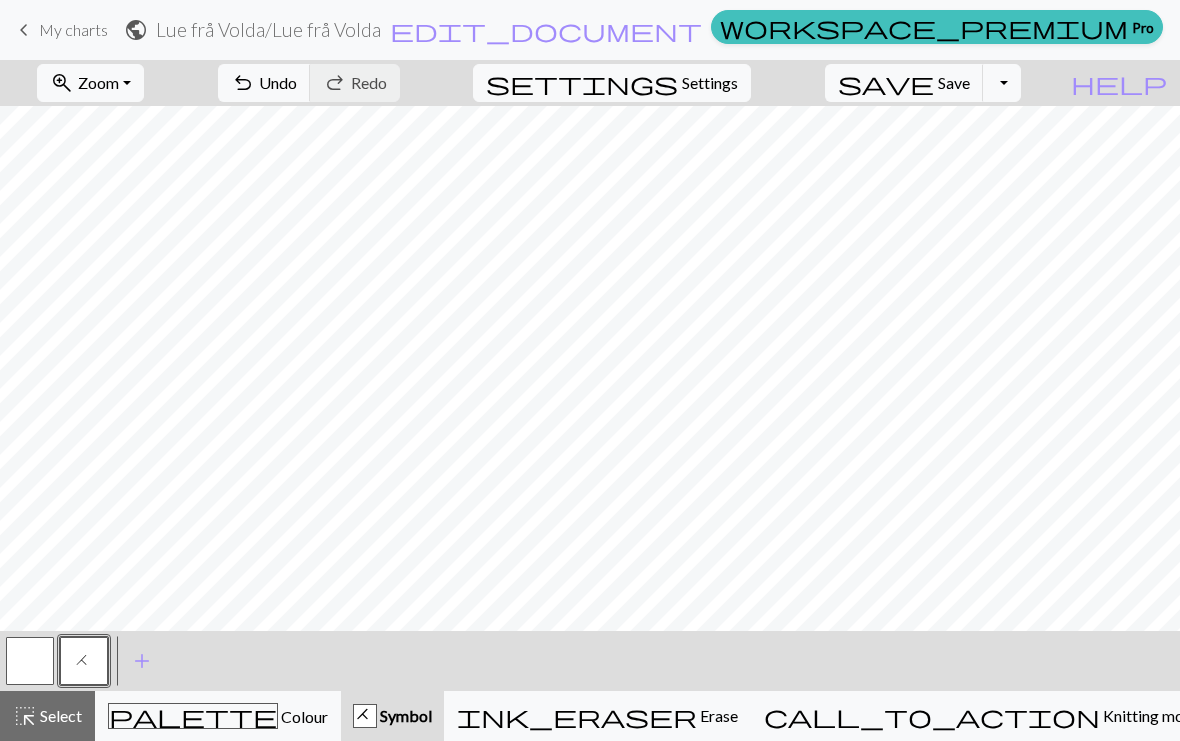 click at bounding box center (30, 661) 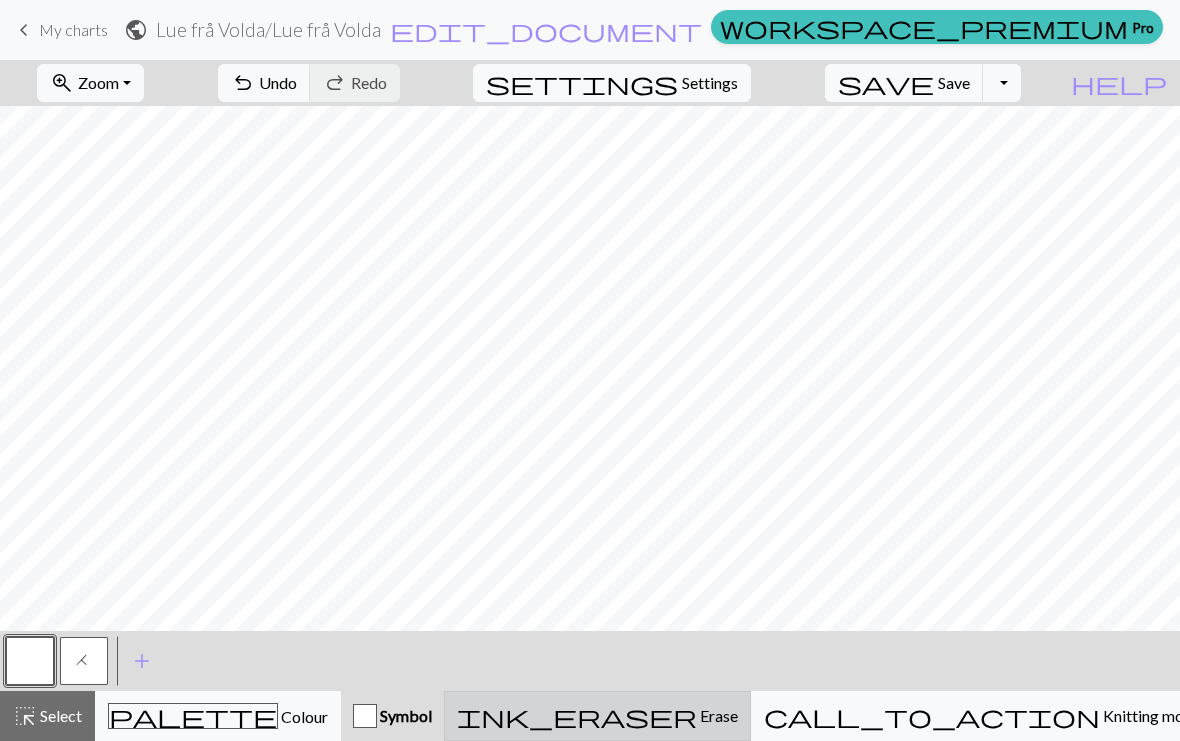 click on "ink_eraser" at bounding box center [577, 716] 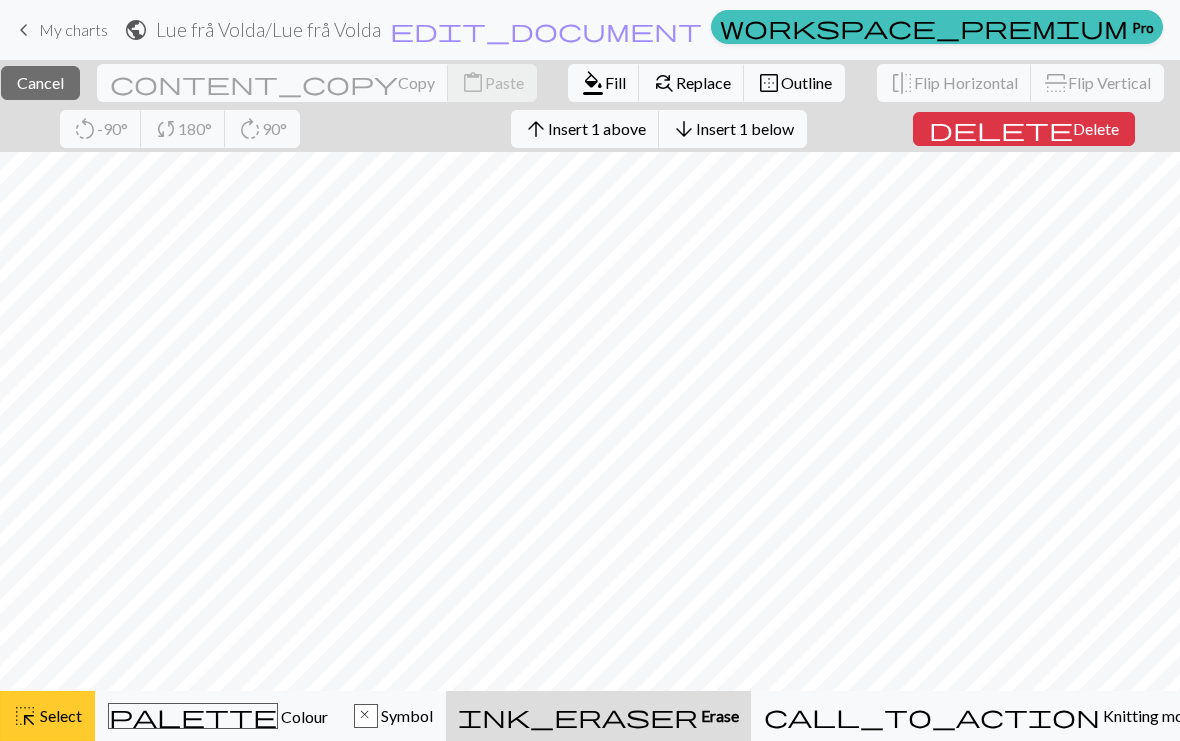 click on "highlight_alt" at bounding box center (25, 716) 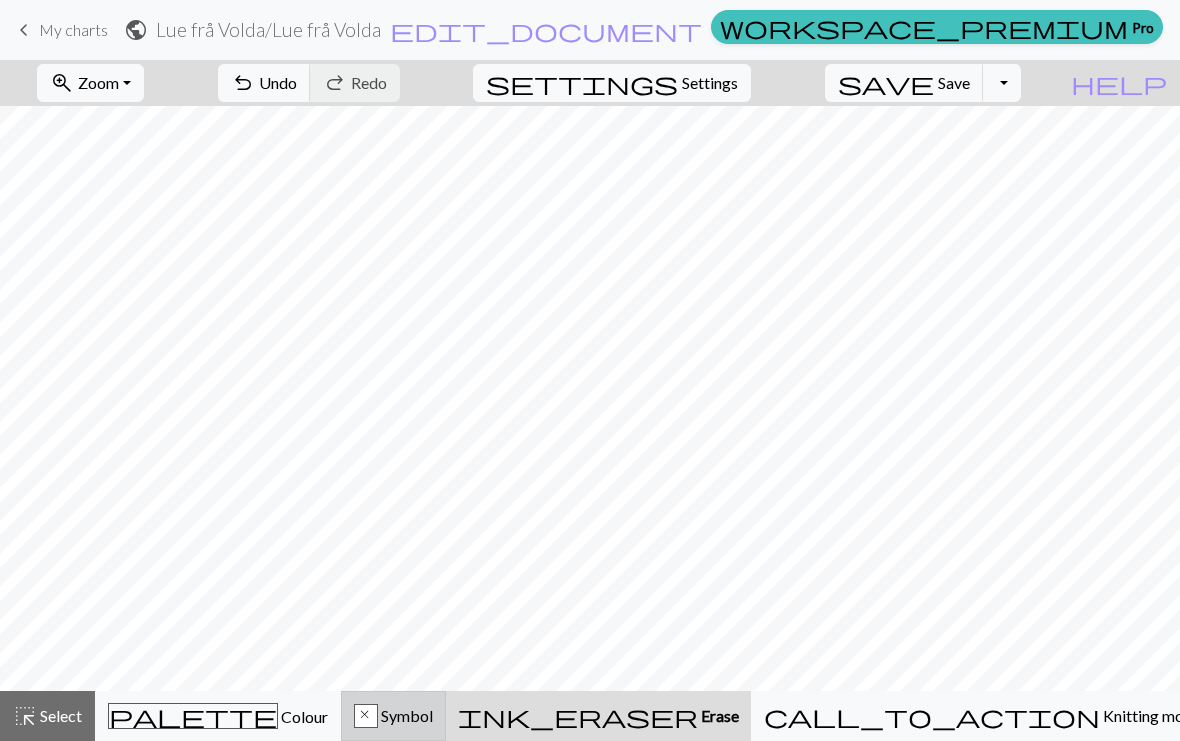 click on "x" at bounding box center [366, 717] 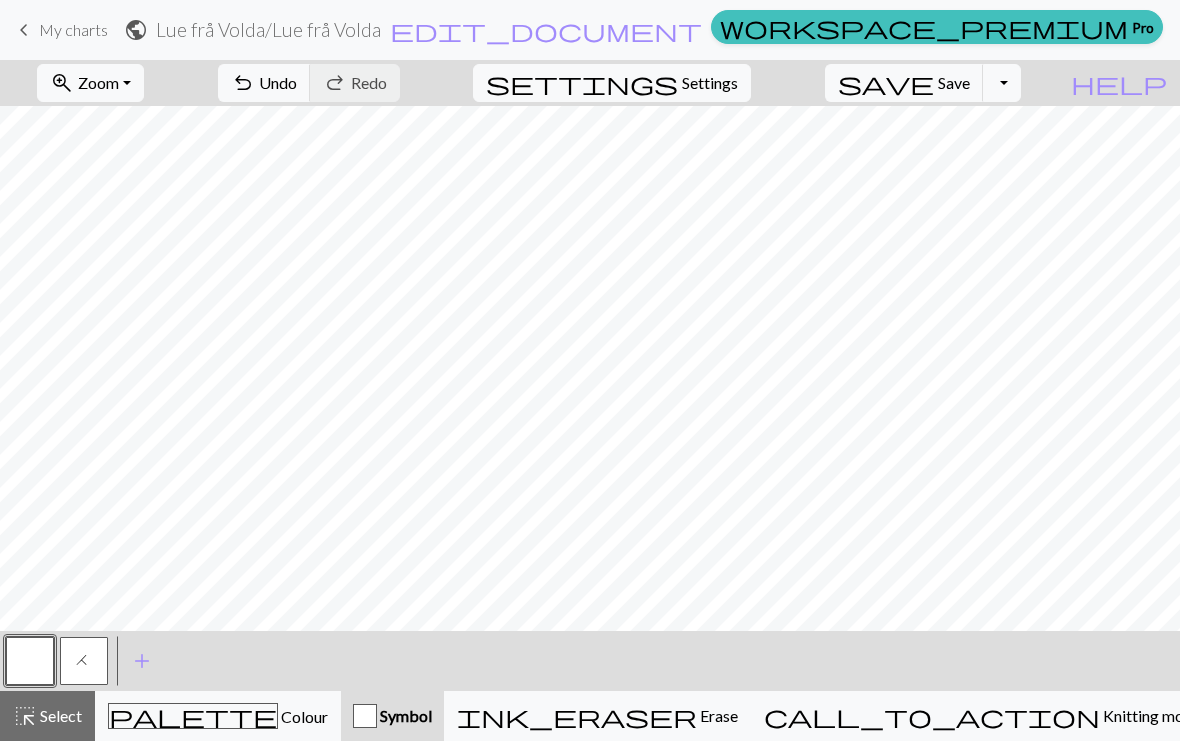 click on "H" at bounding box center (84, 663) 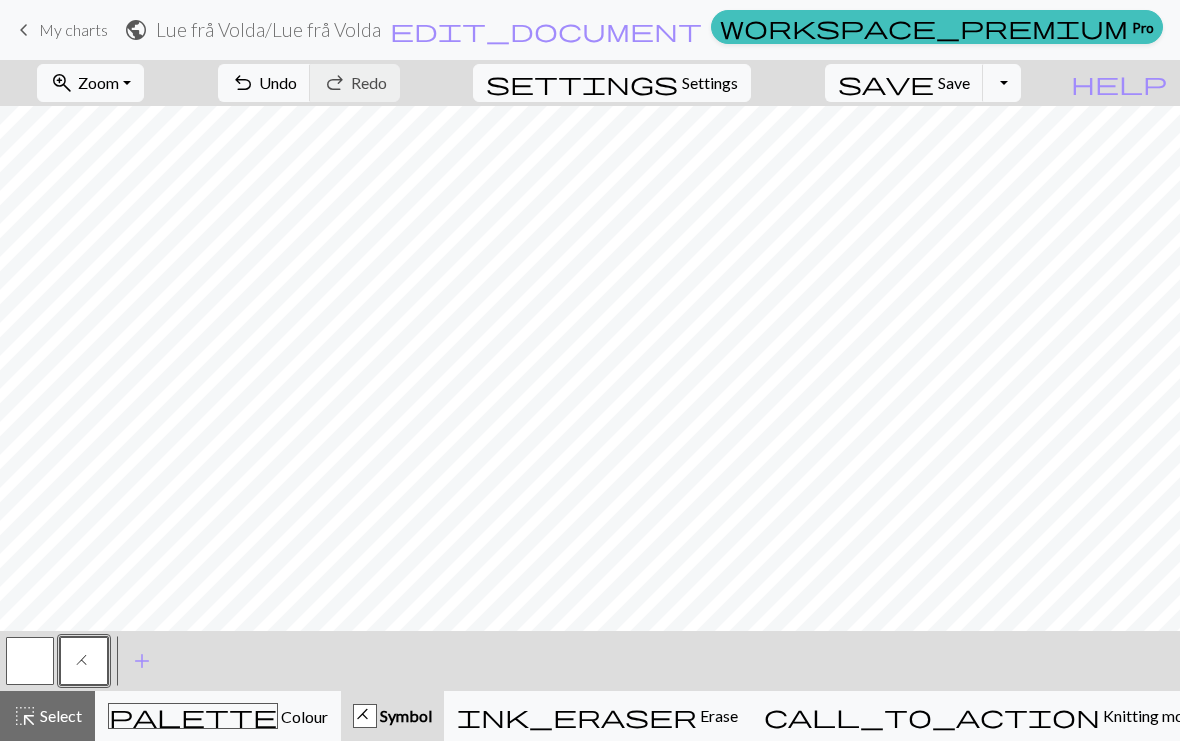 scroll, scrollTop: 125, scrollLeft: 0, axis: vertical 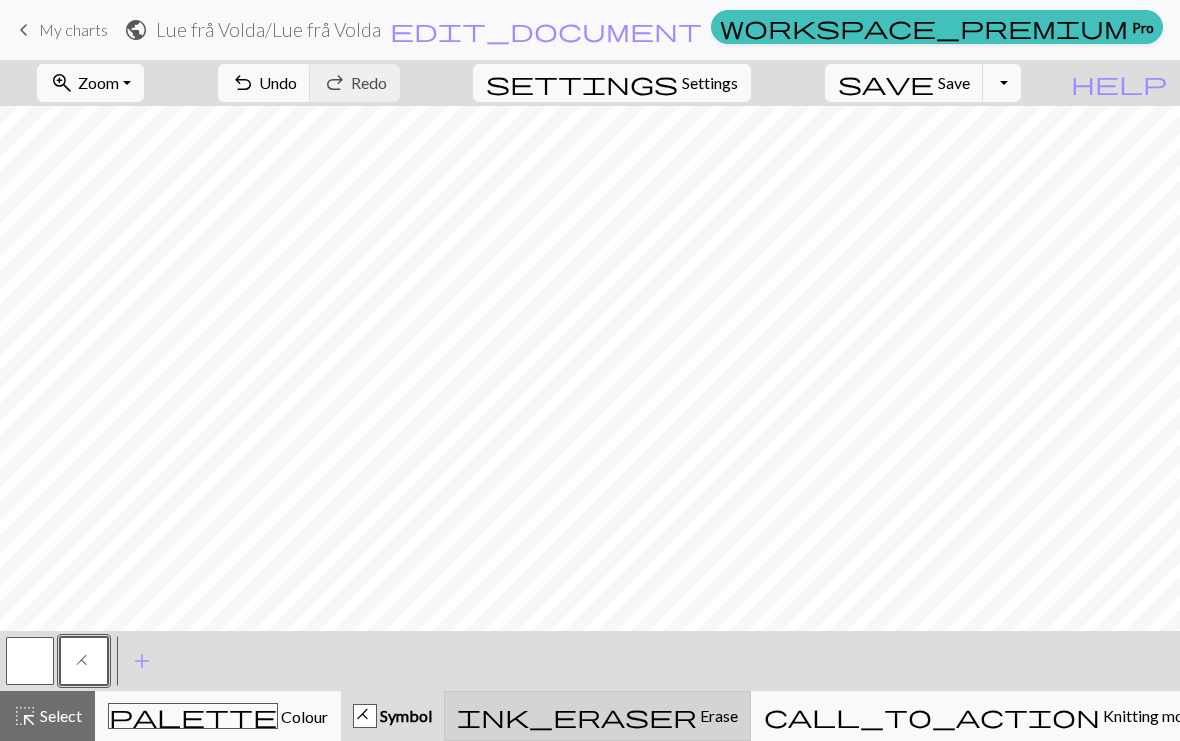 click on "ink_eraser   Erase   Erase" at bounding box center [597, 716] 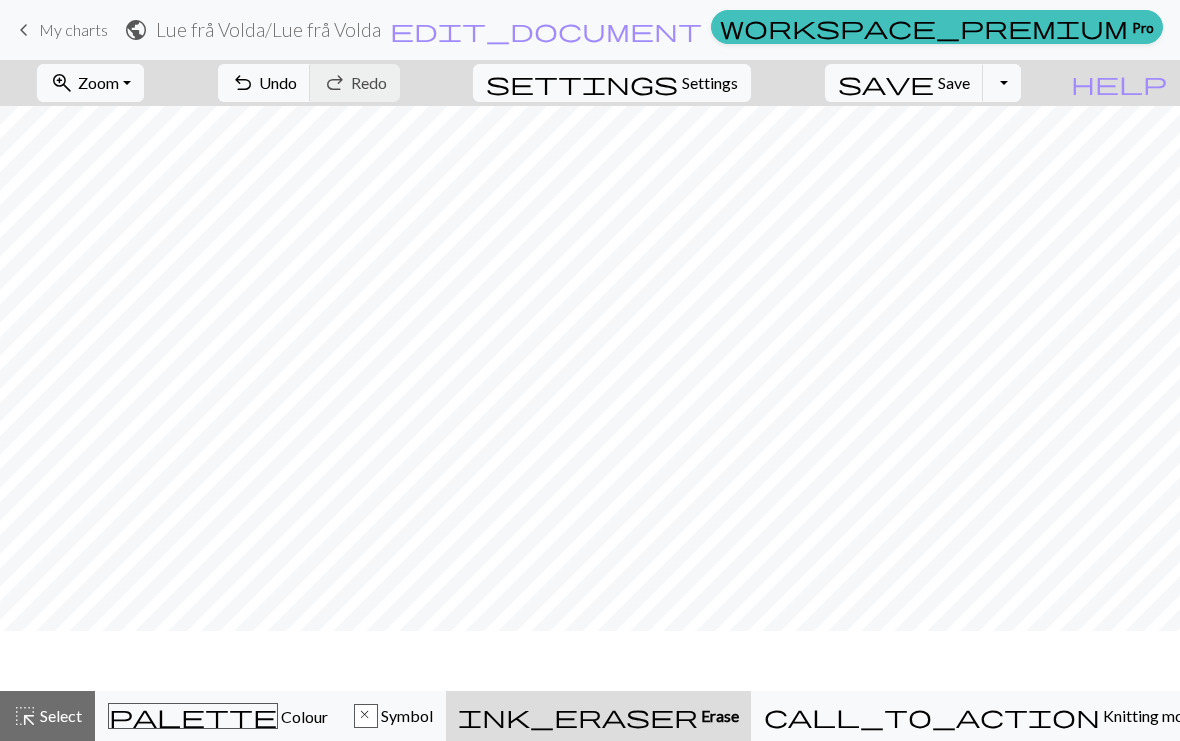 scroll, scrollTop: 65, scrollLeft: 0, axis: vertical 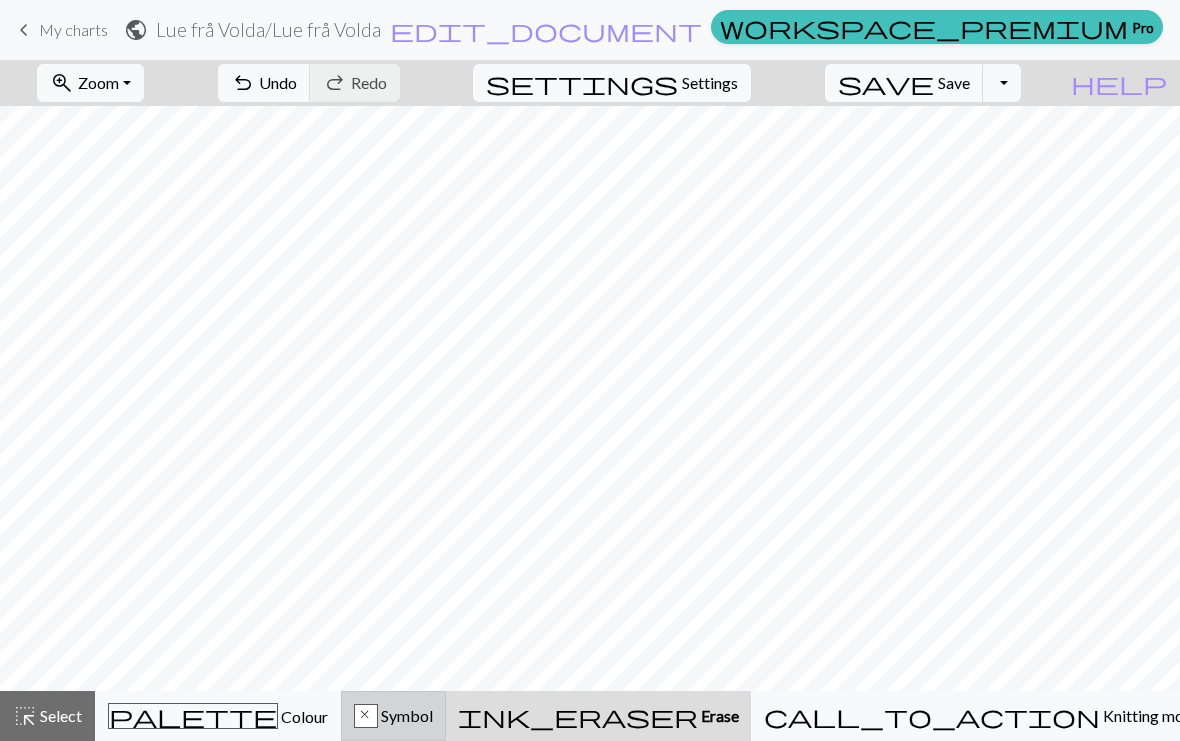 click on "x   Symbol" at bounding box center [393, 716] 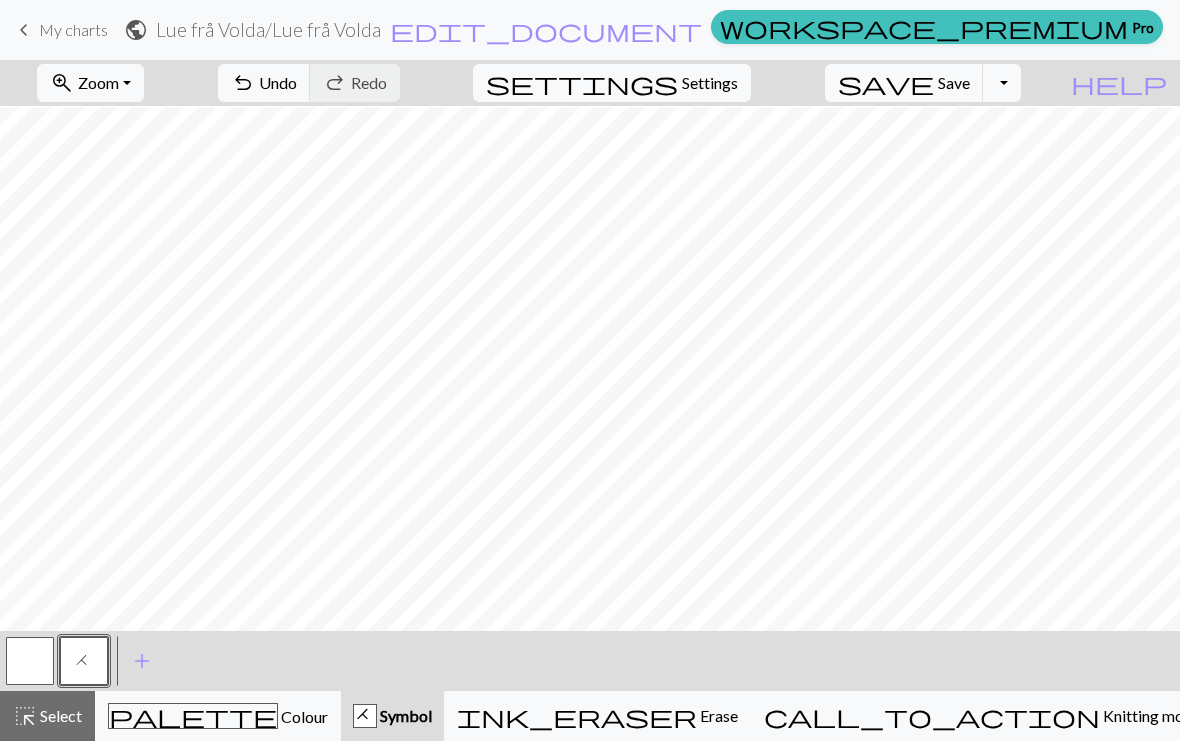 scroll, scrollTop: 125, scrollLeft: 0, axis: vertical 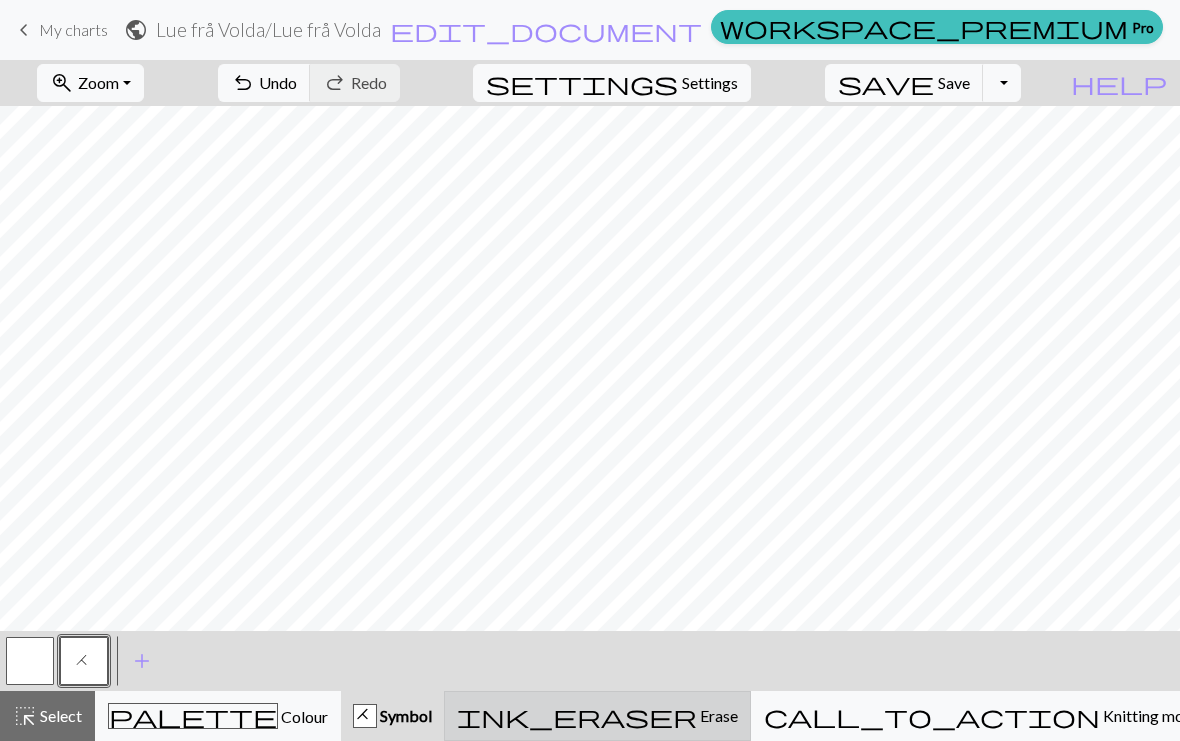 click on "ink_eraser" at bounding box center [577, 716] 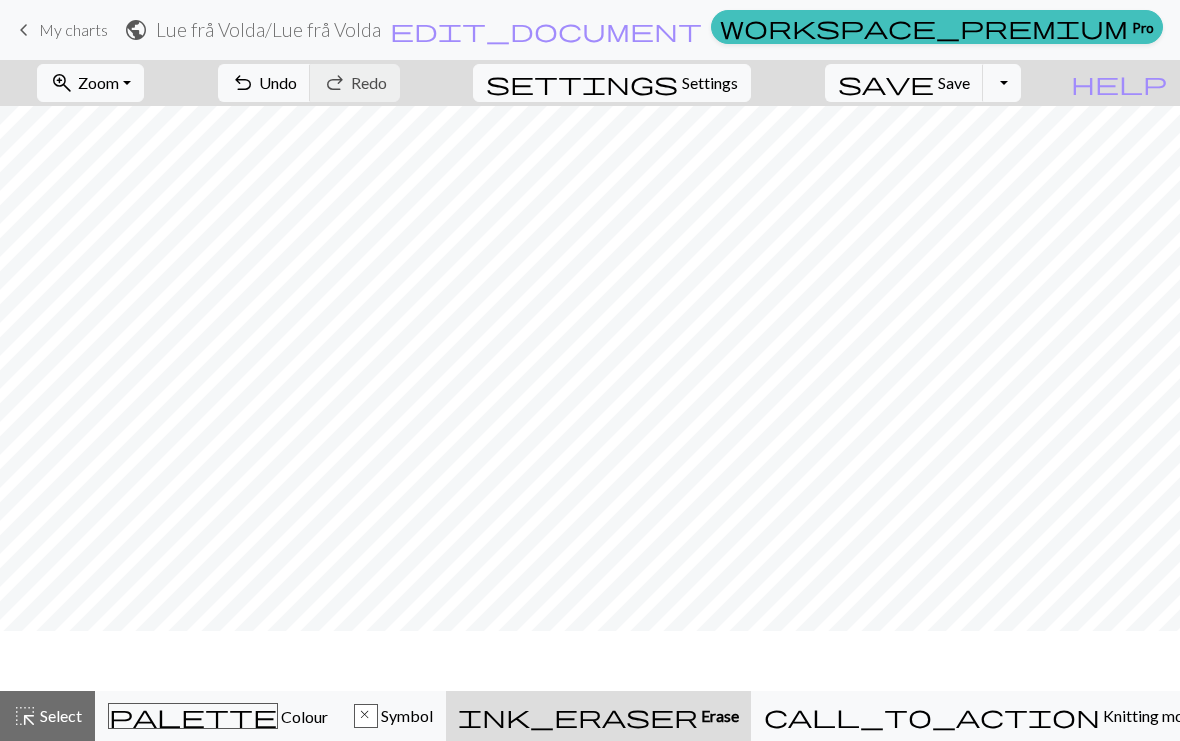 scroll, scrollTop: 65, scrollLeft: 0, axis: vertical 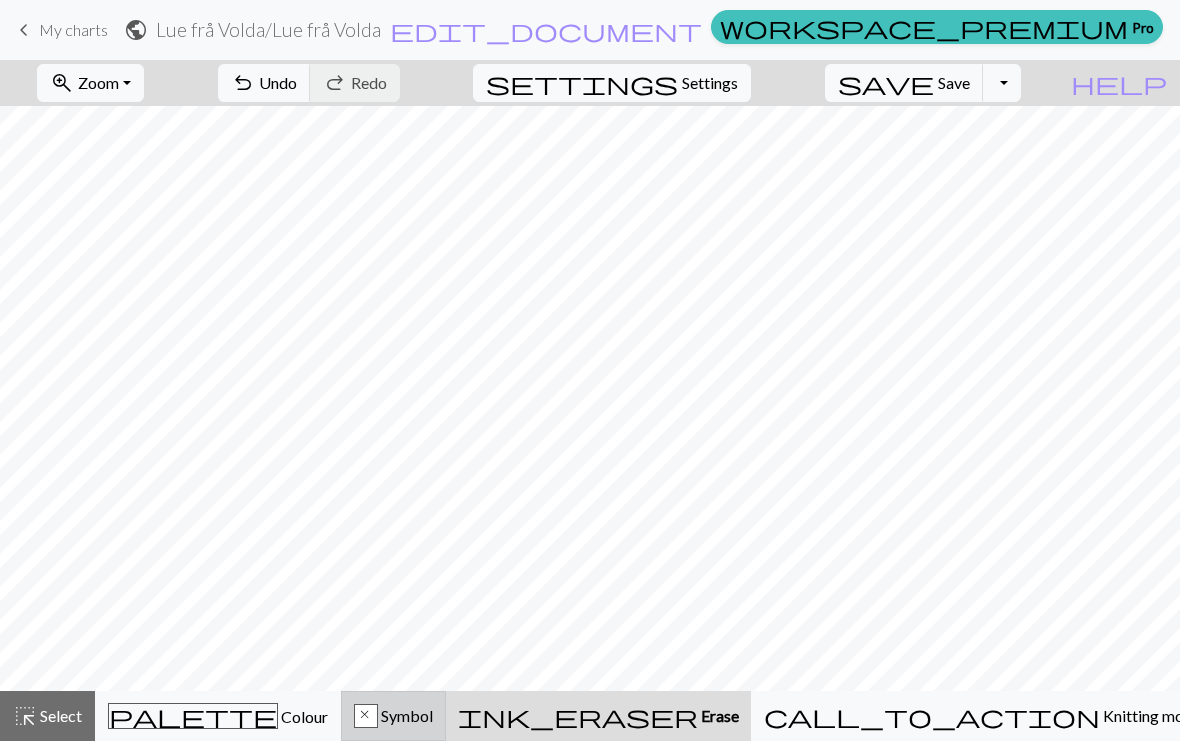 click on "x   Symbol" at bounding box center [393, 716] 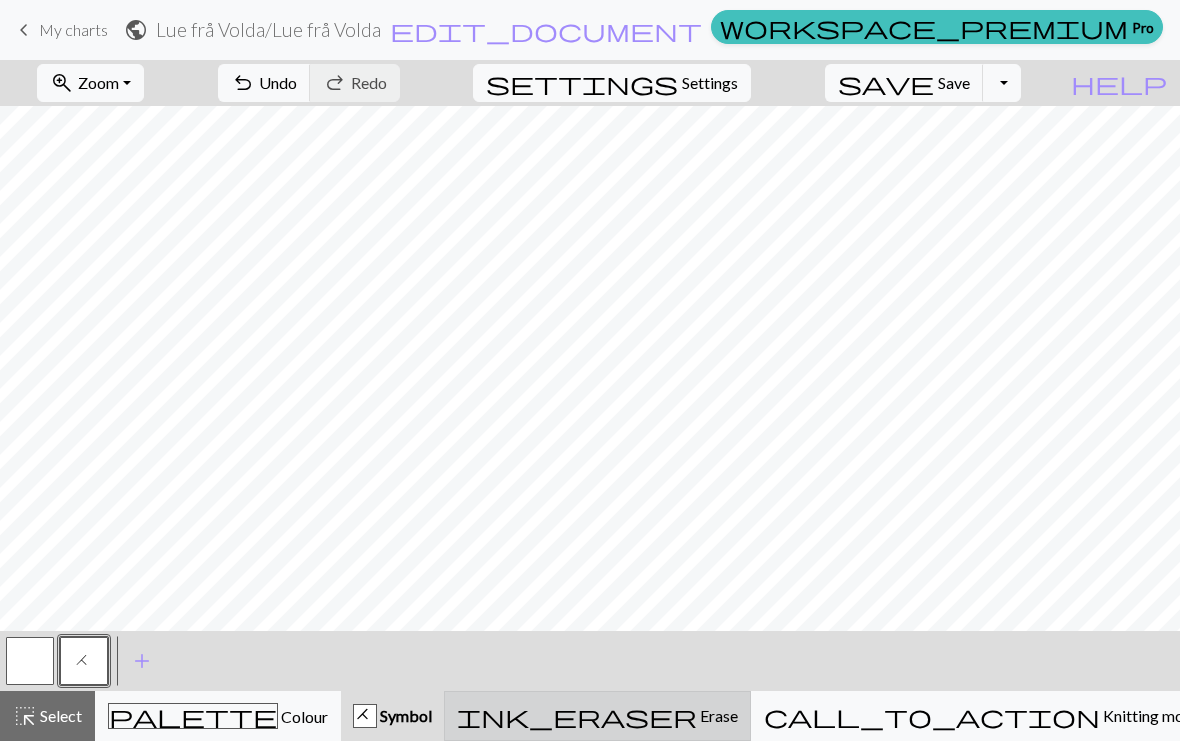 click on "ink_eraser   Erase   Erase" at bounding box center [597, 716] 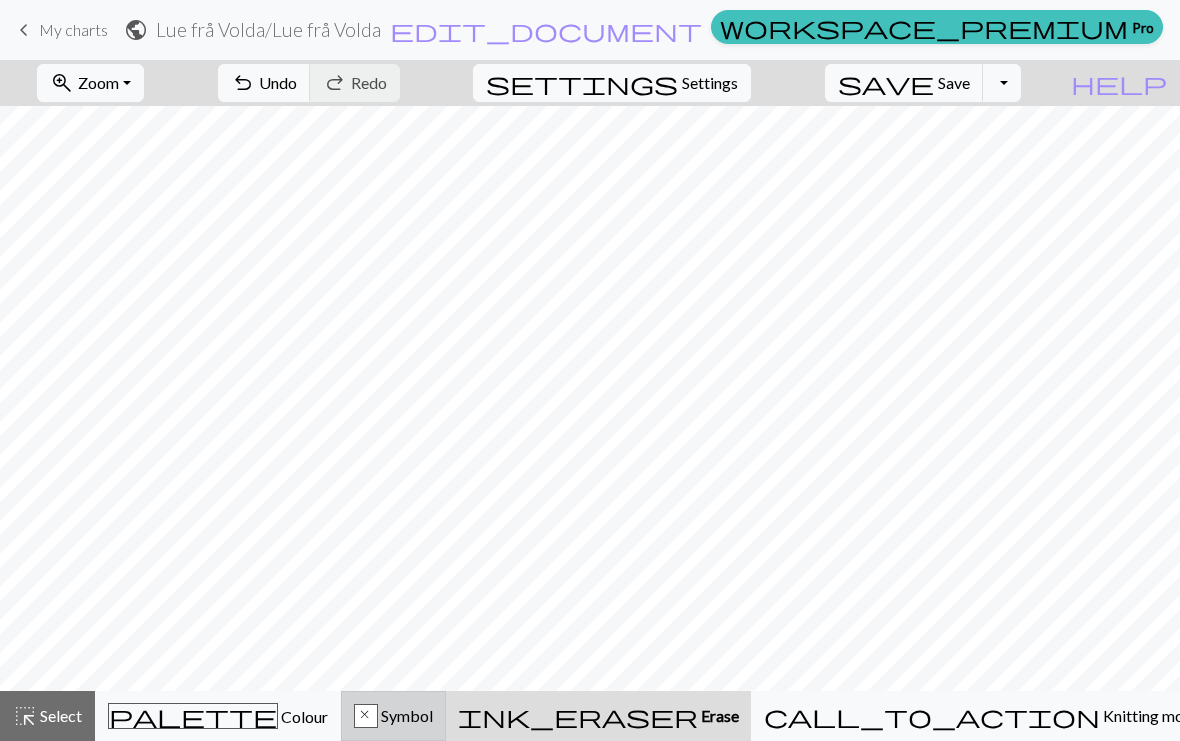 click on "x   Symbol" at bounding box center (393, 716) 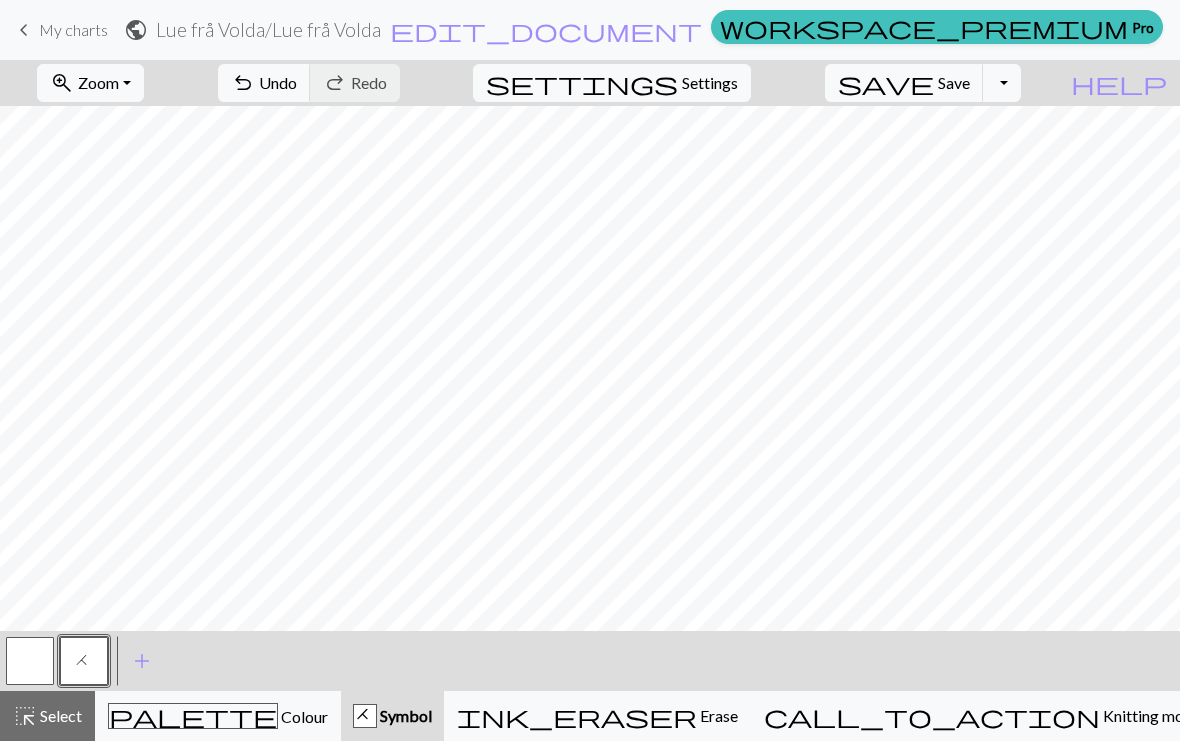 click at bounding box center (30, 661) 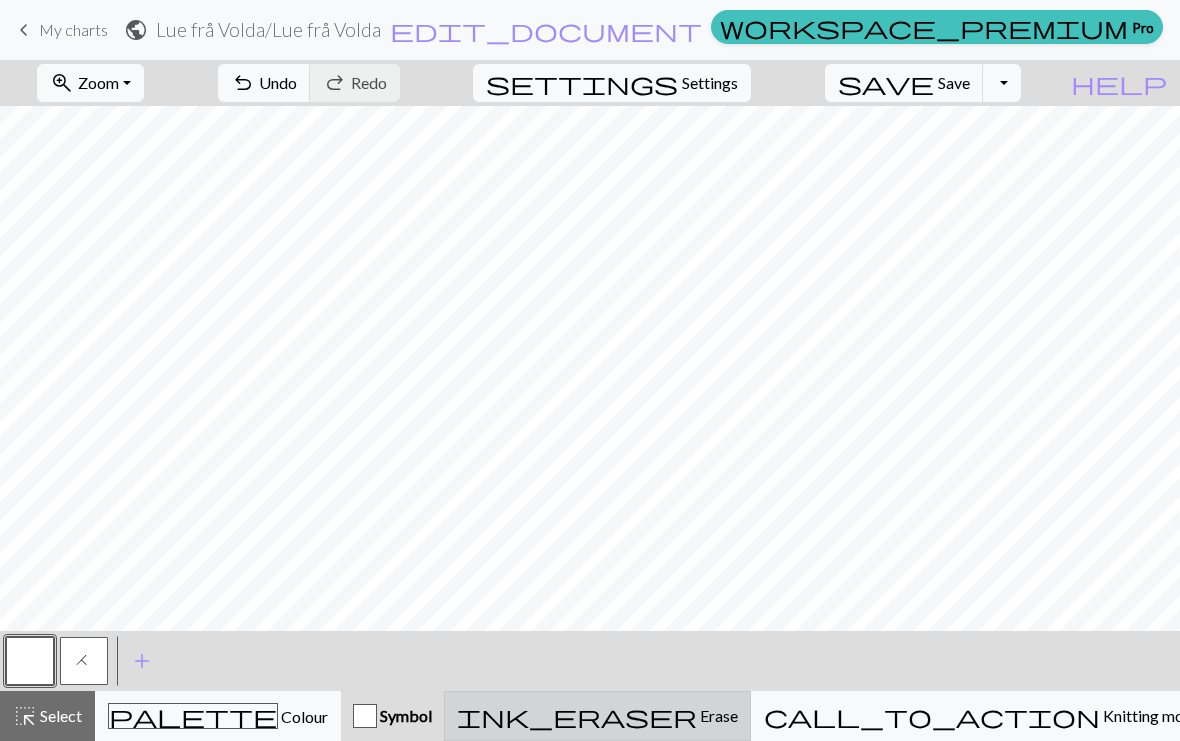 click on "Erase" at bounding box center [717, 715] 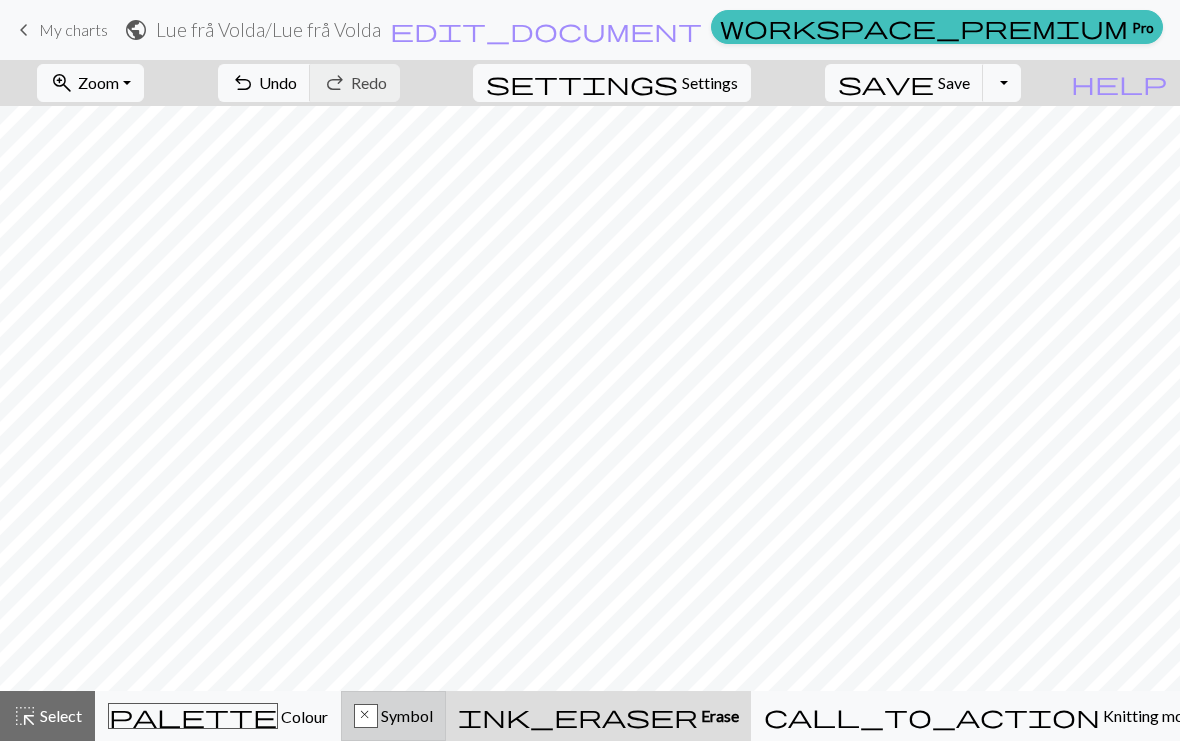 click on "x   Symbol" at bounding box center (393, 716) 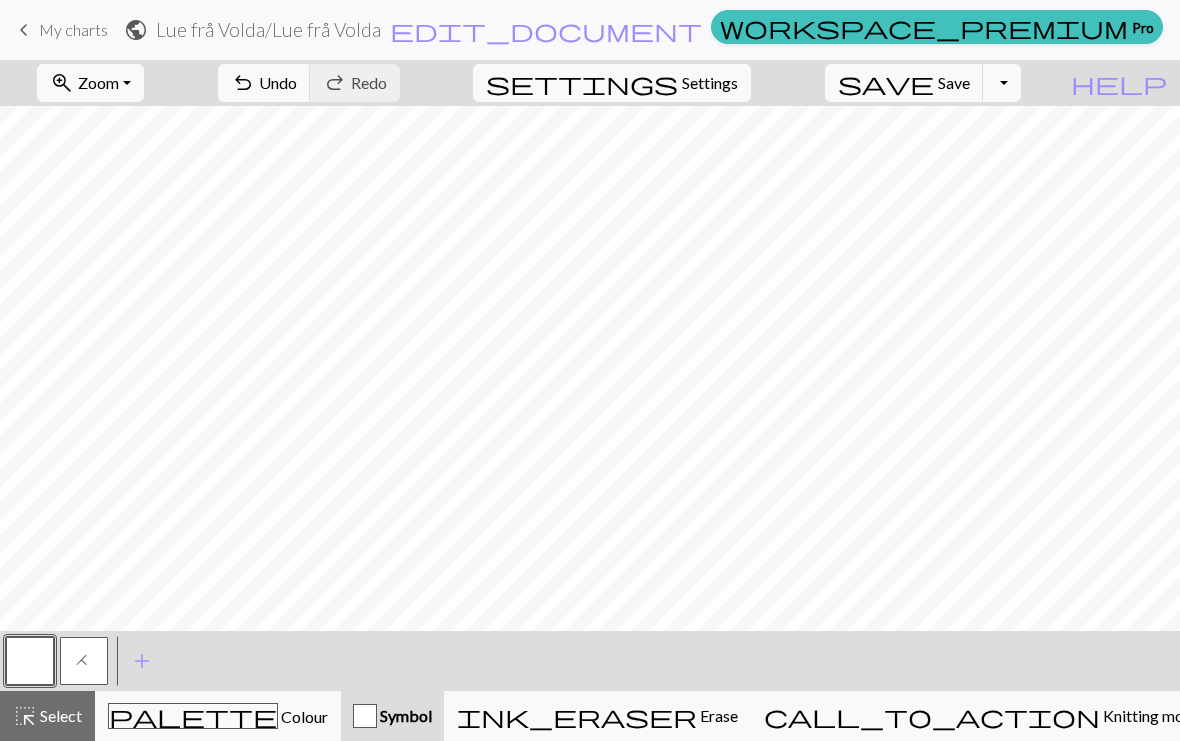 click on "H" at bounding box center (84, 661) 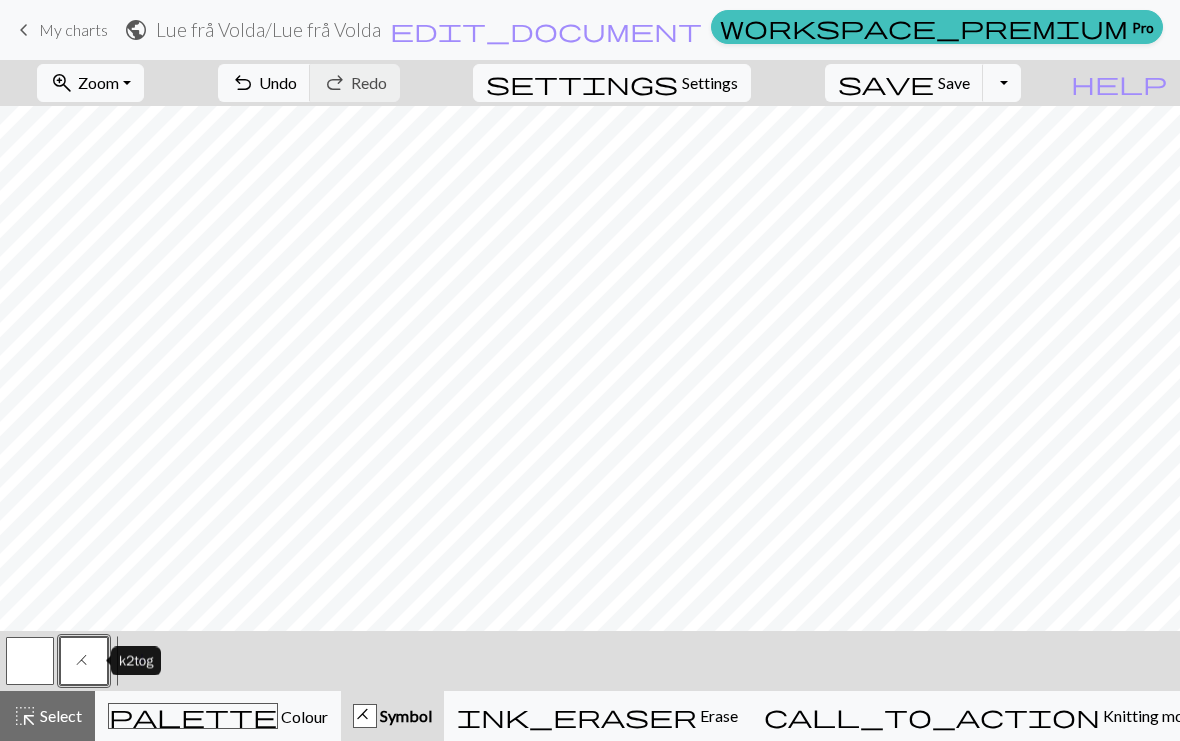 click on "This website uses cookies to ensure you get the best experience on our website.  Learn more Got it! keyboard_arrow_left   My charts public Lue frå Volda  /  Lue frå Volda edit_document Edit settings workspace_premium  Pro My charts Library Manual Hi  Atle   Account settings Logout zoom_in Zoom Zoom Fit all Fit width Fit height 50% 100% 150% 200% undo Undo Undo redo Redo Redo settings  Settings save Save Save Toggle Dropdown file_copy  Save a copy save_alt  Download help Show me around < H > add Add a  symbol highlight_alt   Select   Select palette   Colour   Colour H   Symbol ink_eraser   Erase   Erase call_to_action   Knitting mode   Knitting mode Make knitting charts for free | Chart Minder k2tog" at bounding box center (590, 370) 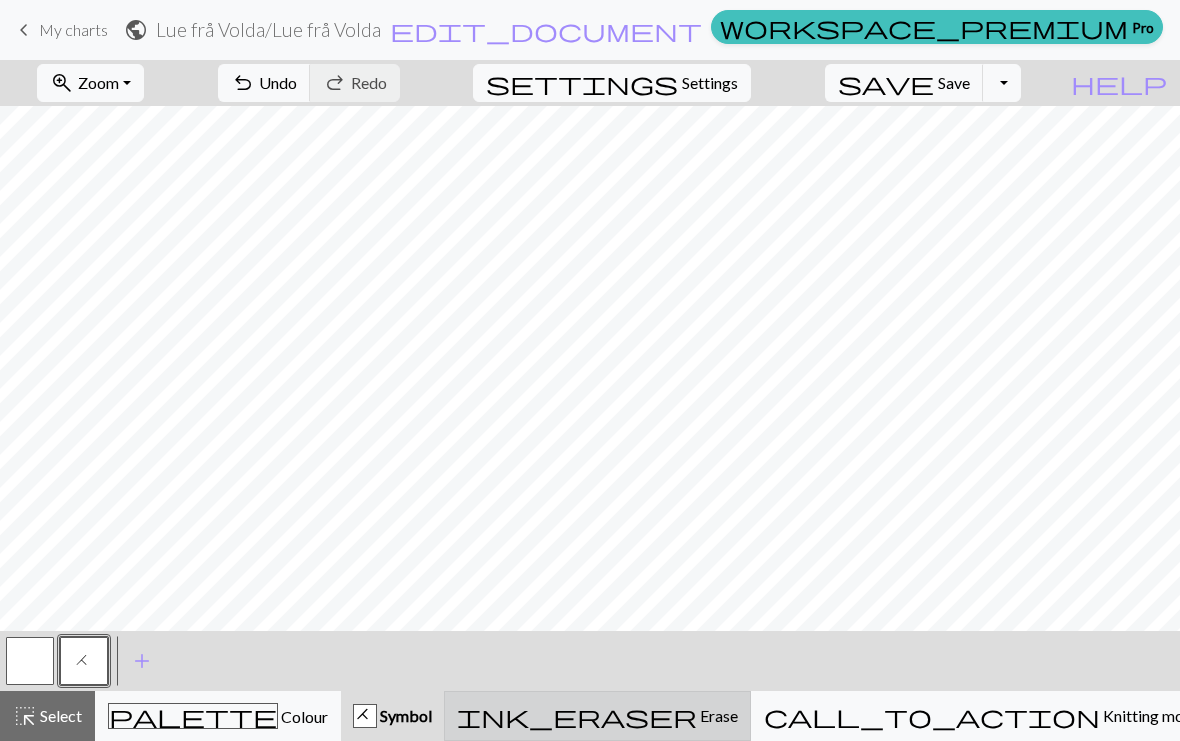 click on "ink_eraser   Erase   Erase" at bounding box center (597, 716) 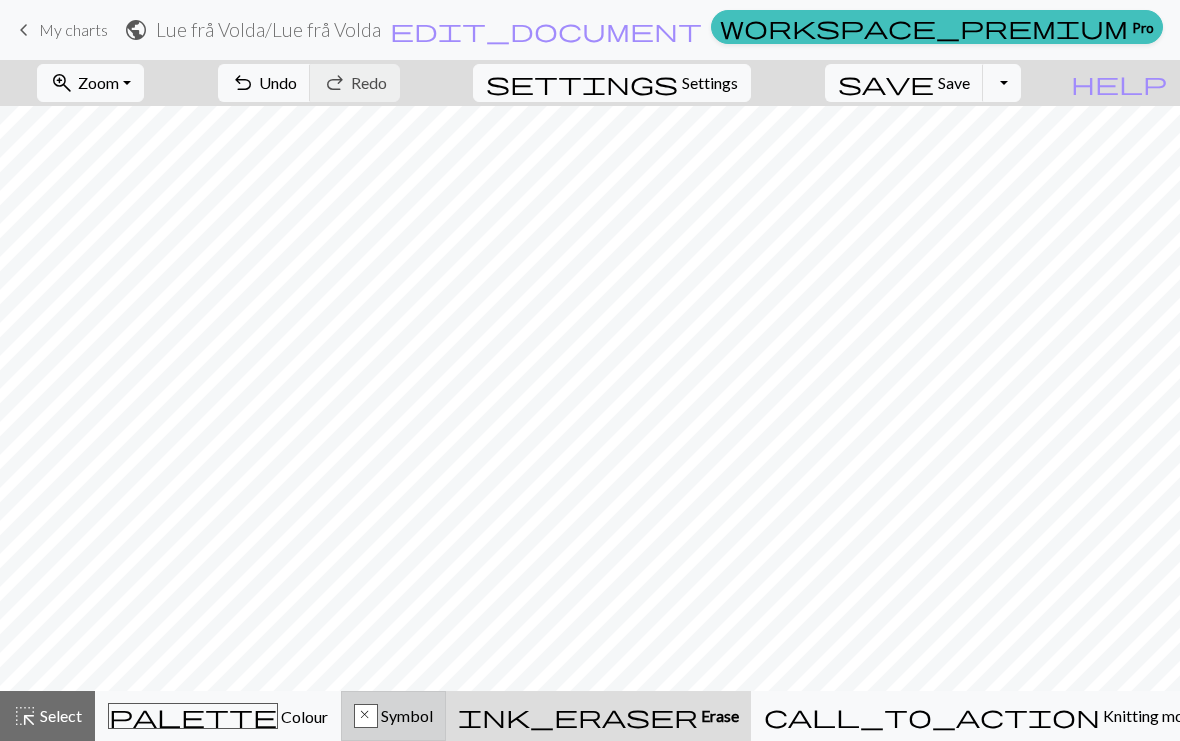 click on "x   Symbol" at bounding box center [393, 716] 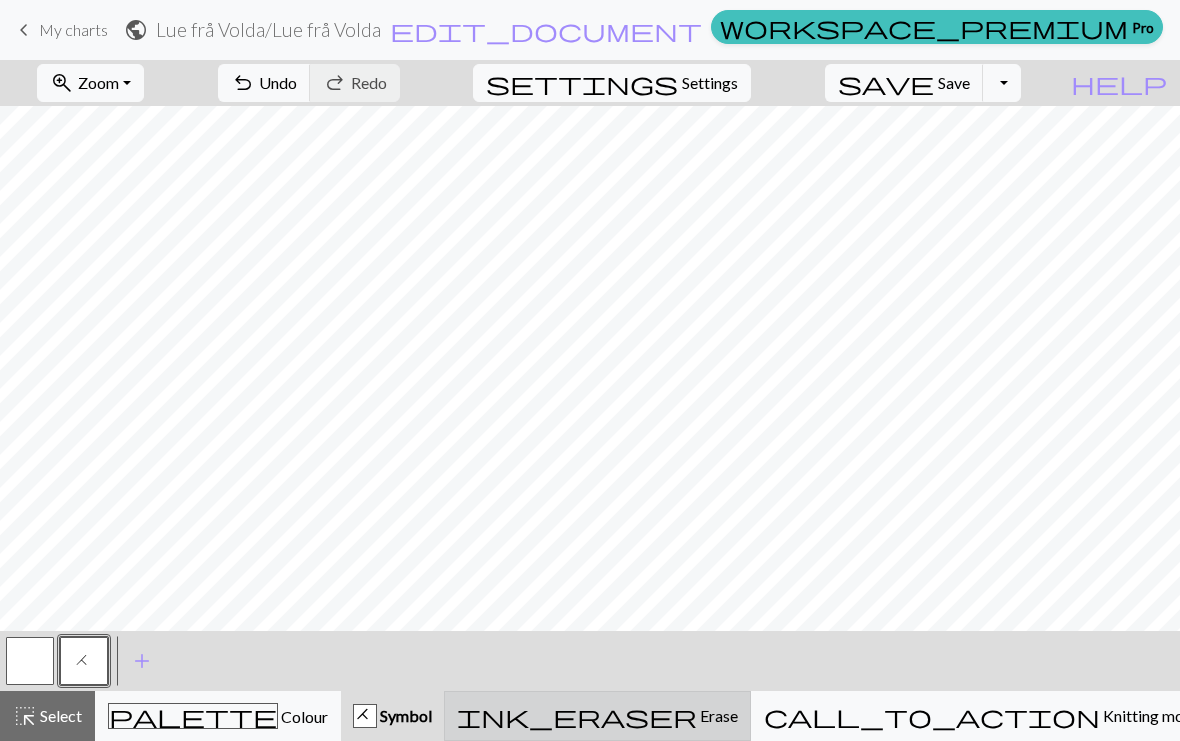 click on "ink_eraser   Erase   Erase" at bounding box center [597, 716] 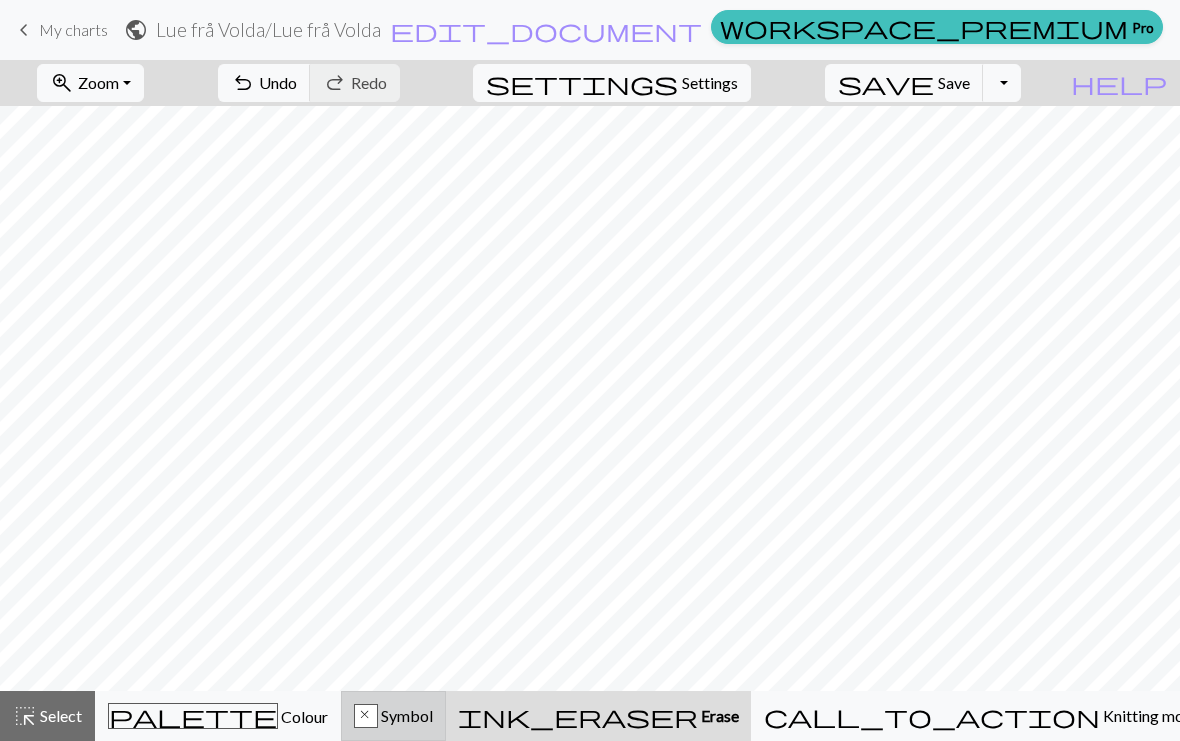 click on "x   Symbol" at bounding box center [393, 716] 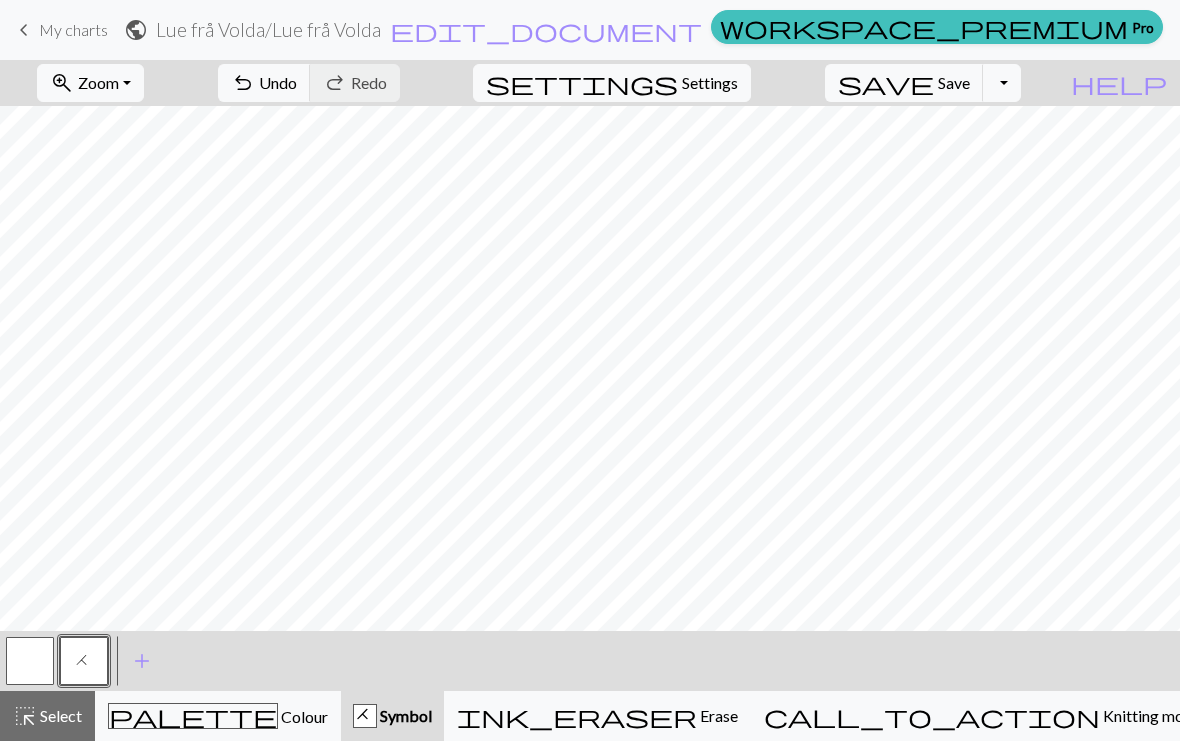 click at bounding box center (30, 661) 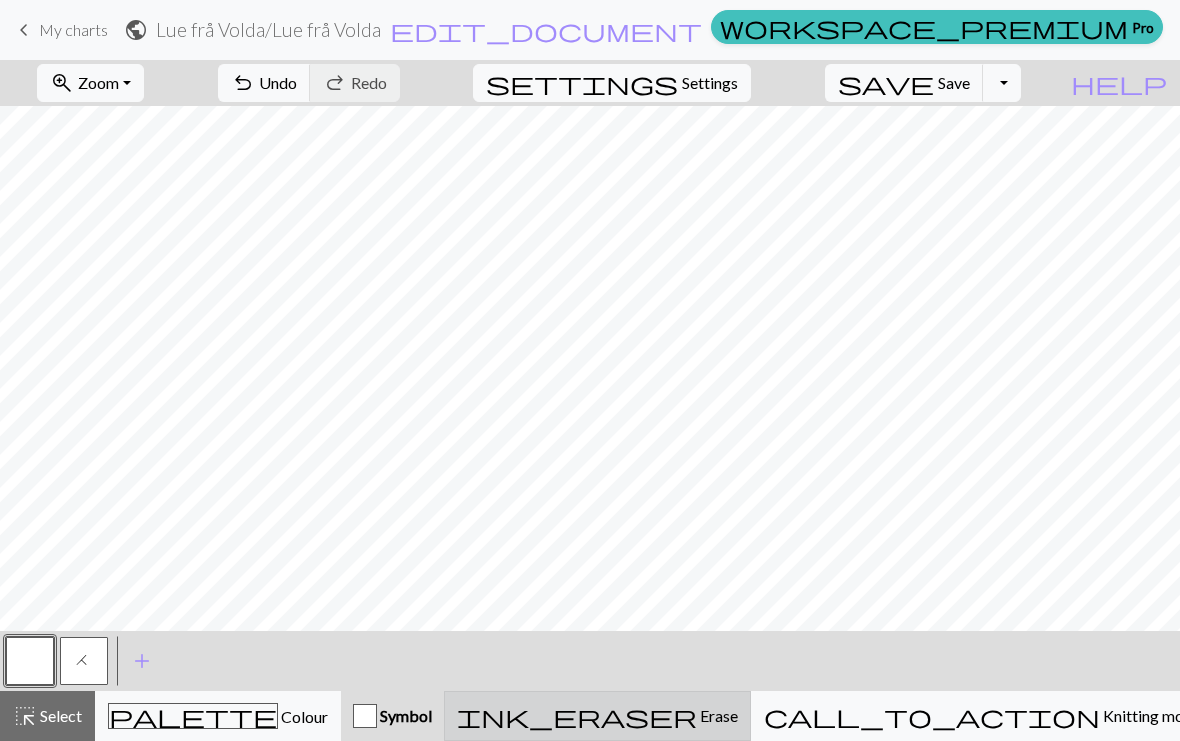 click on "ink_eraser   Erase   Erase" at bounding box center [597, 716] 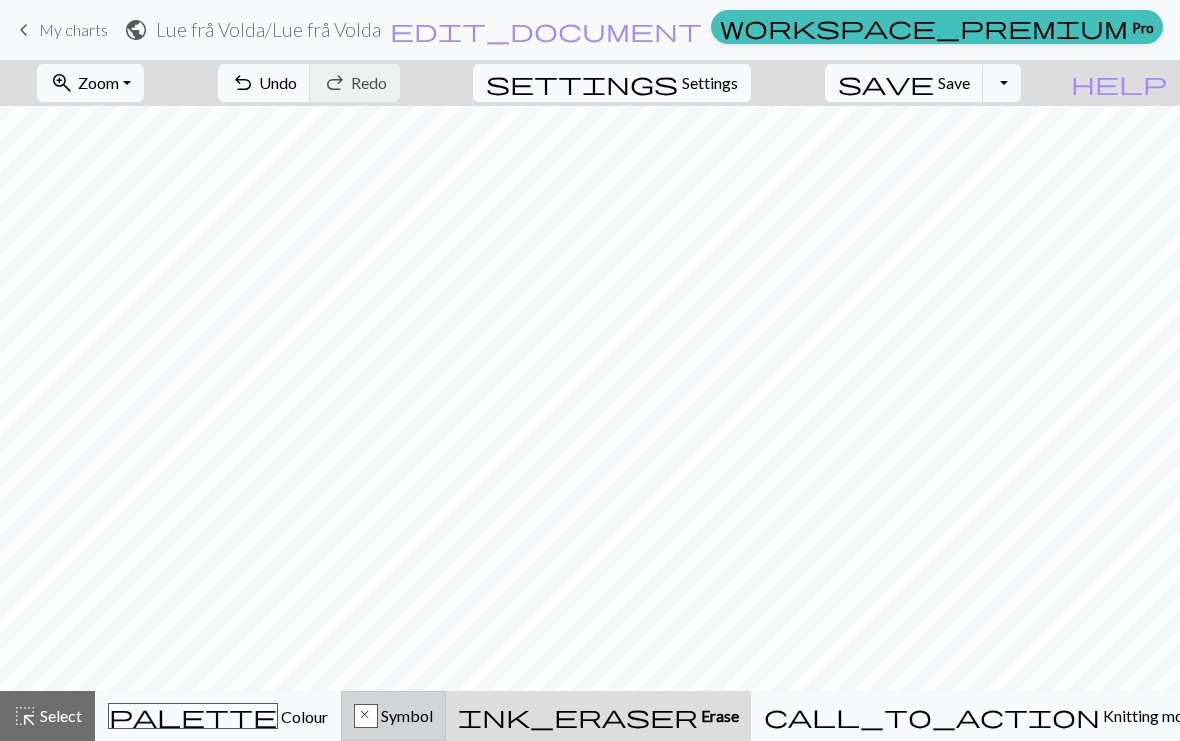 click on "x   Symbol" at bounding box center [393, 716] 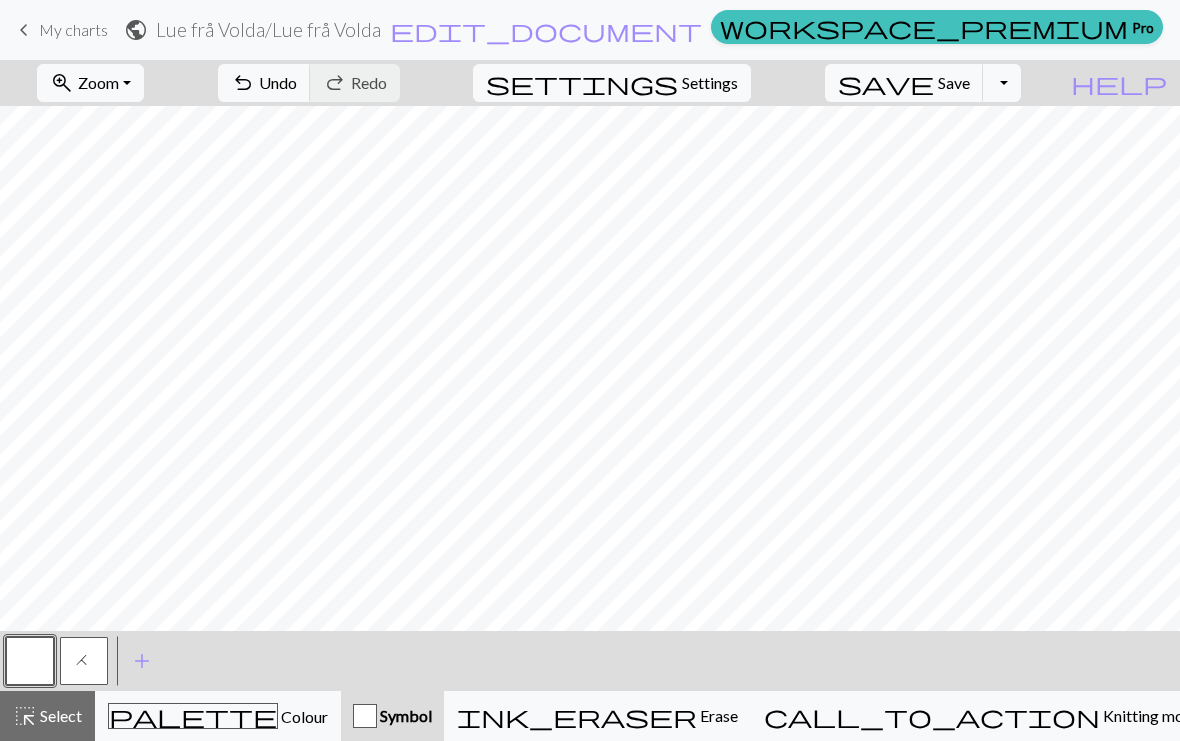 click on "H" at bounding box center (84, 663) 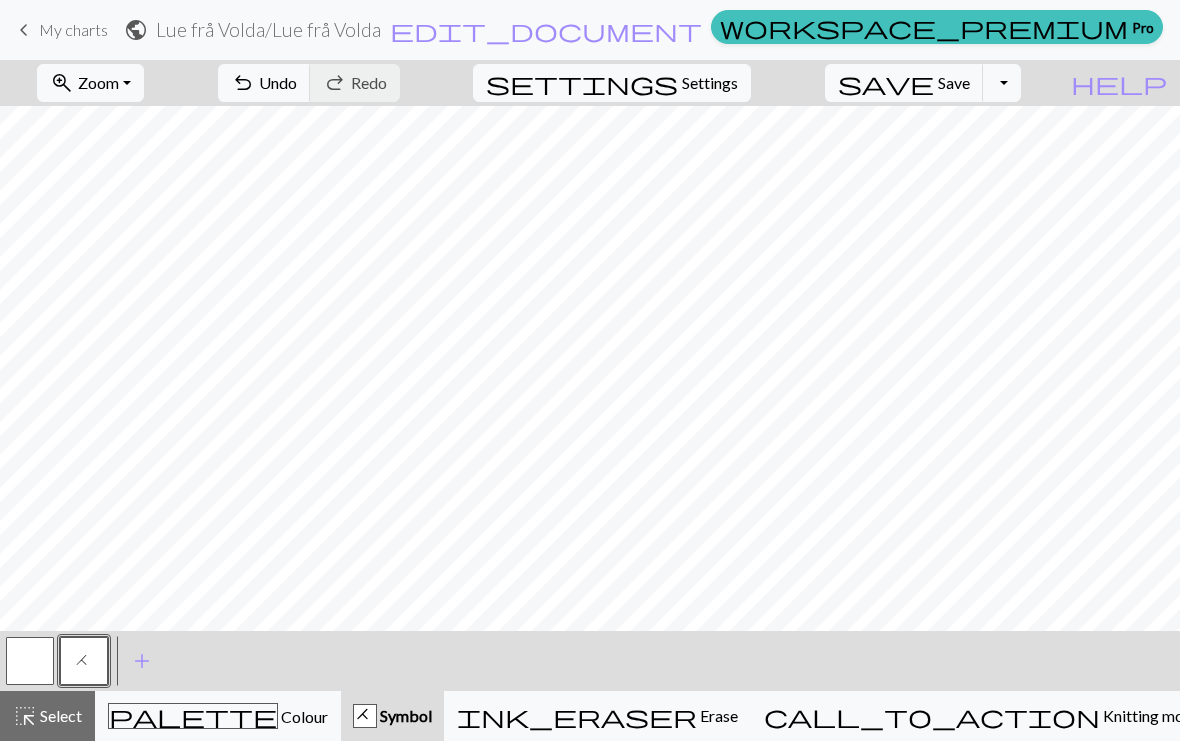 click at bounding box center [30, 661] 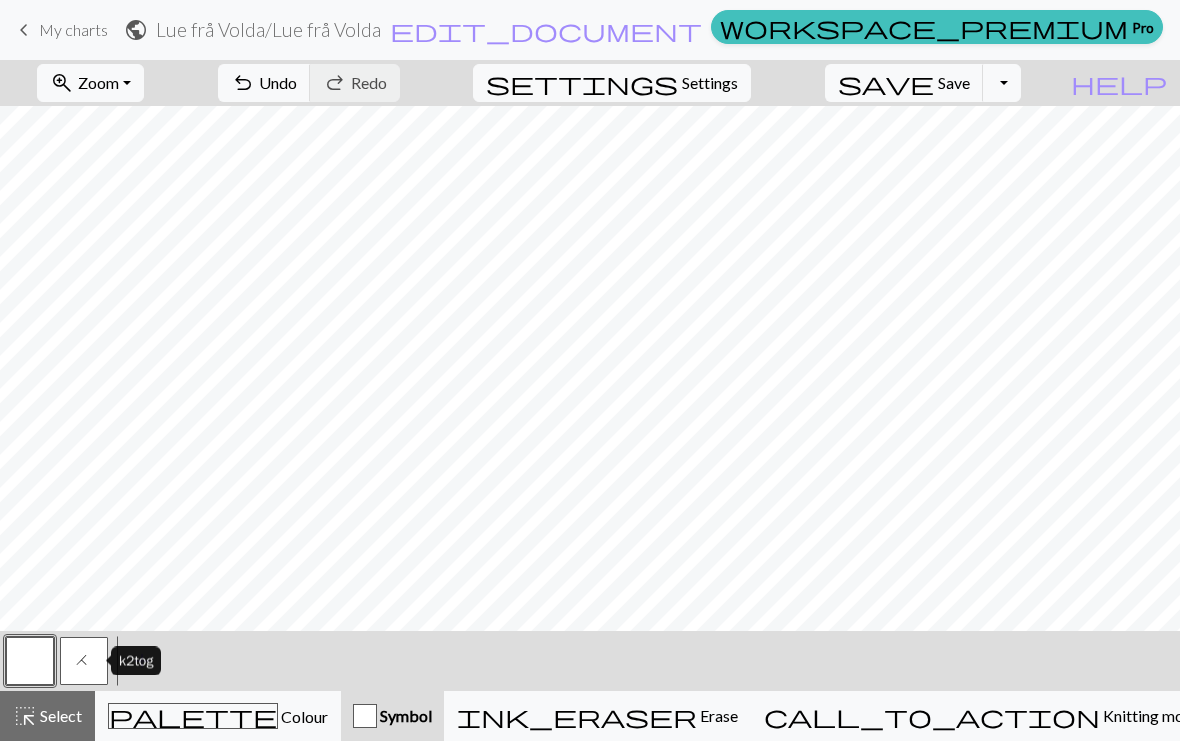 click on "H" at bounding box center [84, 663] 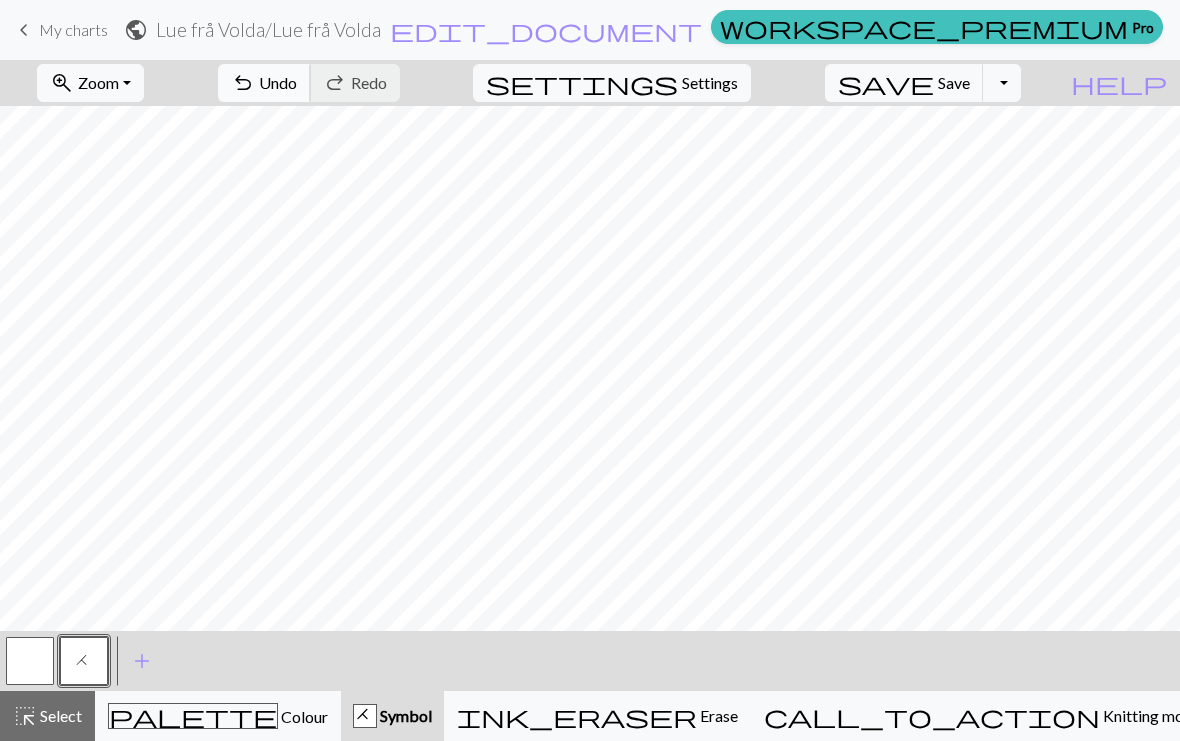 click on "Undo" at bounding box center [278, 82] 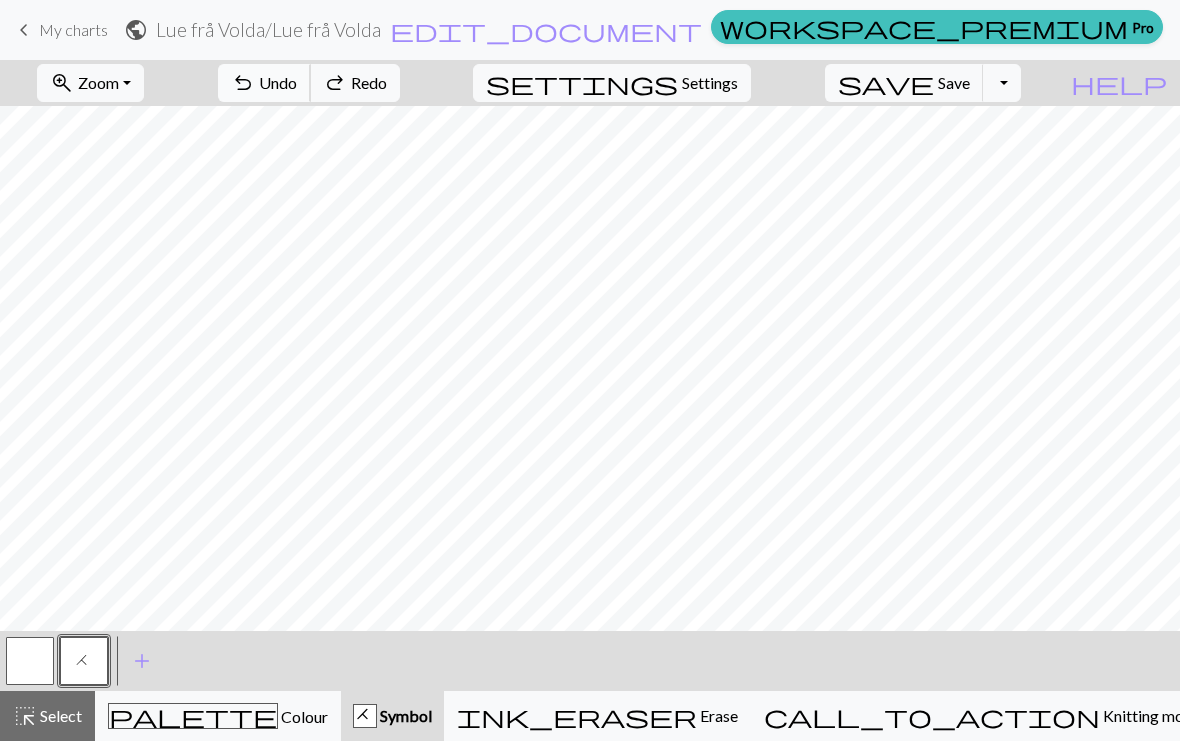 click on "Undo" at bounding box center [278, 82] 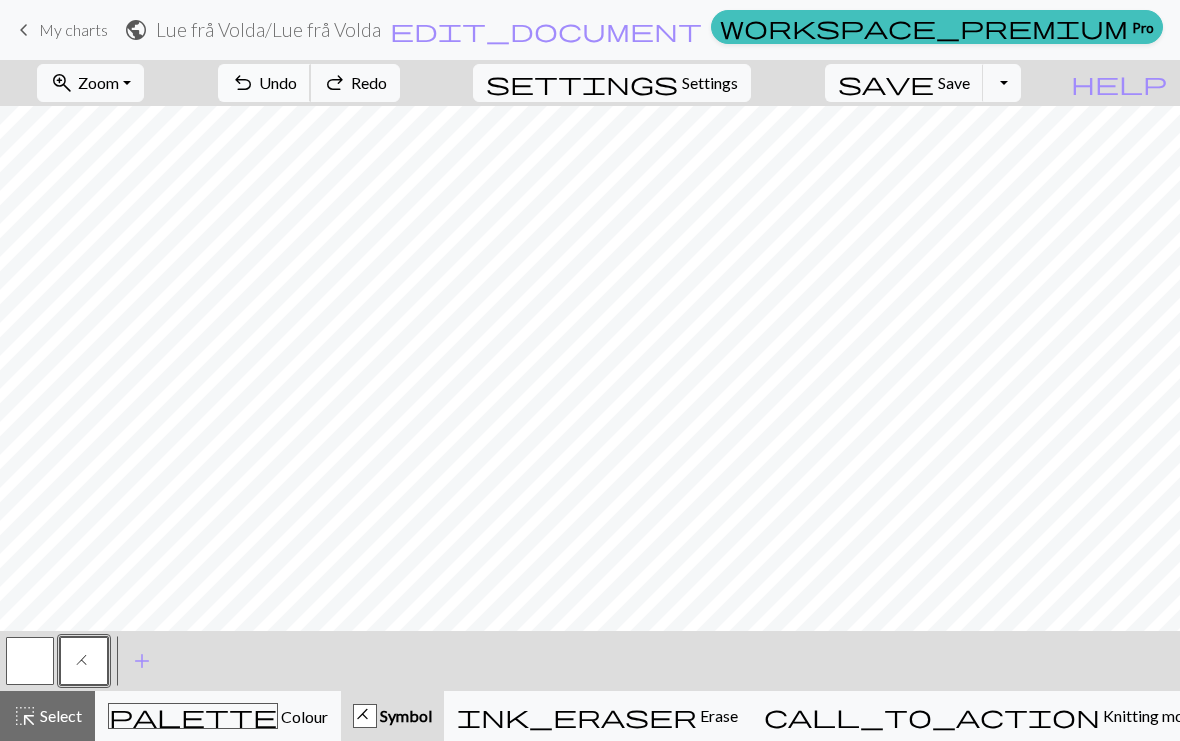 click on "Undo" at bounding box center [278, 82] 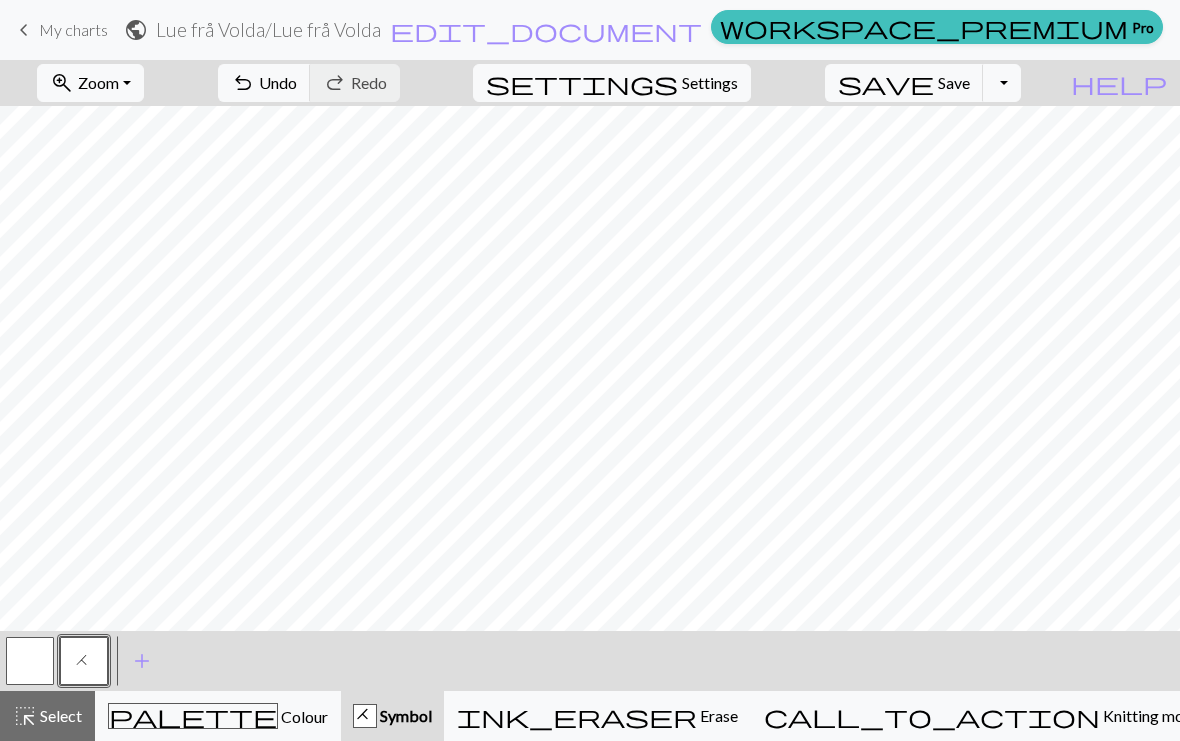 click at bounding box center (30, 661) 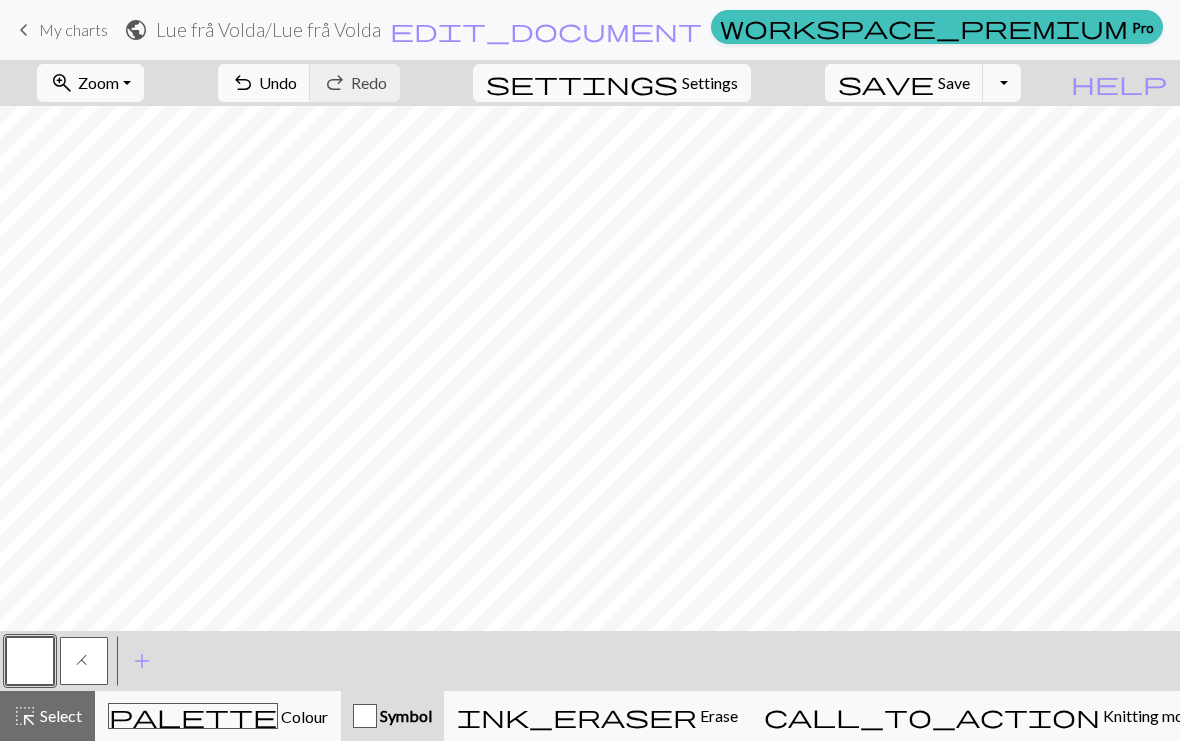 click on "H" at bounding box center [84, 661] 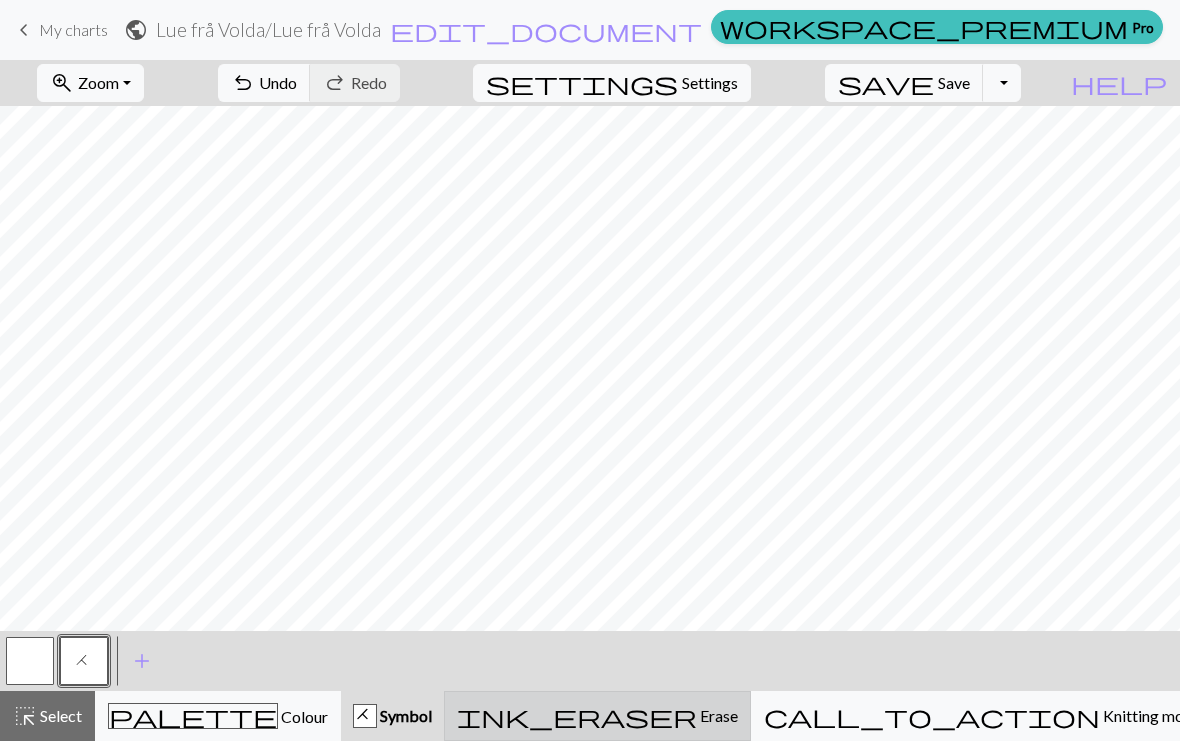 click on "ink_eraser" at bounding box center (577, 716) 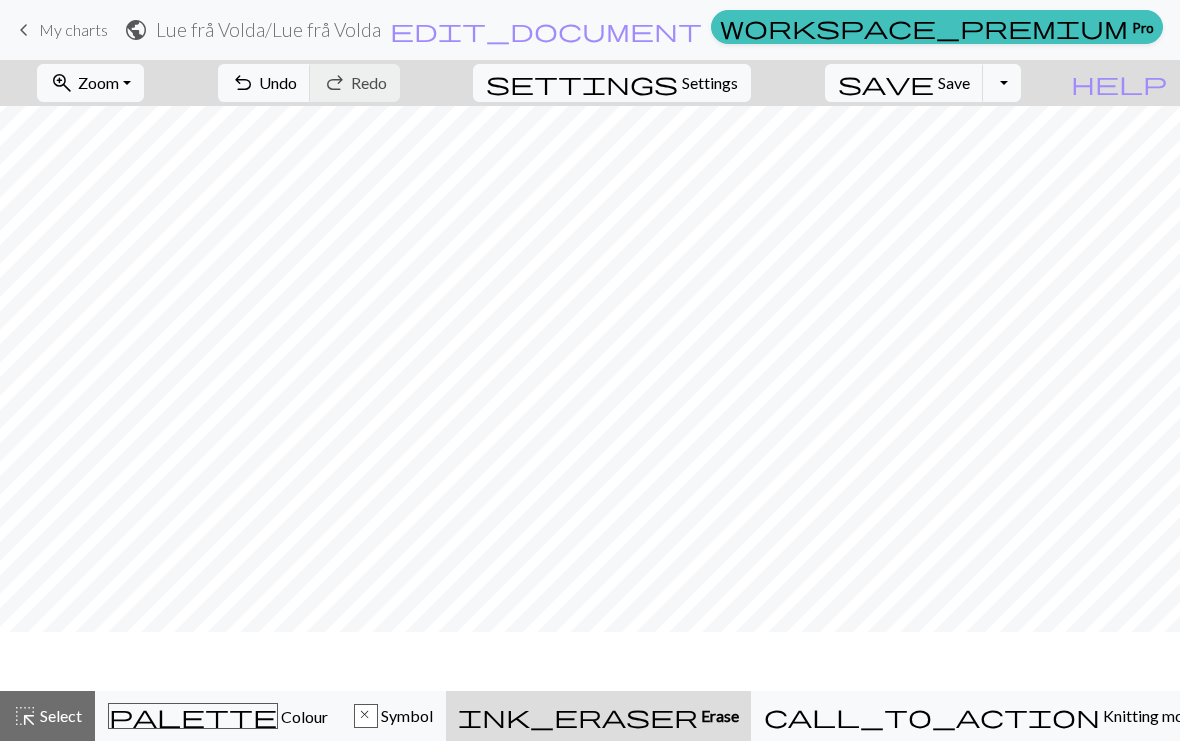 scroll, scrollTop: 0, scrollLeft: 0, axis: both 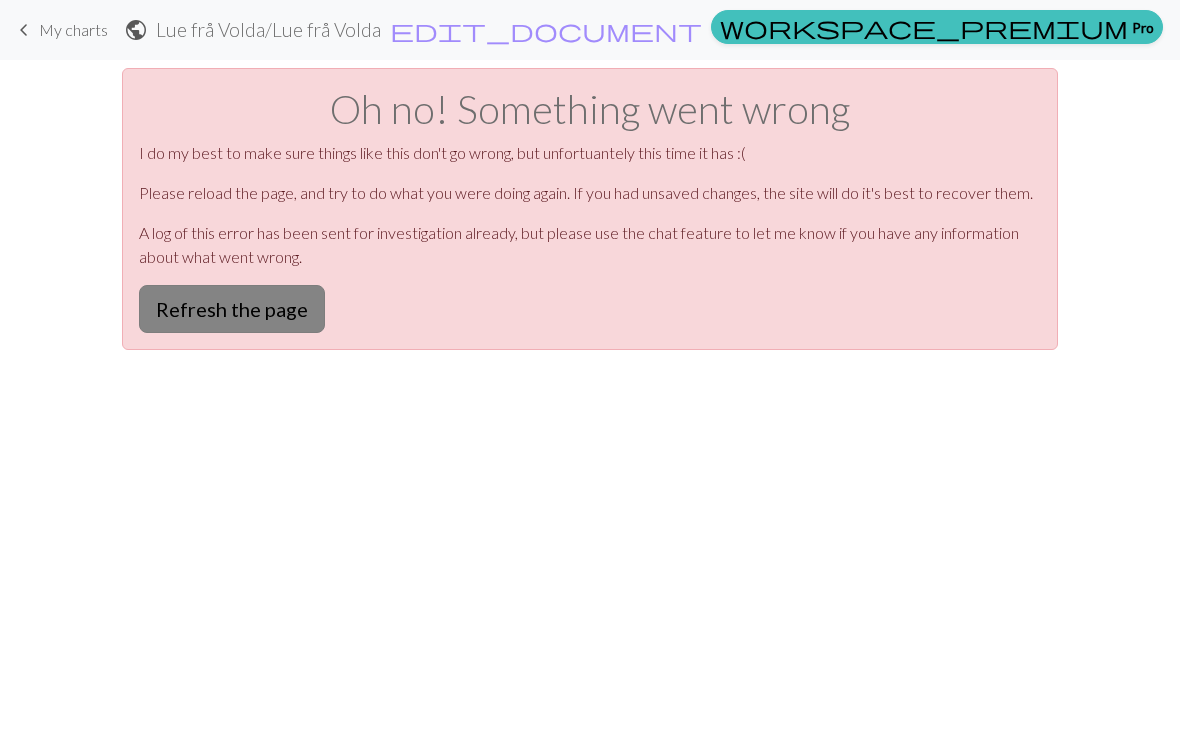 click on "Refresh the page" at bounding box center (232, 309) 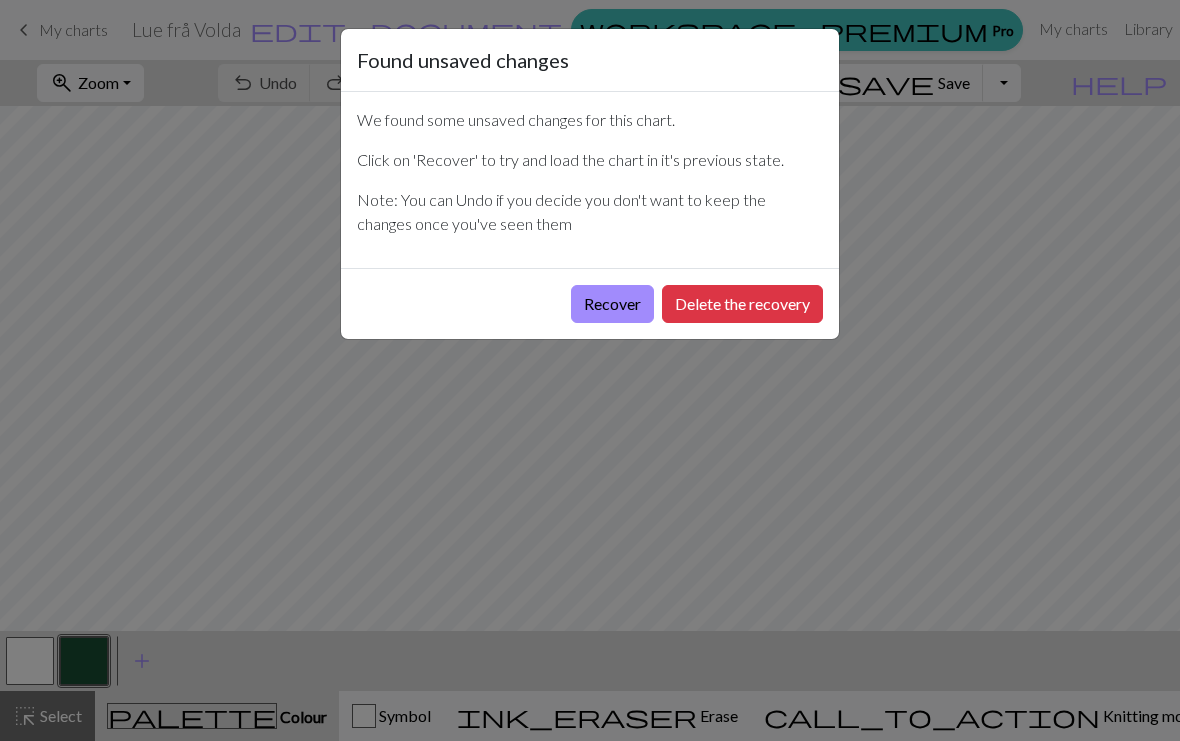 scroll, scrollTop: 0, scrollLeft: 0, axis: both 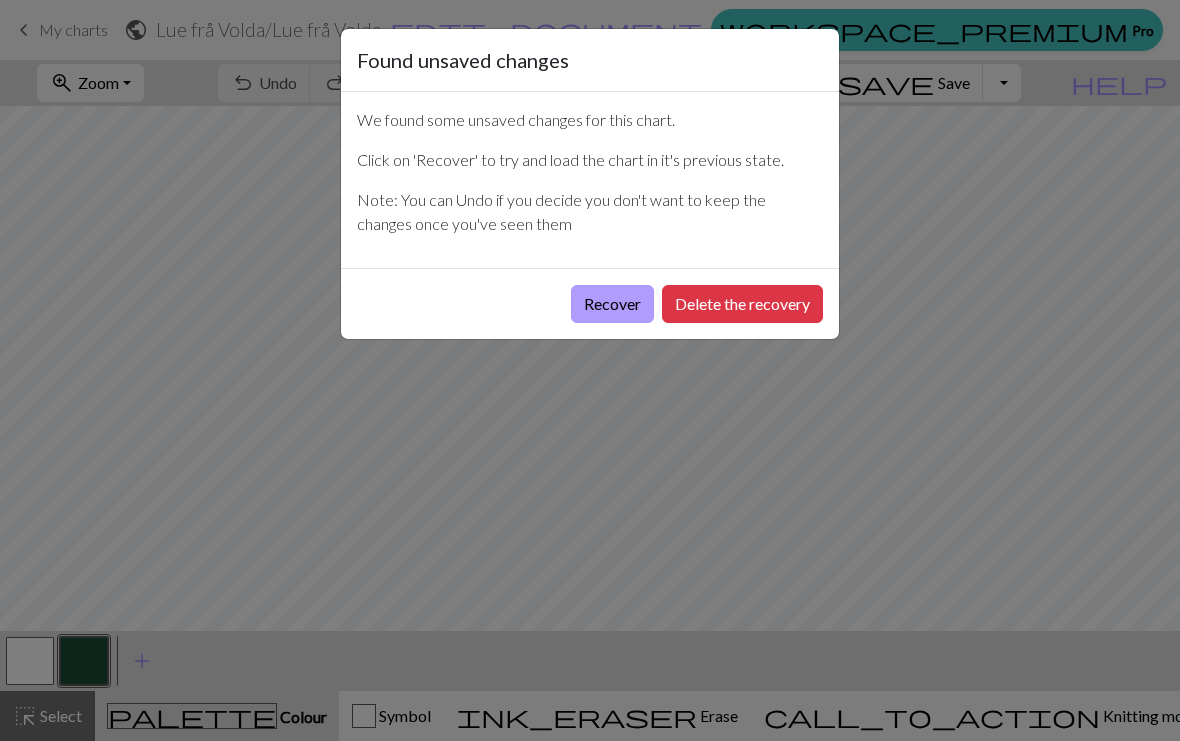 click on "Recover" at bounding box center (612, 304) 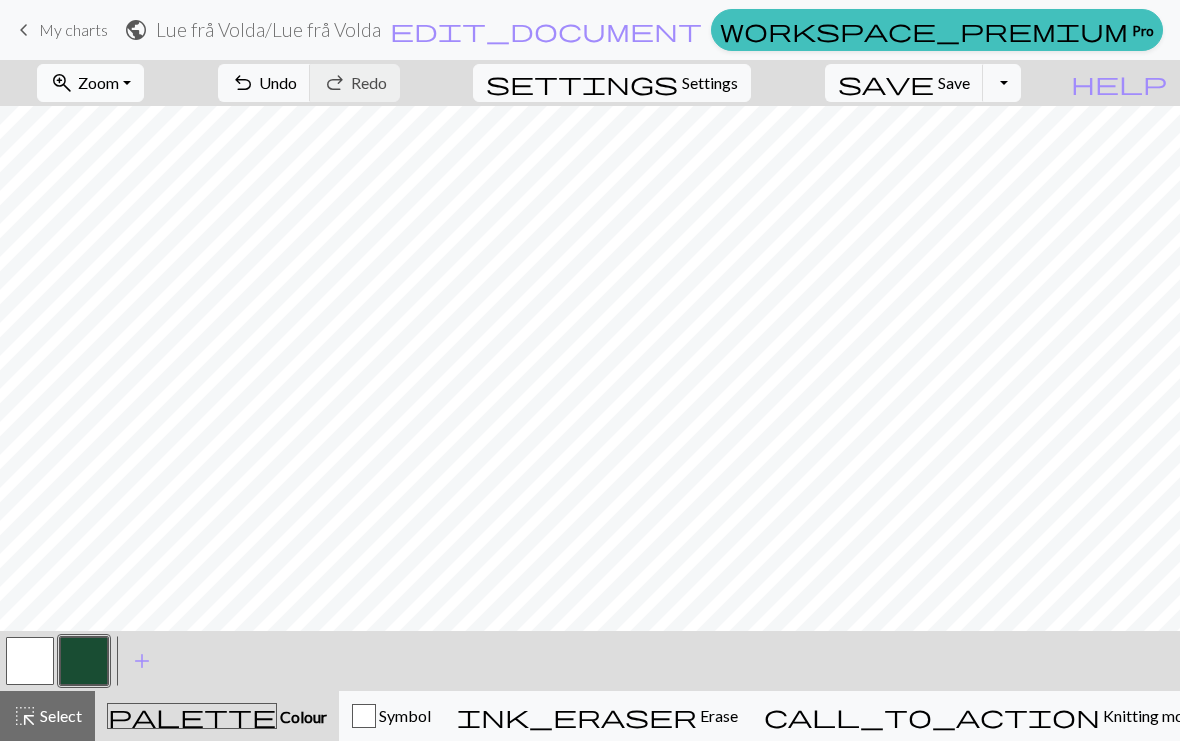 click on "Zoom" at bounding box center [98, 82] 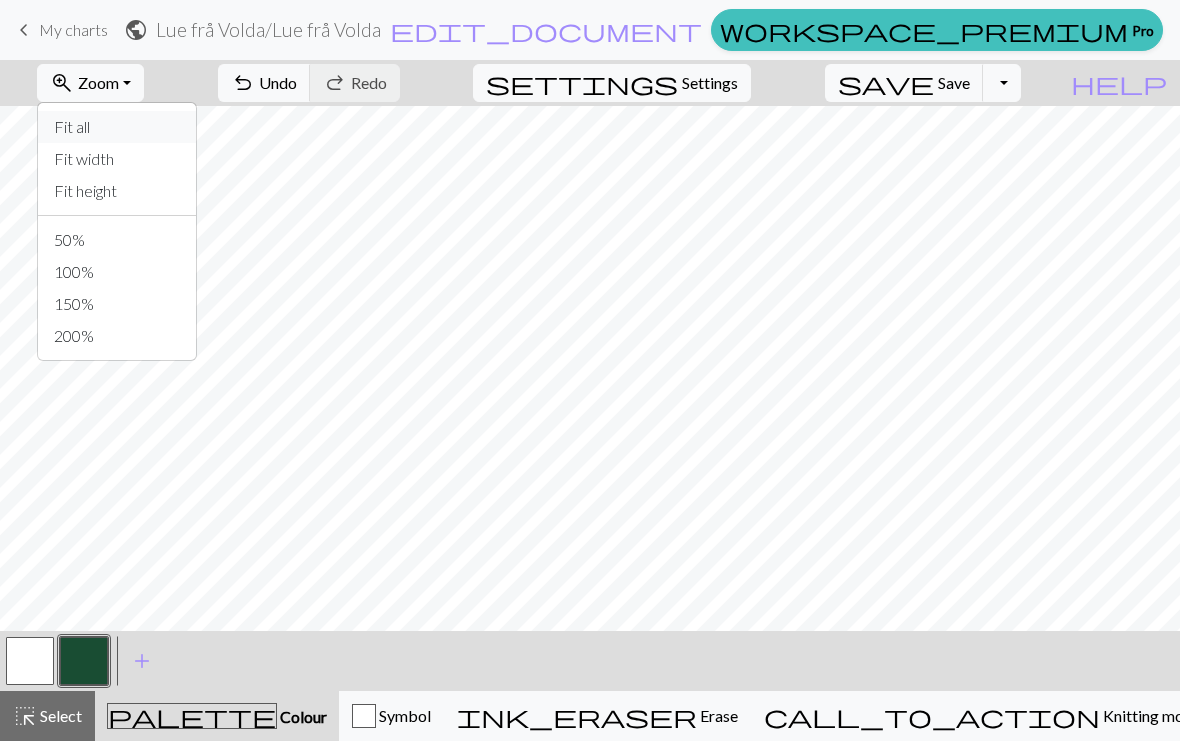 click on "Fit all" at bounding box center (117, 127) 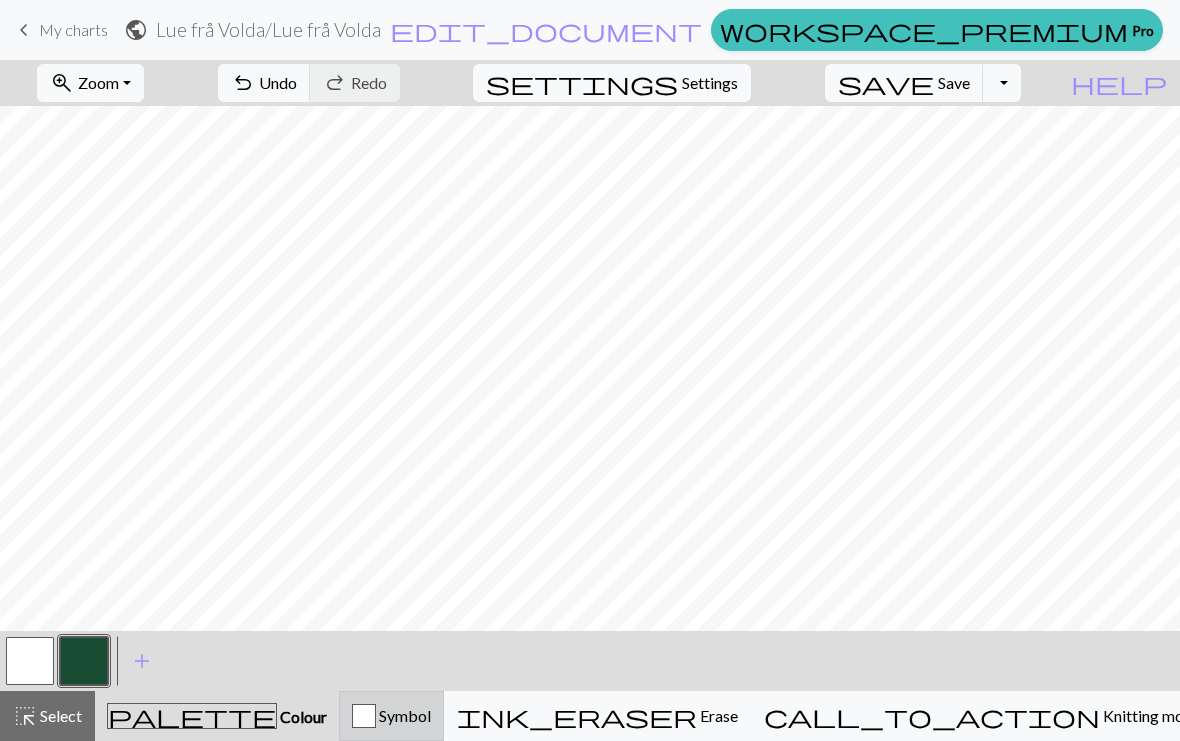 click on "Symbol" at bounding box center [391, 716] 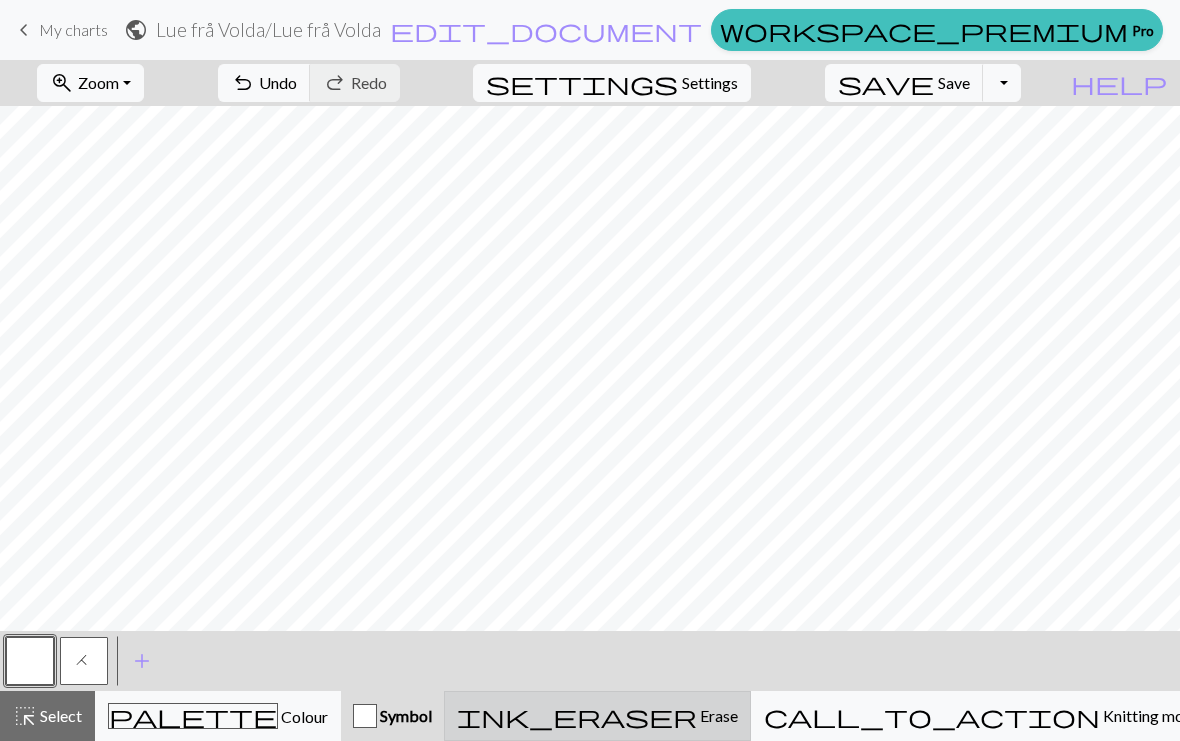 click on "ink_eraser" at bounding box center (577, 716) 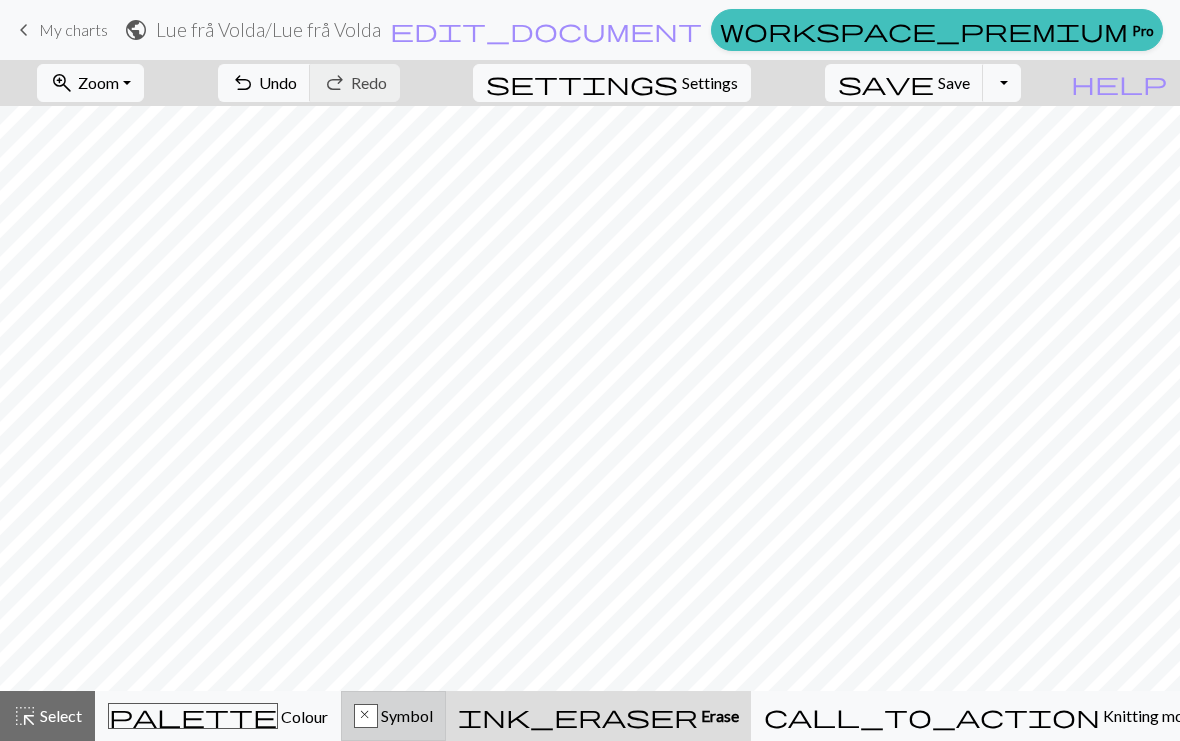 click on "x   Symbol" at bounding box center [393, 716] 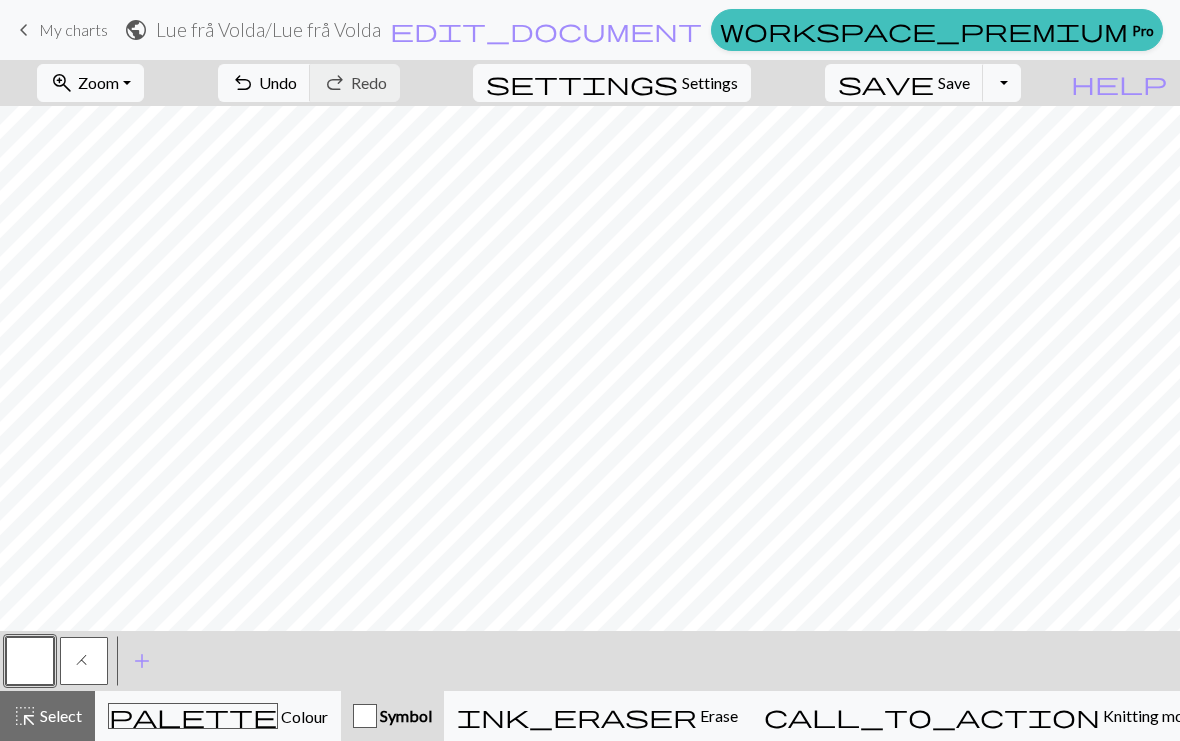 click on "H" at bounding box center [84, 661] 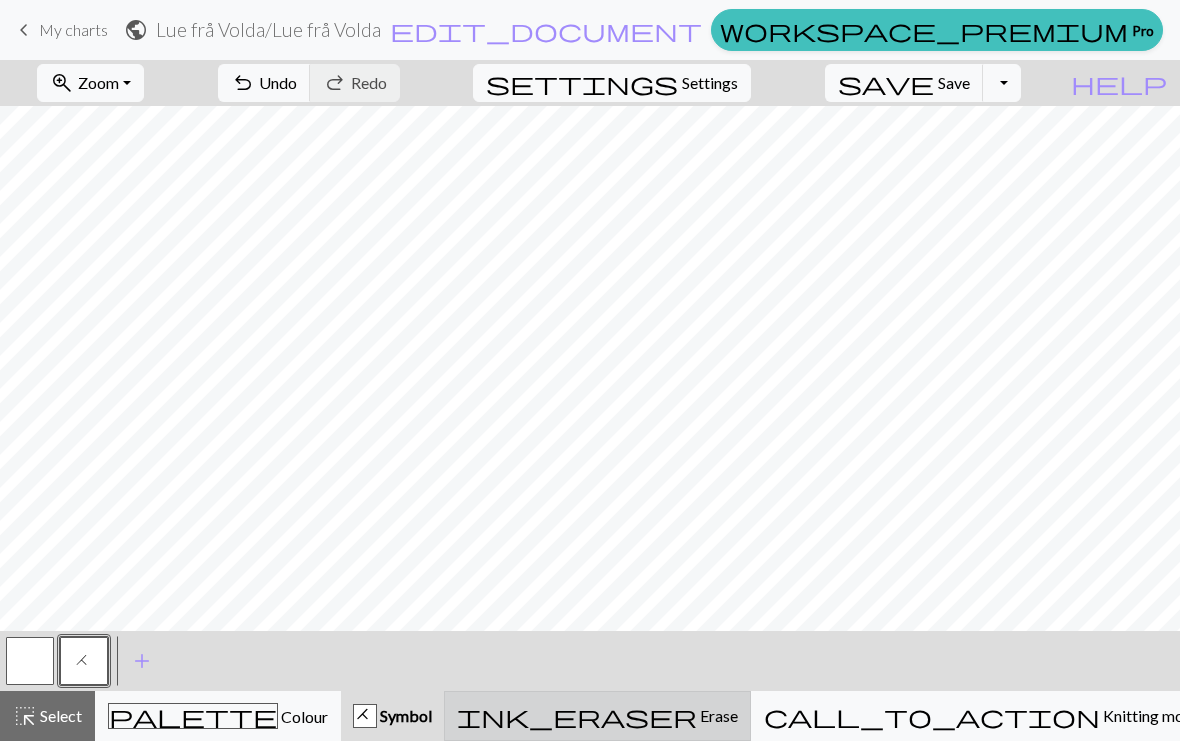 click on "ink_eraser   Erase   Erase" at bounding box center (597, 716) 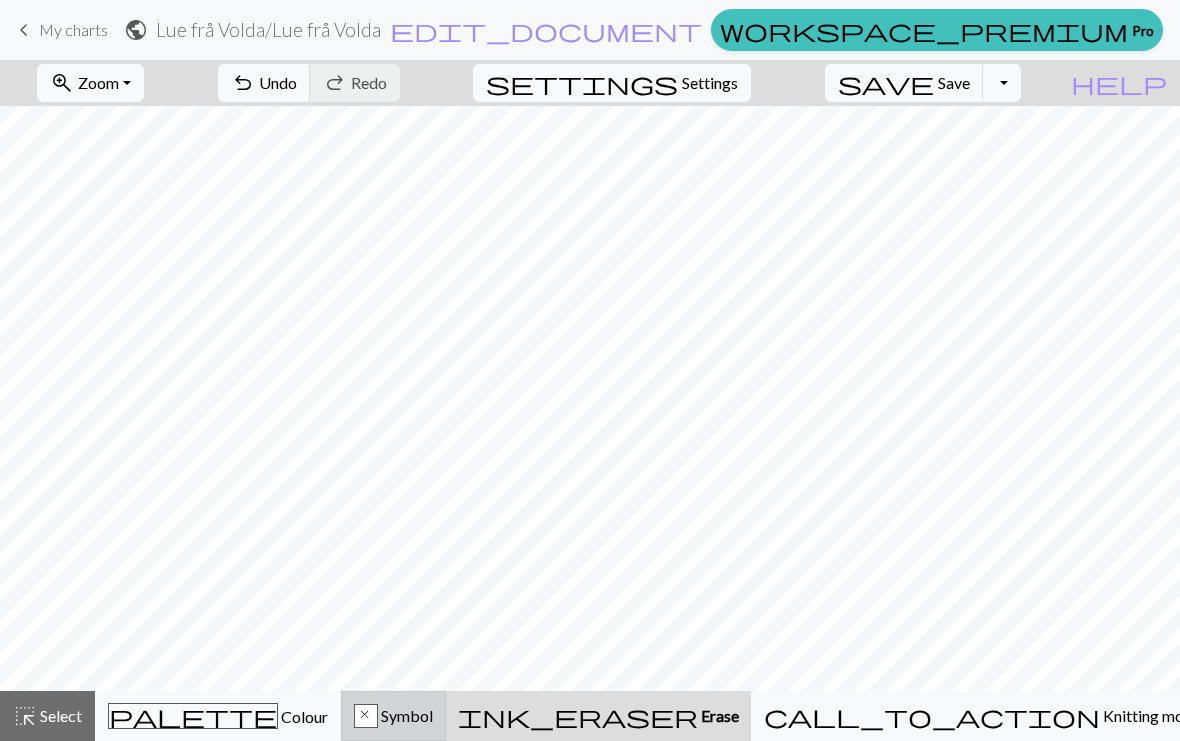 click on "x   Symbol" at bounding box center [393, 716] 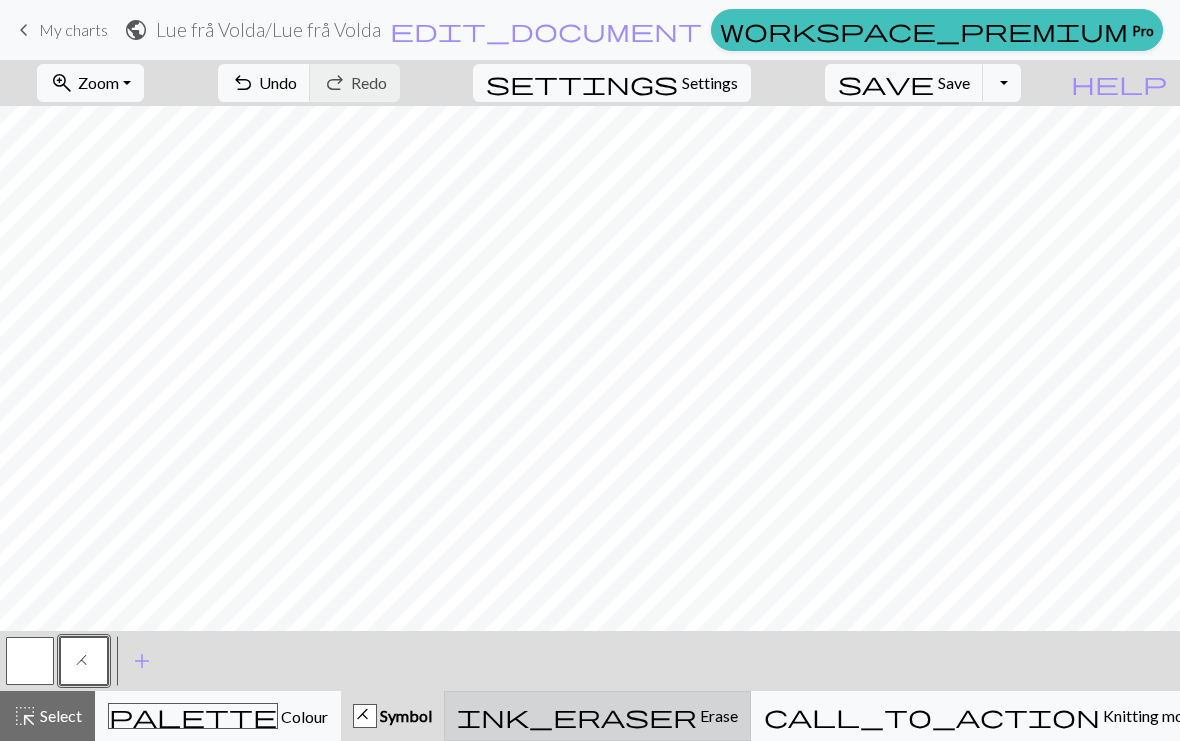 click on "ink_eraser   Erase   Erase" at bounding box center (597, 716) 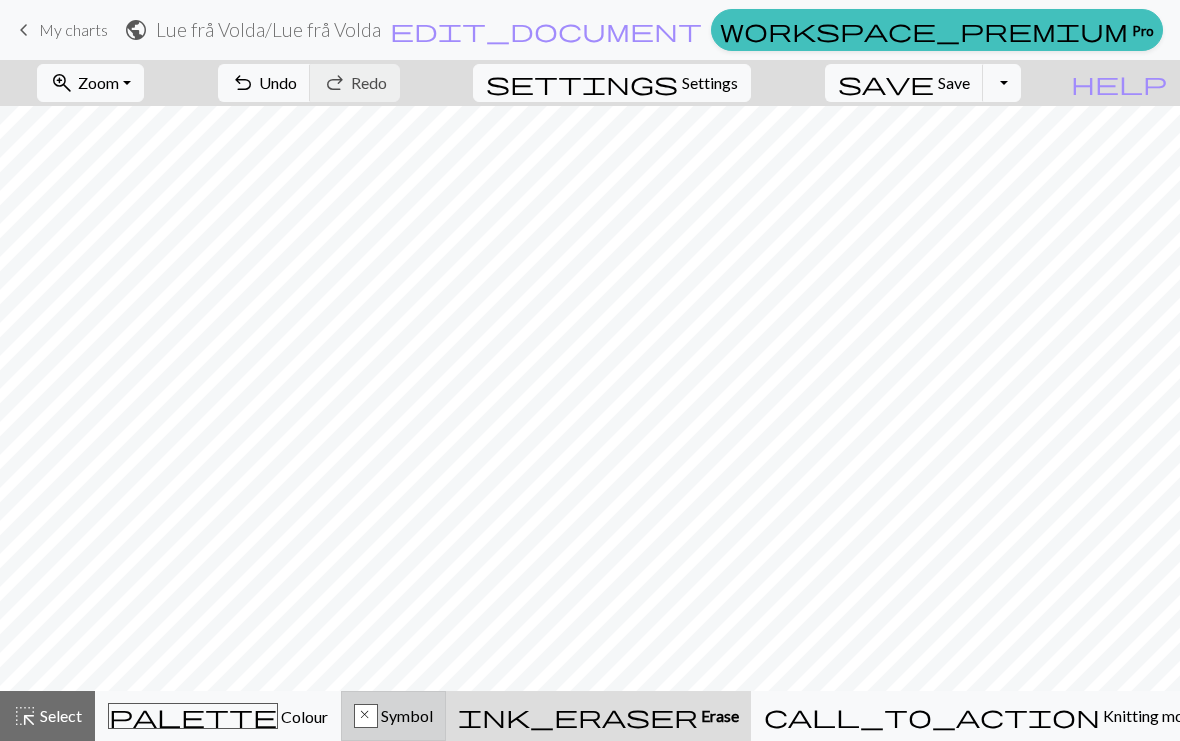 click on "x   Symbol" at bounding box center [393, 716] 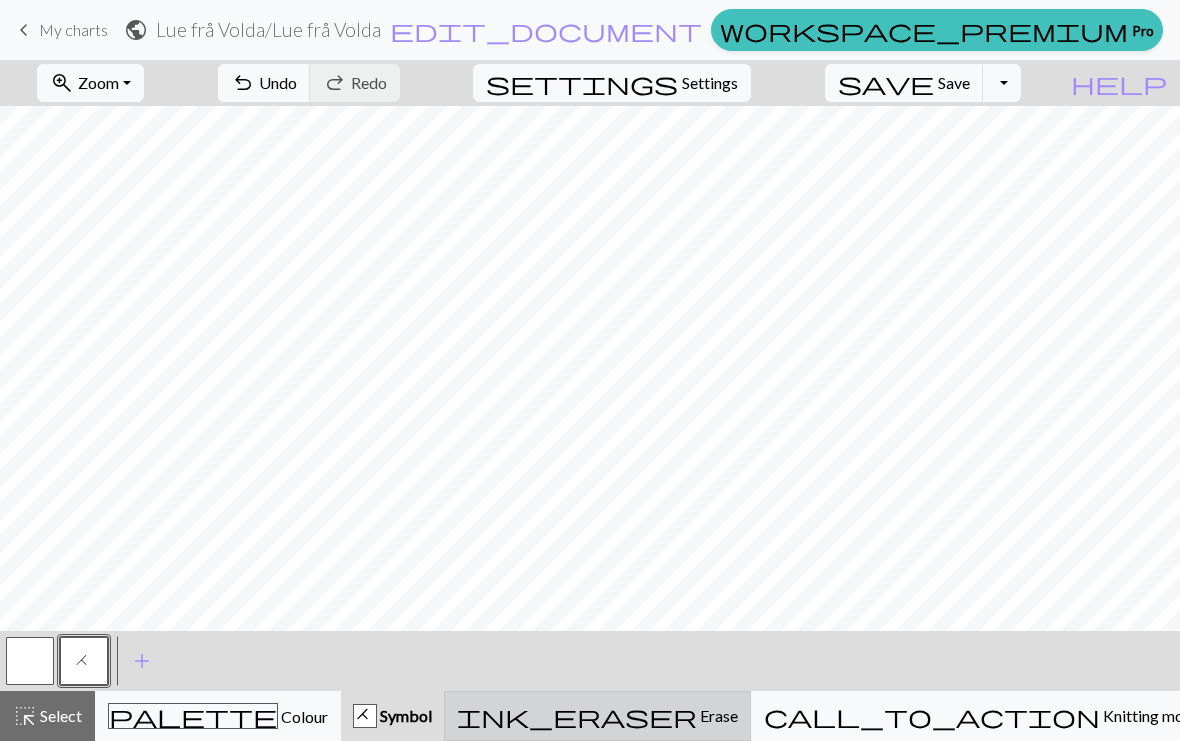 click on "ink_eraser   Erase   Erase" at bounding box center [597, 716] 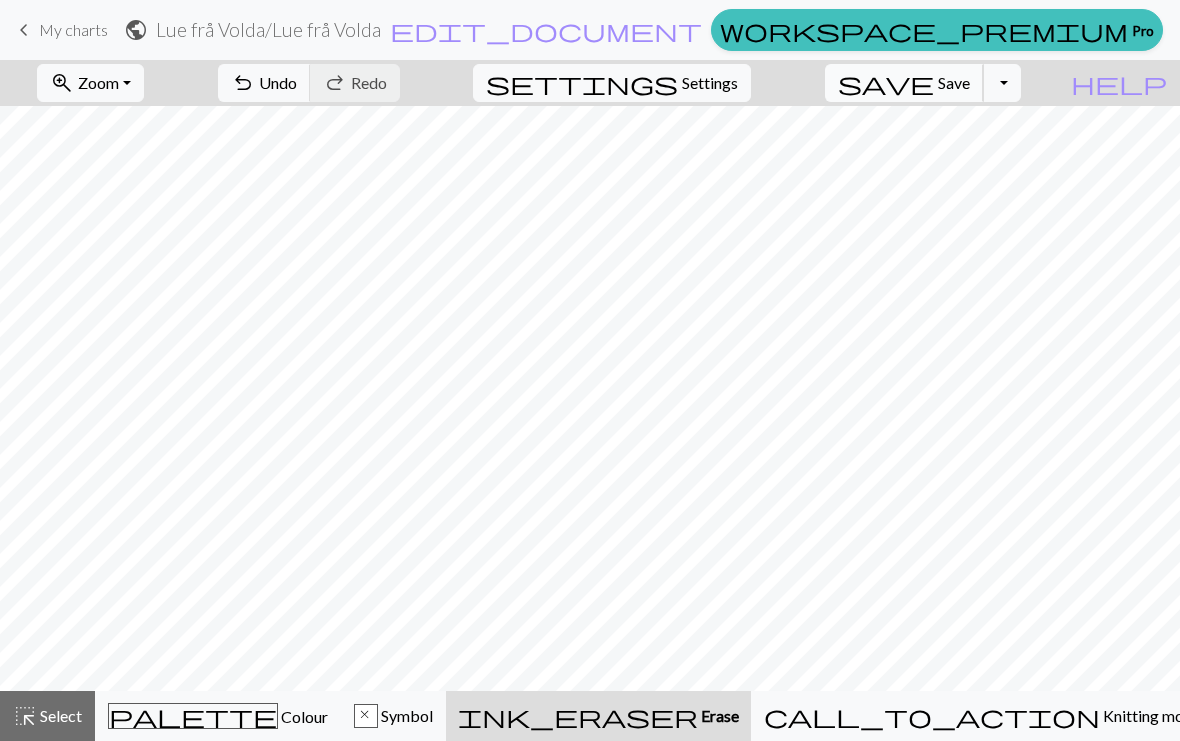 click on "save" at bounding box center [886, 83] 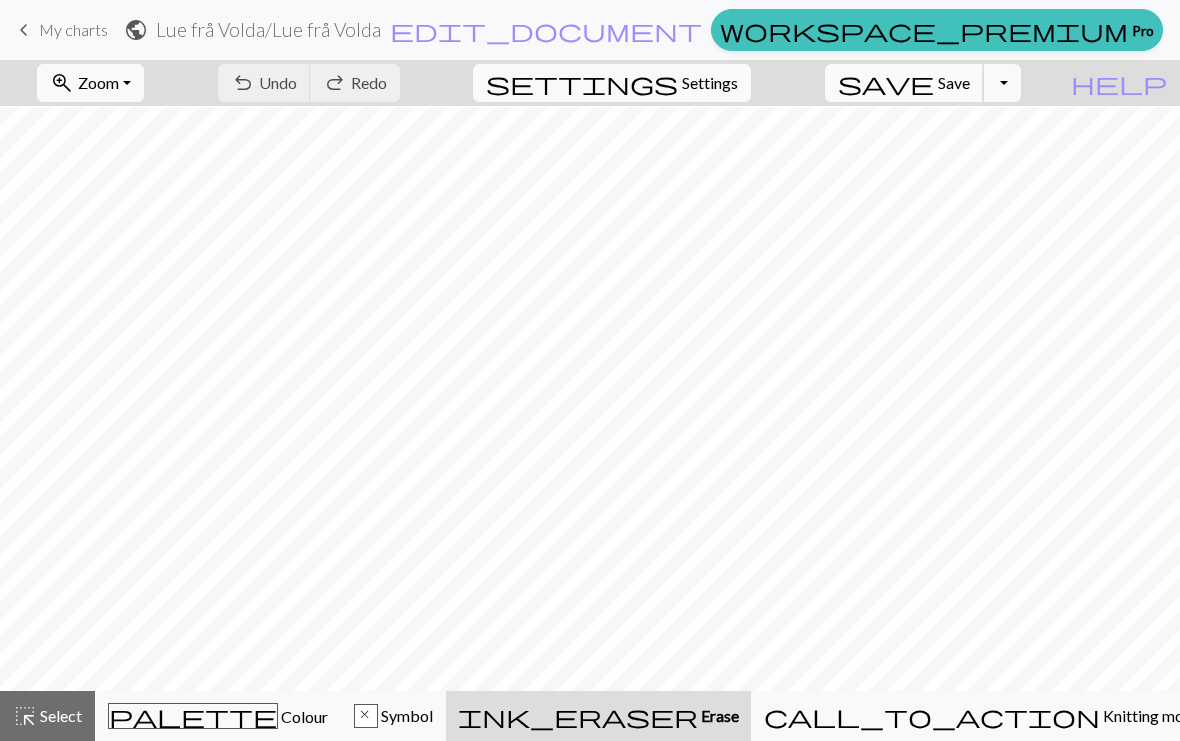 scroll, scrollTop: 65, scrollLeft: 0, axis: vertical 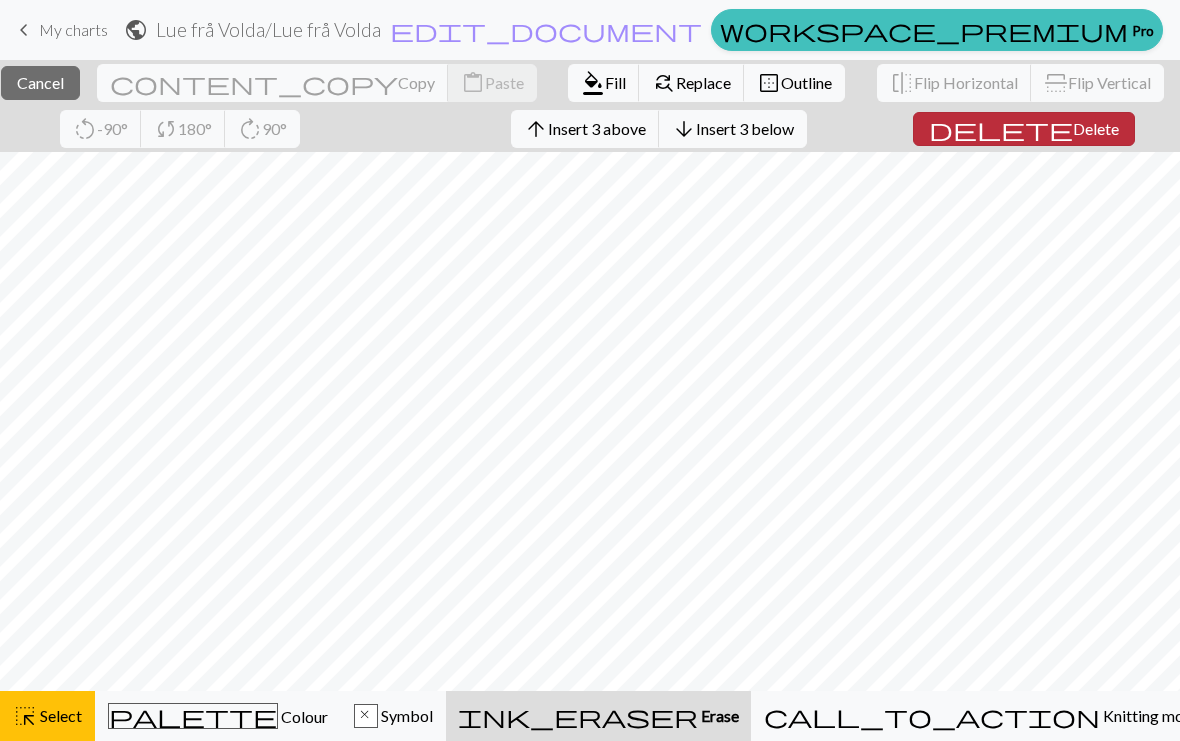 click on "Delete" at bounding box center (1096, 128) 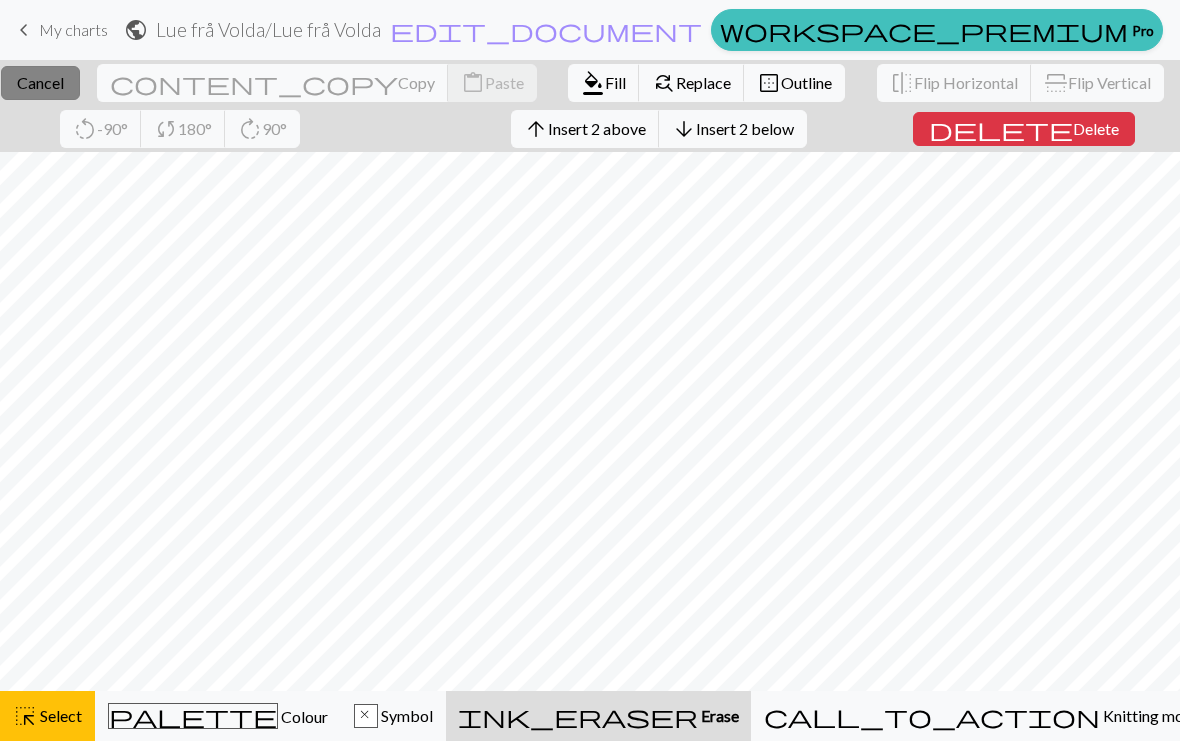 click on "Cancel" at bounding box center [40, 82] 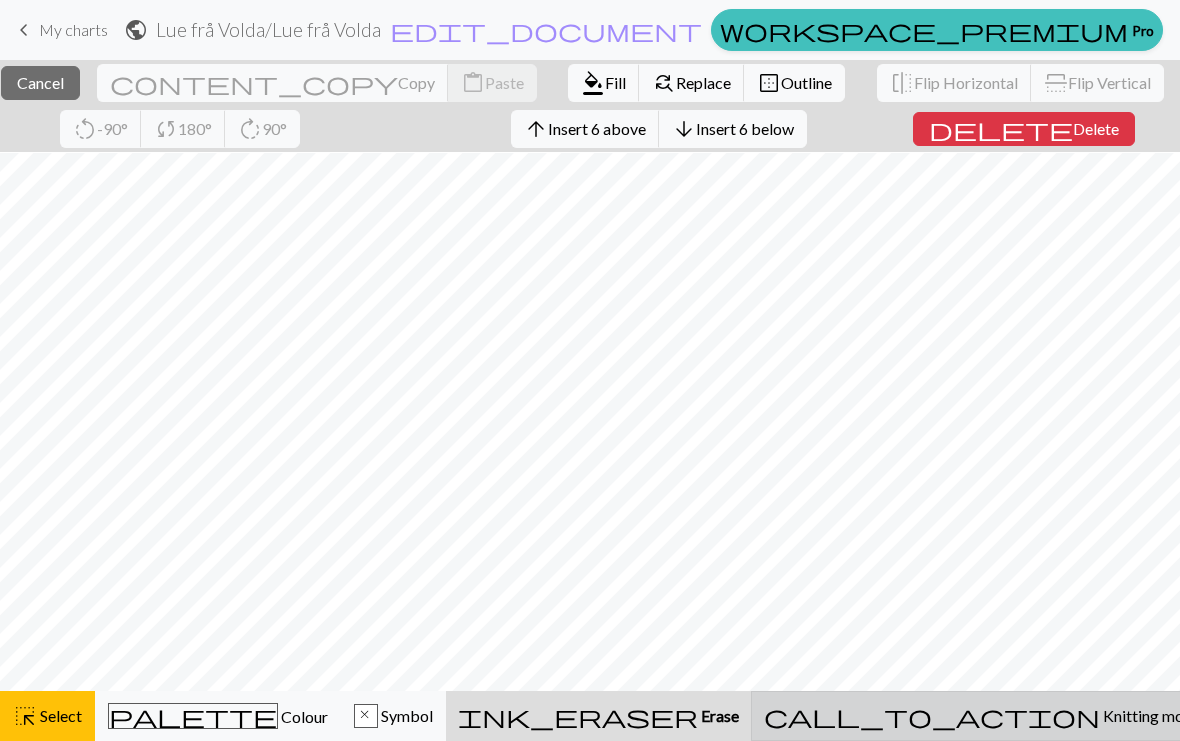 scroll, scrollTop: 81, scrollLeft: 0, axis: vertical 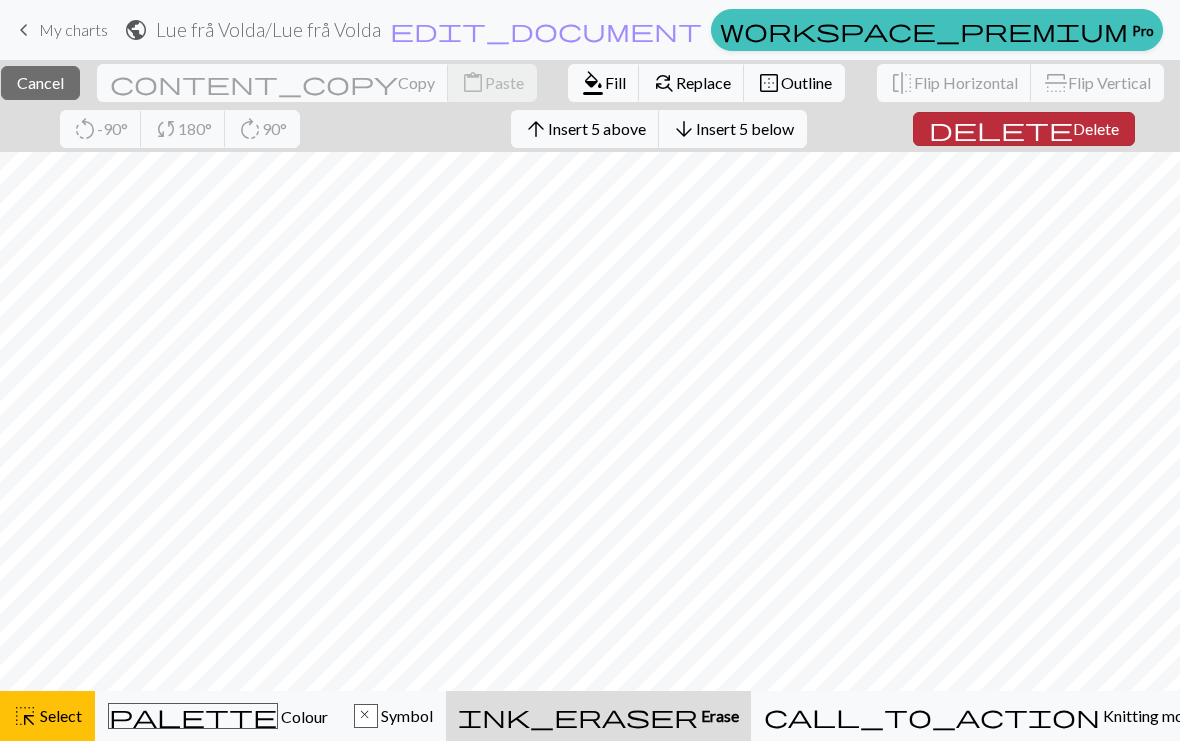 click on "Delete" at bounding box center (1096, 128) 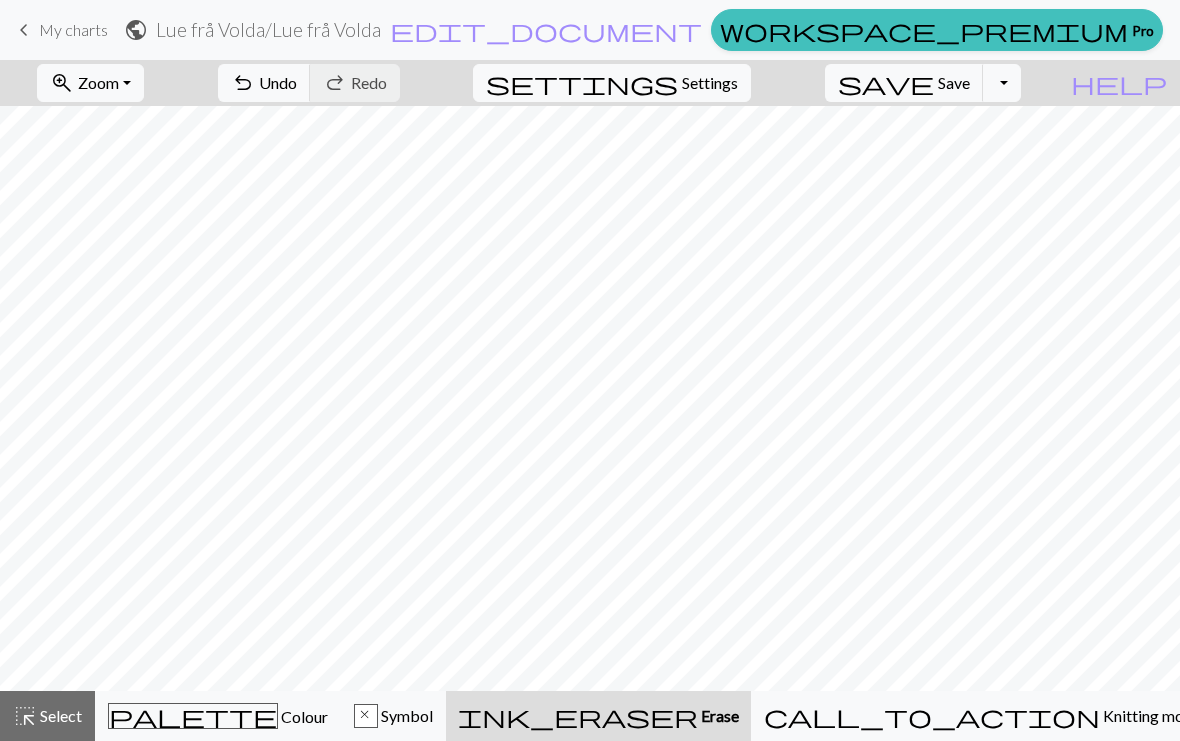 scroll, scrollTop: 0, scrollLeft: 0, axis: both 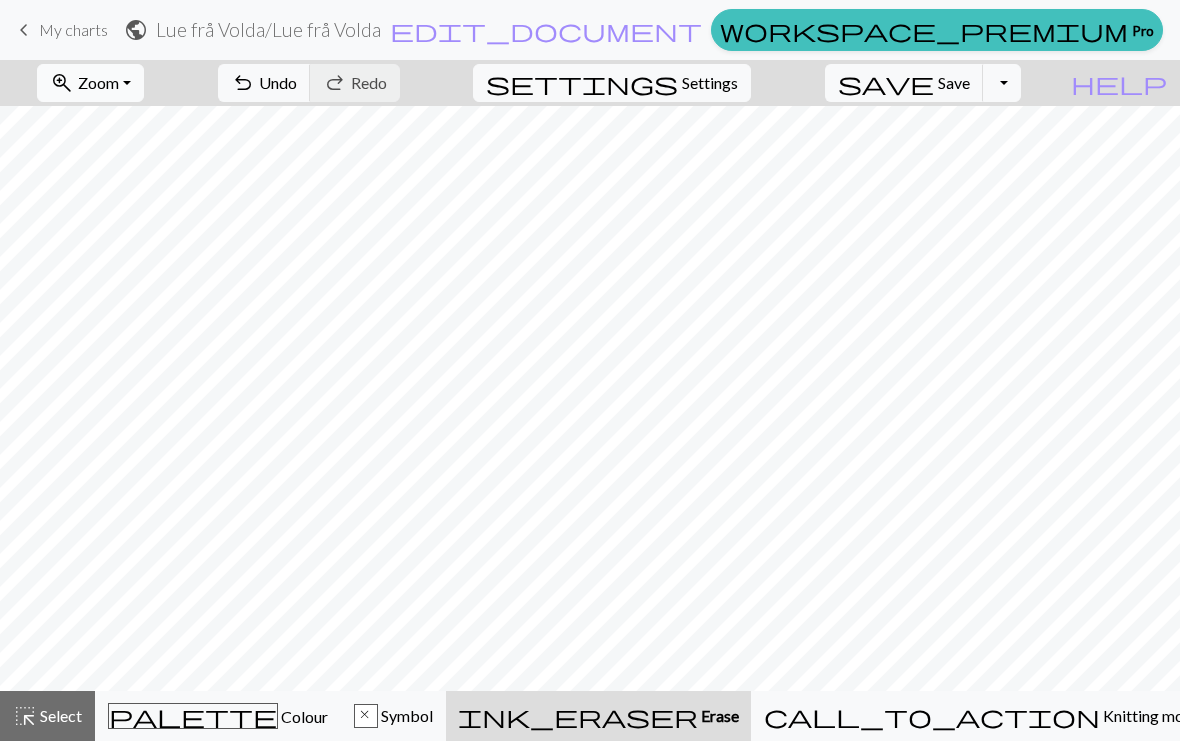 click on "Zoom" at bounding box center (98, 82) 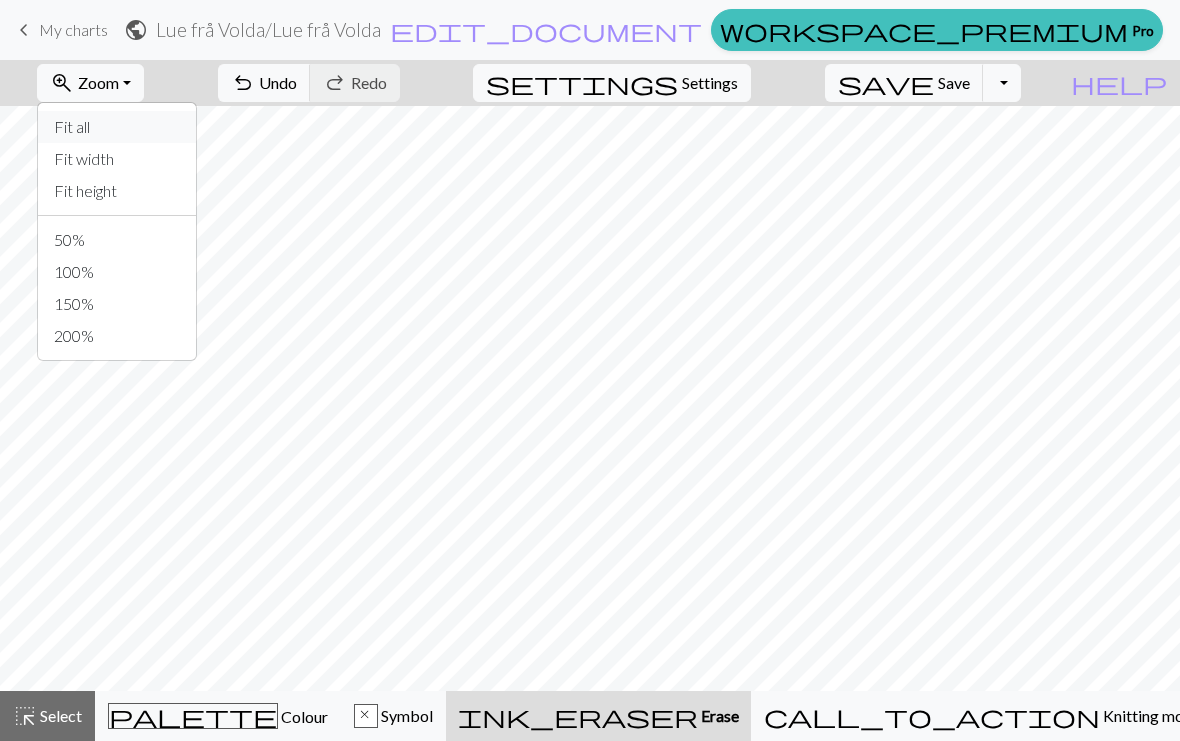 click on "Fit all" at bounding box center (117, 127) 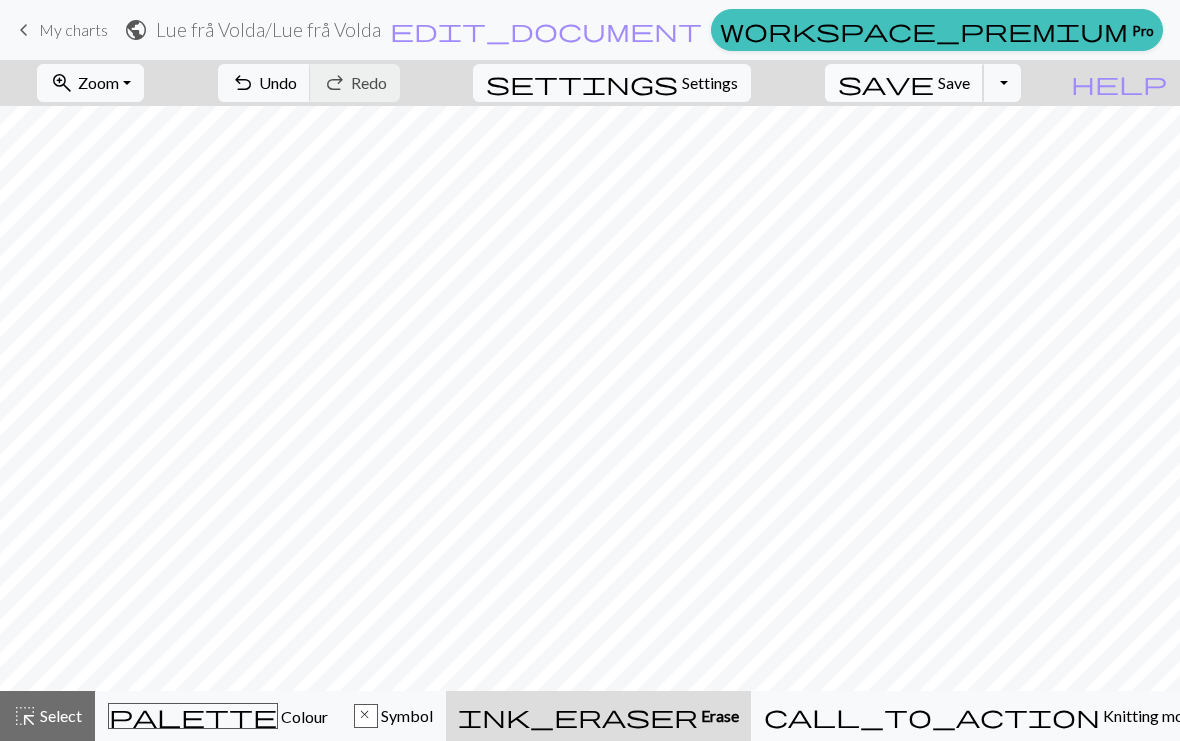 click on "Save" at bounding box center (954, 82) 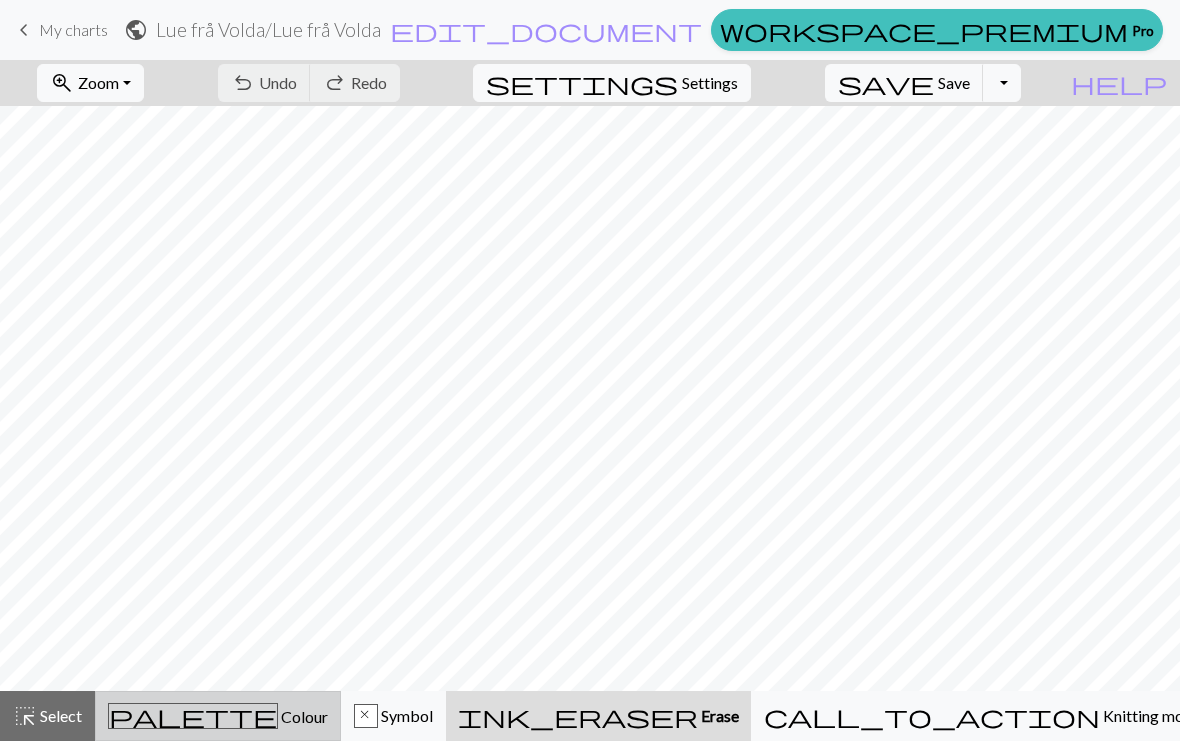 click on "palette   Colour   Colour" at bounding box center [218, 716] 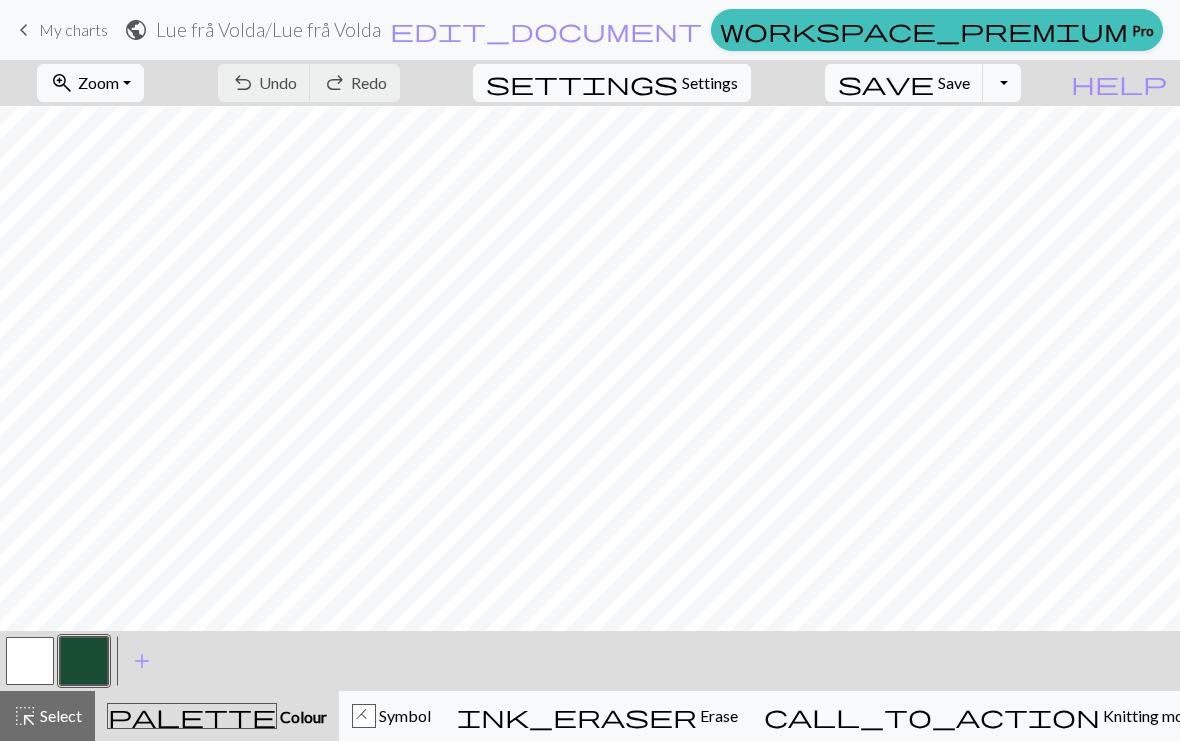 scroll, scrollTop: 45, scrollLeft: 0, axis: vertical 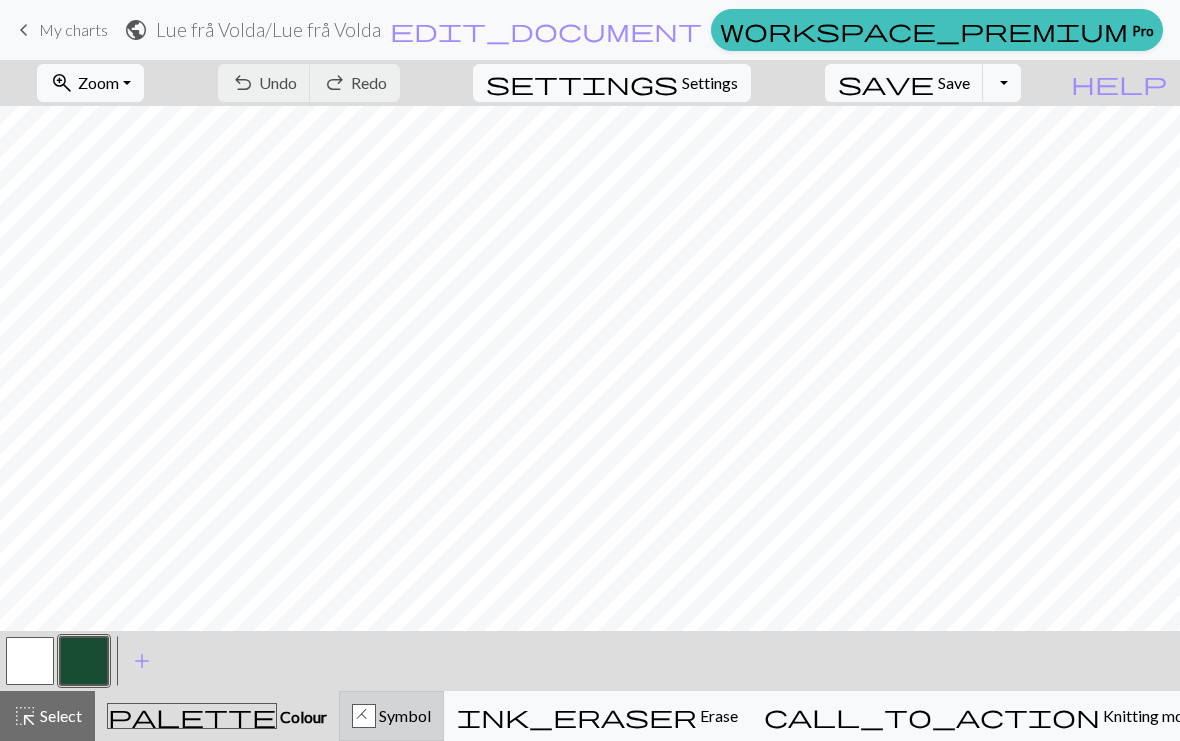 click on "H   Symbol" at bounding box center (391, 716) 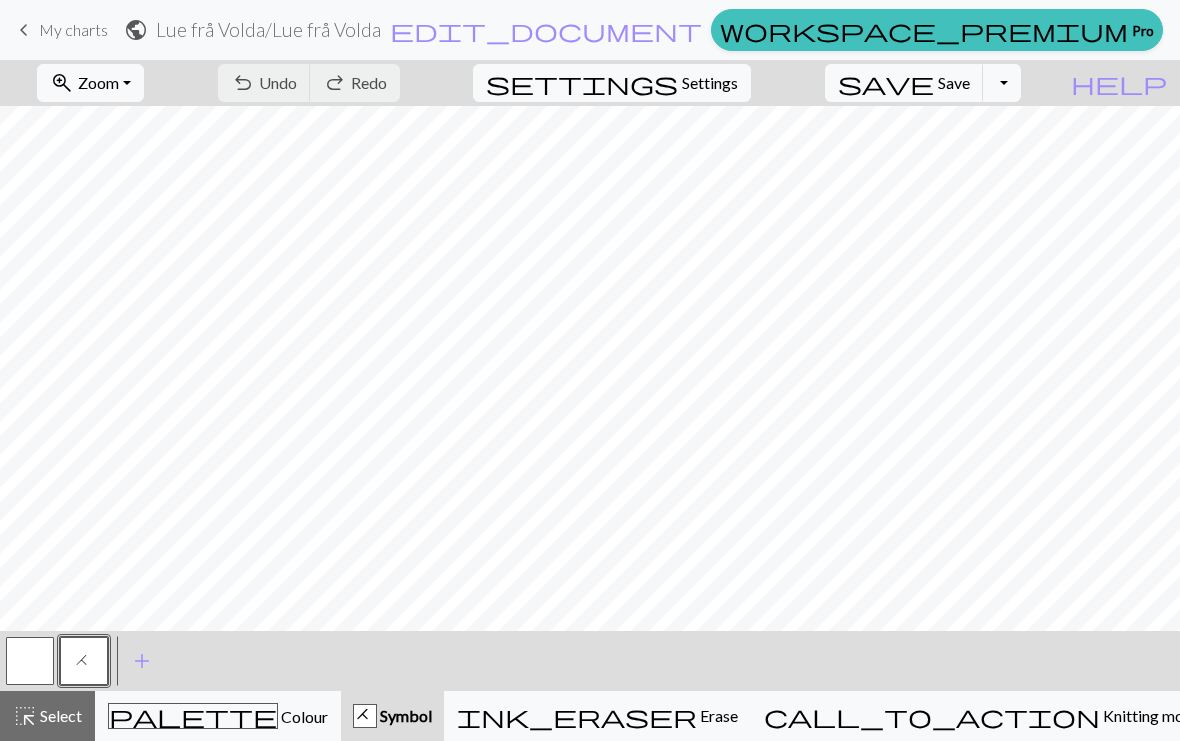 click at bounding box center [30, 661] 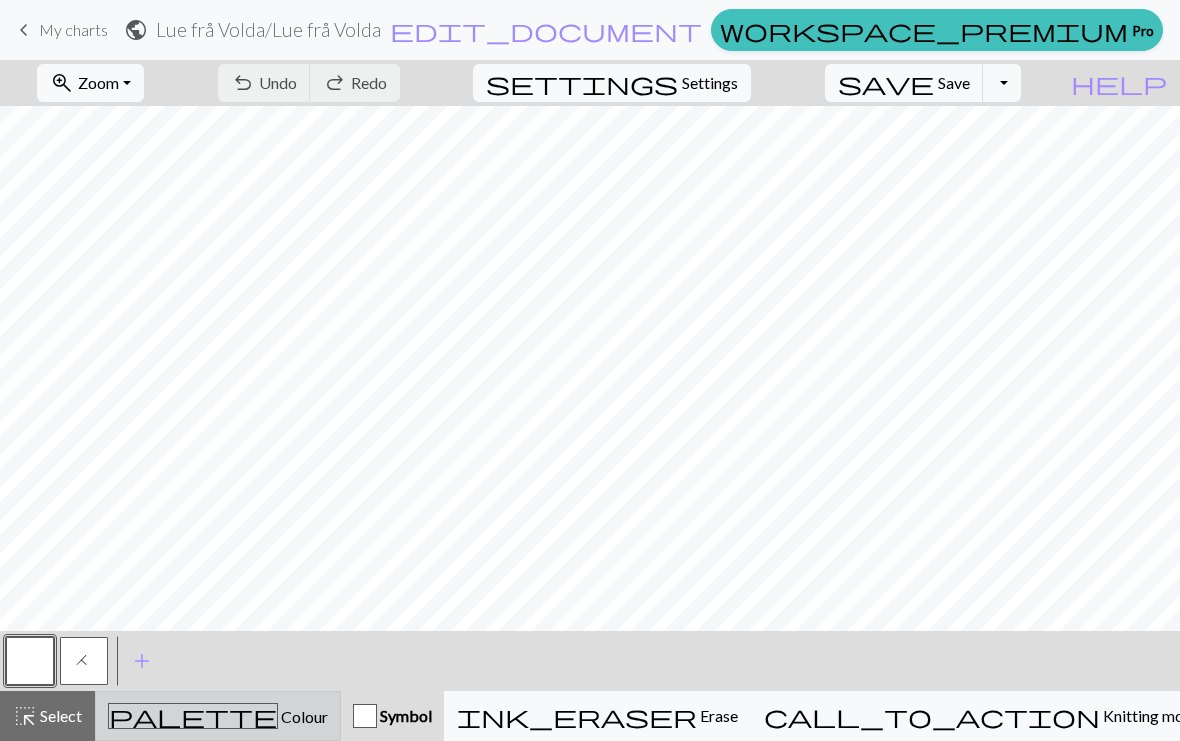 click on "Colour" at bounding box center [303, 716] 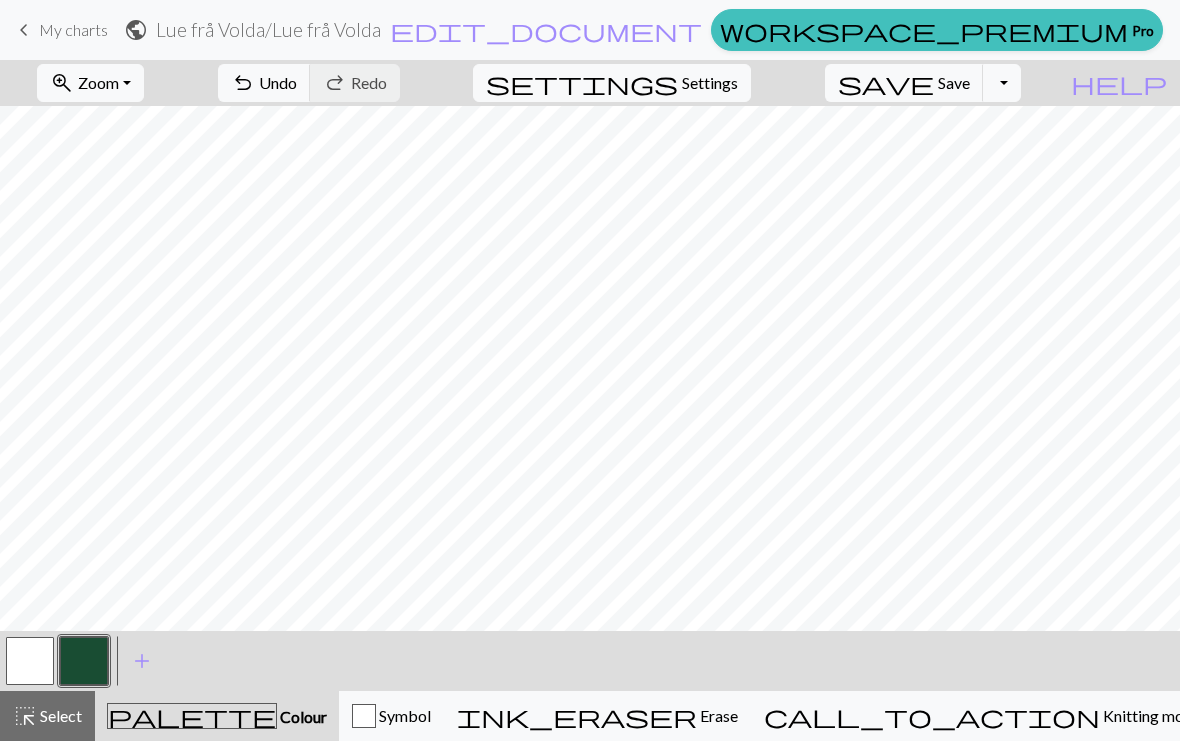 click at bounding box center [30, 661] 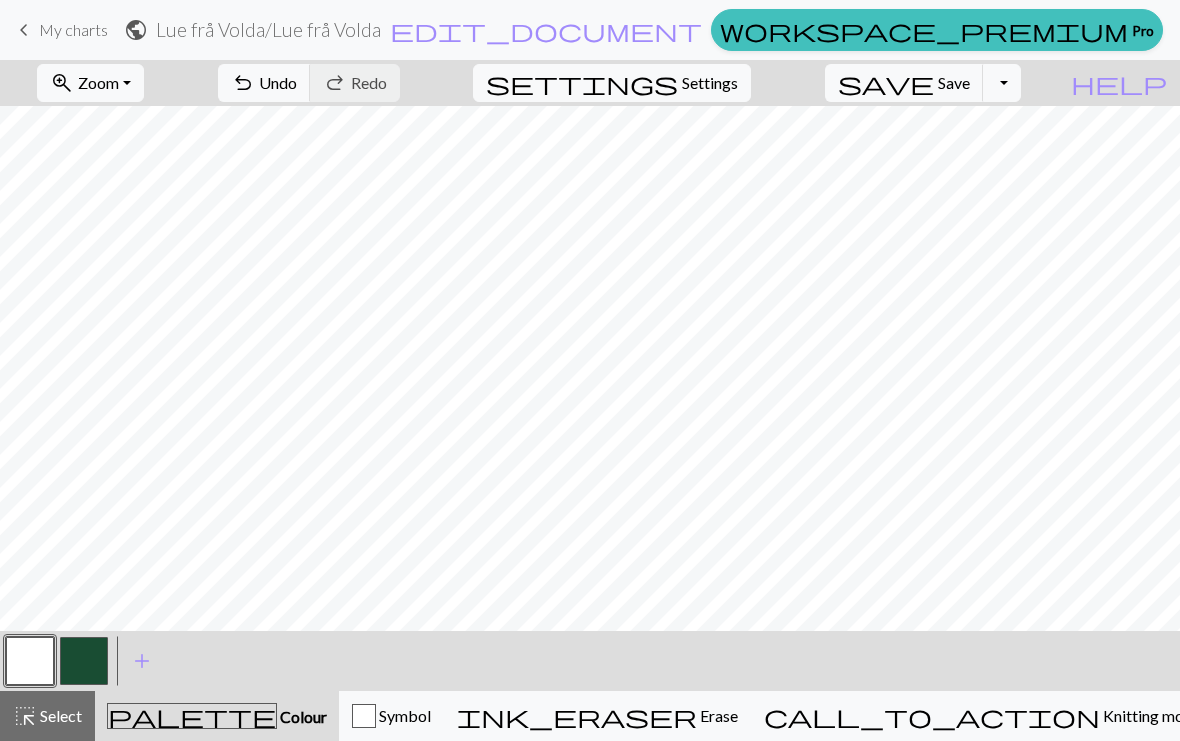 click at bounding box center (84, 661) 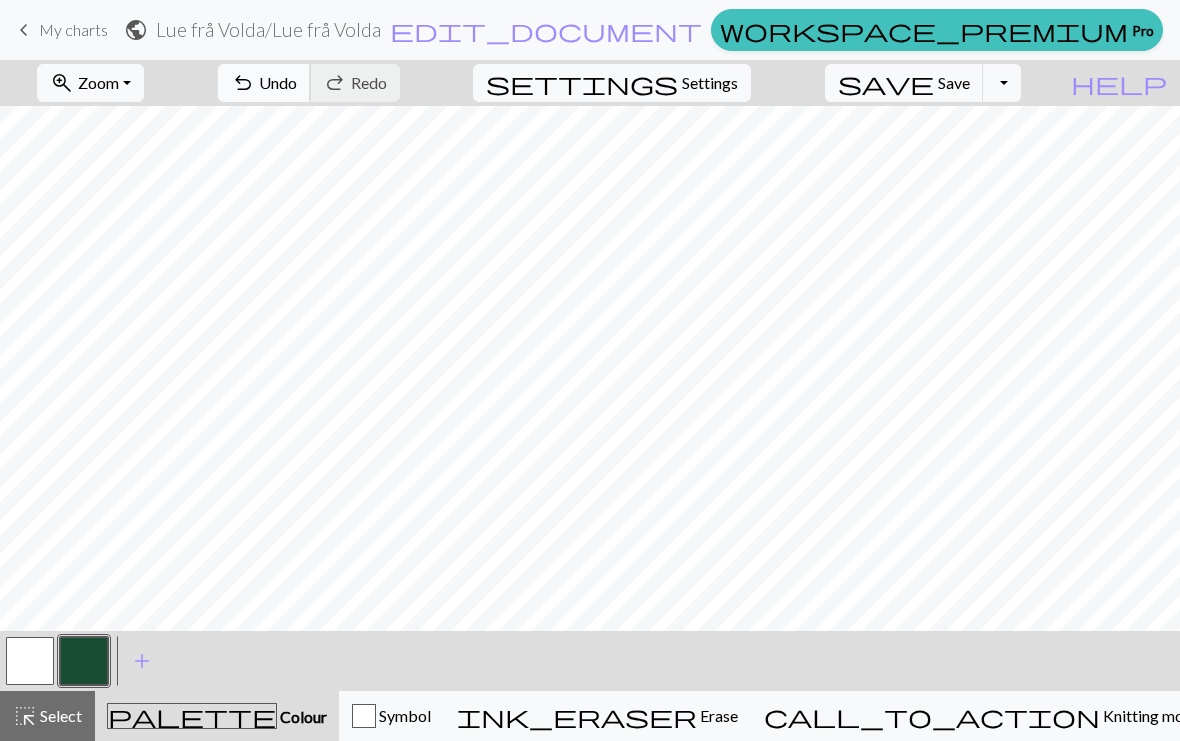 click on "This website uses cookies to ensure you get the best experience on our website.  Learn more Got it! keyboard_arrow_left   My charts public Lue frå Volda  /  Lue frå Volda edit_document Edit settings workspace_premium  Pro My charts Library Manual Hi  Atle   Account settings Logout zoom_in Zoom Zoom Fit all Fit width Fit height 50% 100% 150% 200% undo Undo Undo redo Redo Redo settings  Settings save Save Save Toggle Dropdown file_copy  Save a copy save_alt  Download help Show me around < > add Add a  colour highlight_alt   Select   Select palette   Colour   Colour   Symbol ink_eraser   Erase   Erase call_to_action   Knitting mode   Knitting mode" at bounding box center (590, 370) 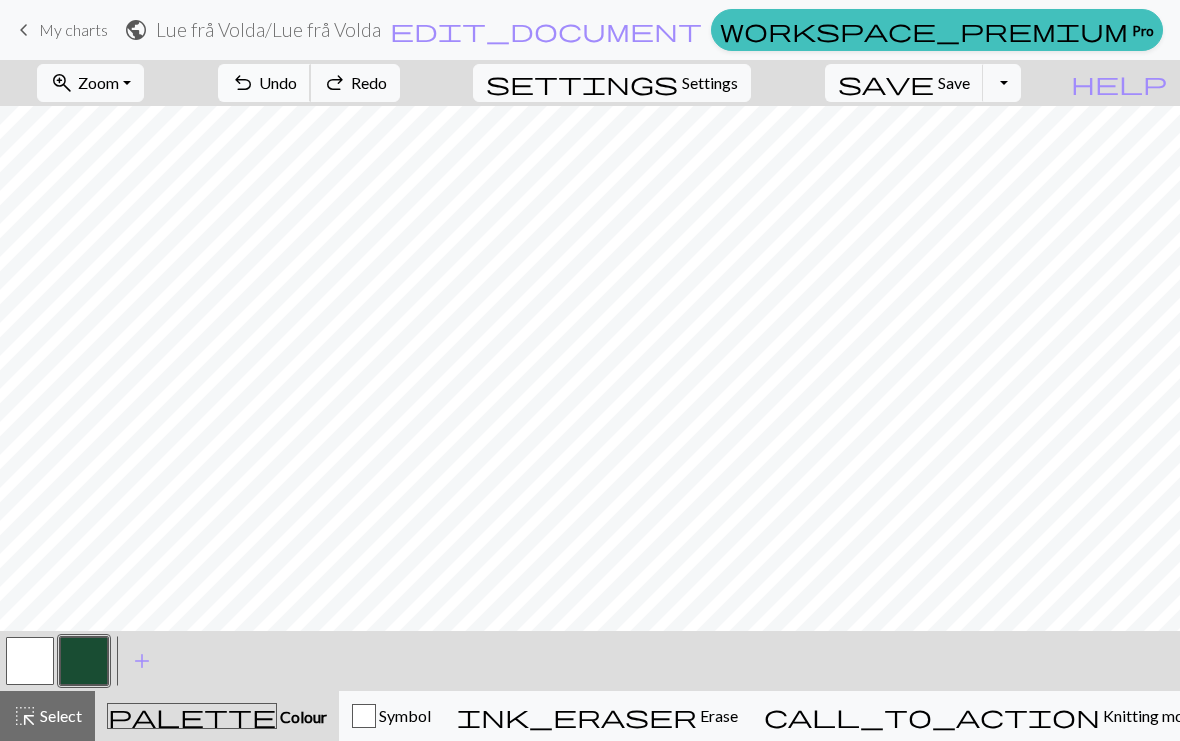 click on "undo" at bounding box center [243, 83] 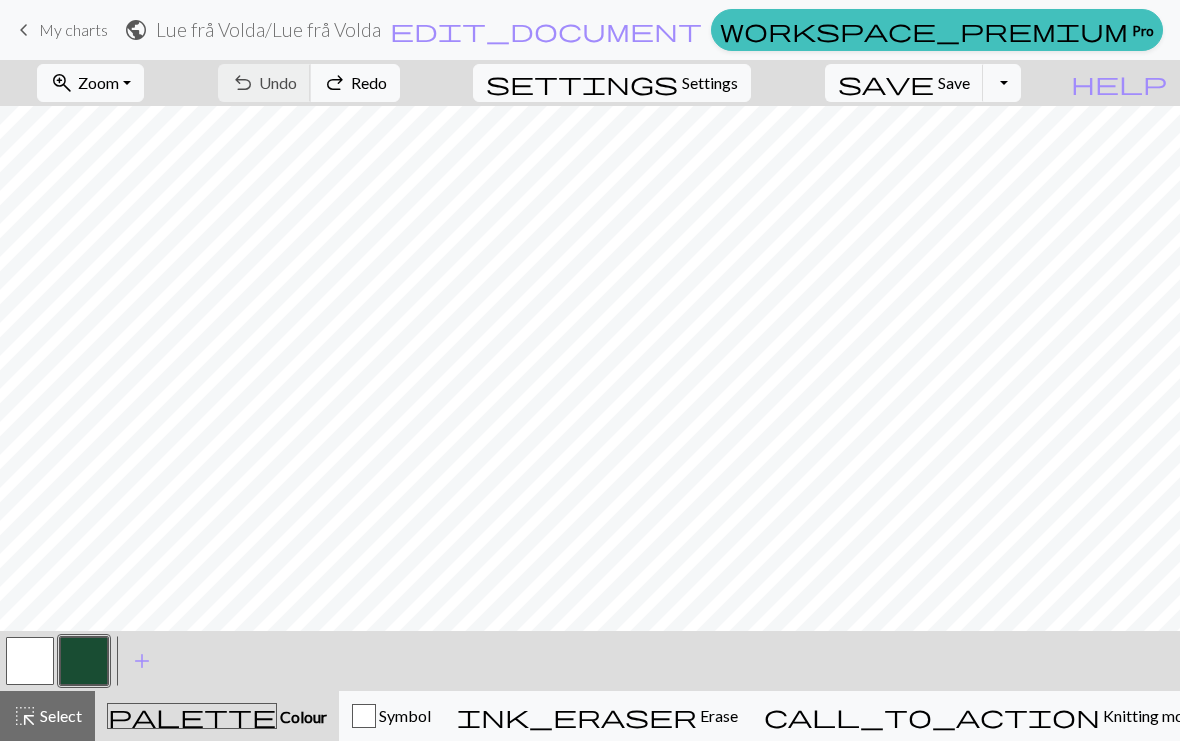click on "undo Undo Undo redo Redo Redo" at bounding box center (309, 83) 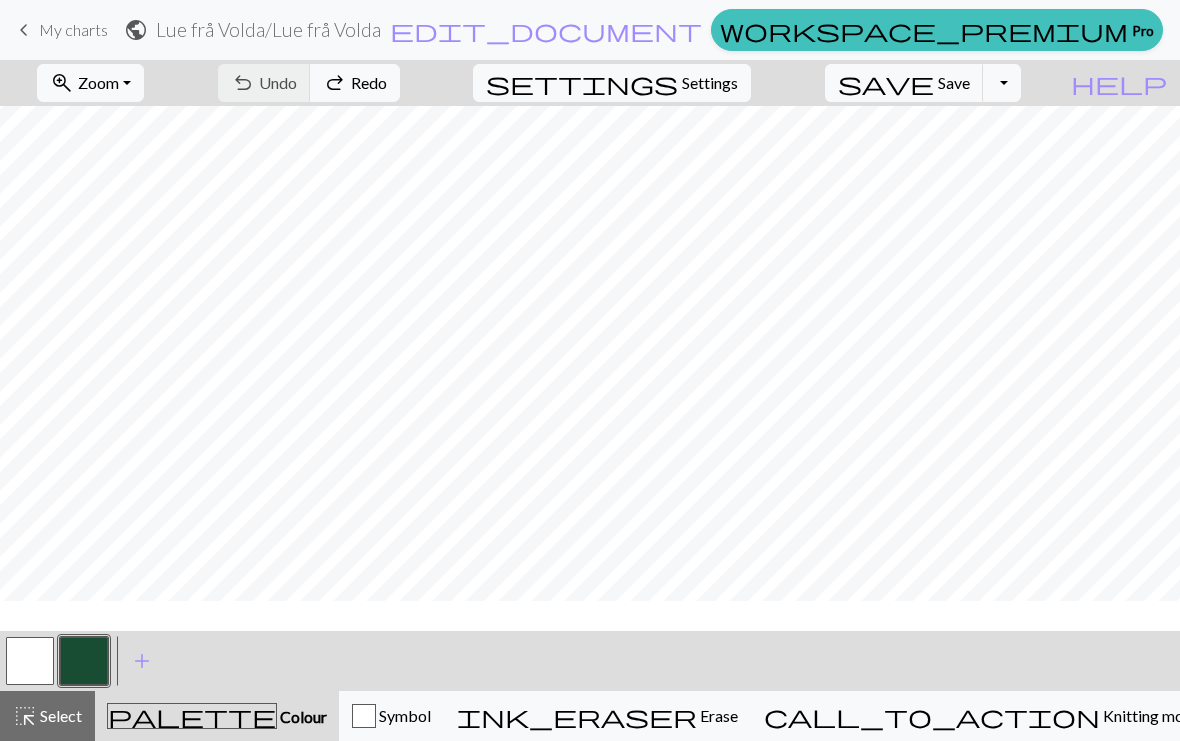 scroll, scrollTop: 0, scrollLeft: 0, axis: both 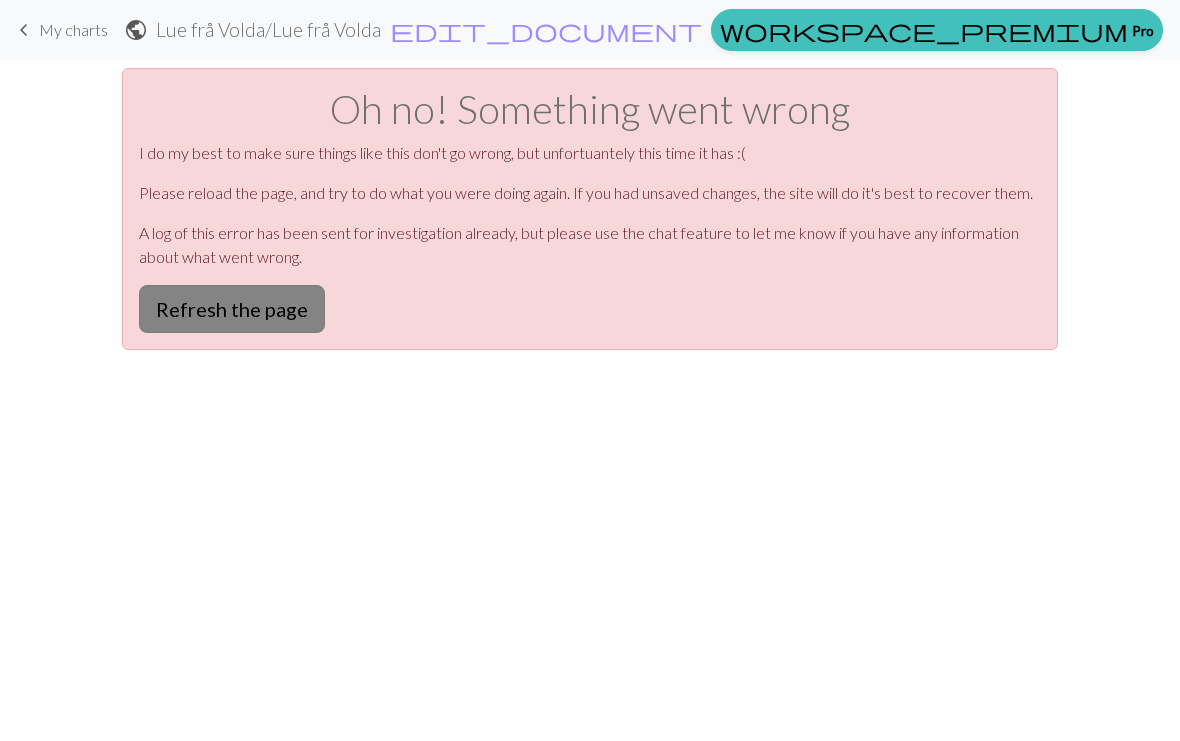 click on "Refresh the page" at bounding box center [232, 309] 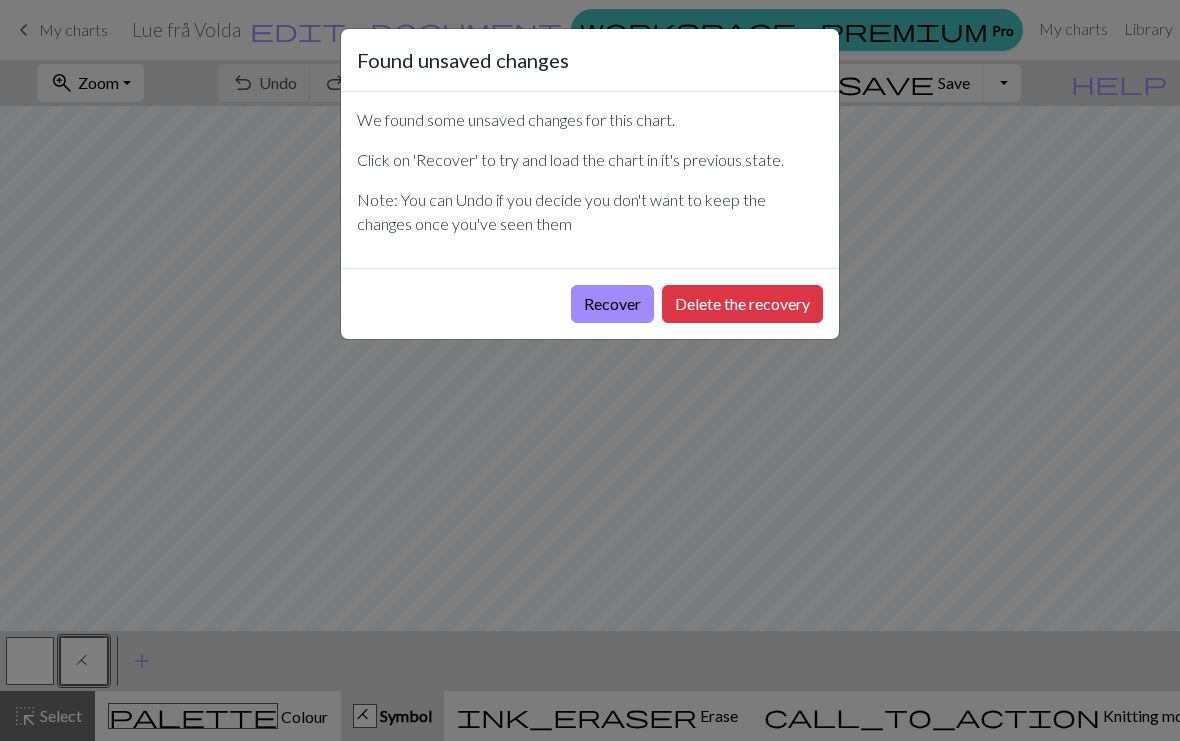 scroll, scrollTop: 0, scrollLeft: 0, axis: both 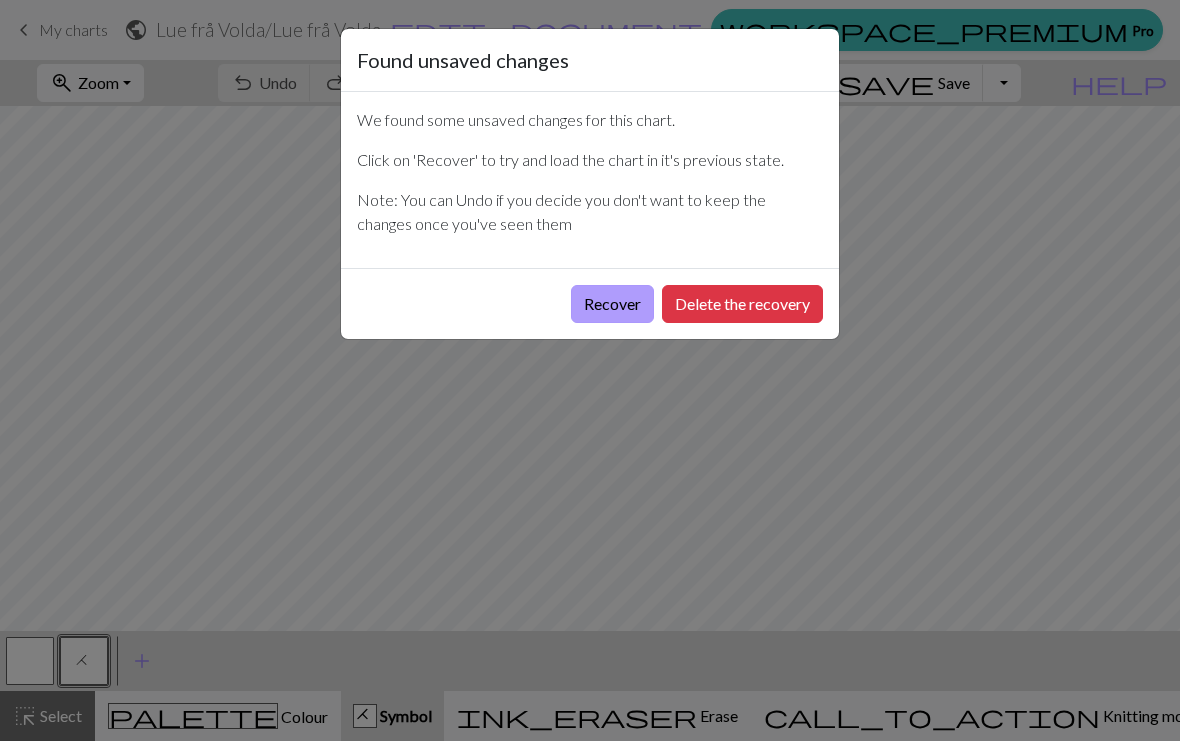 click on "Recover" at bounding box center [612, 304] 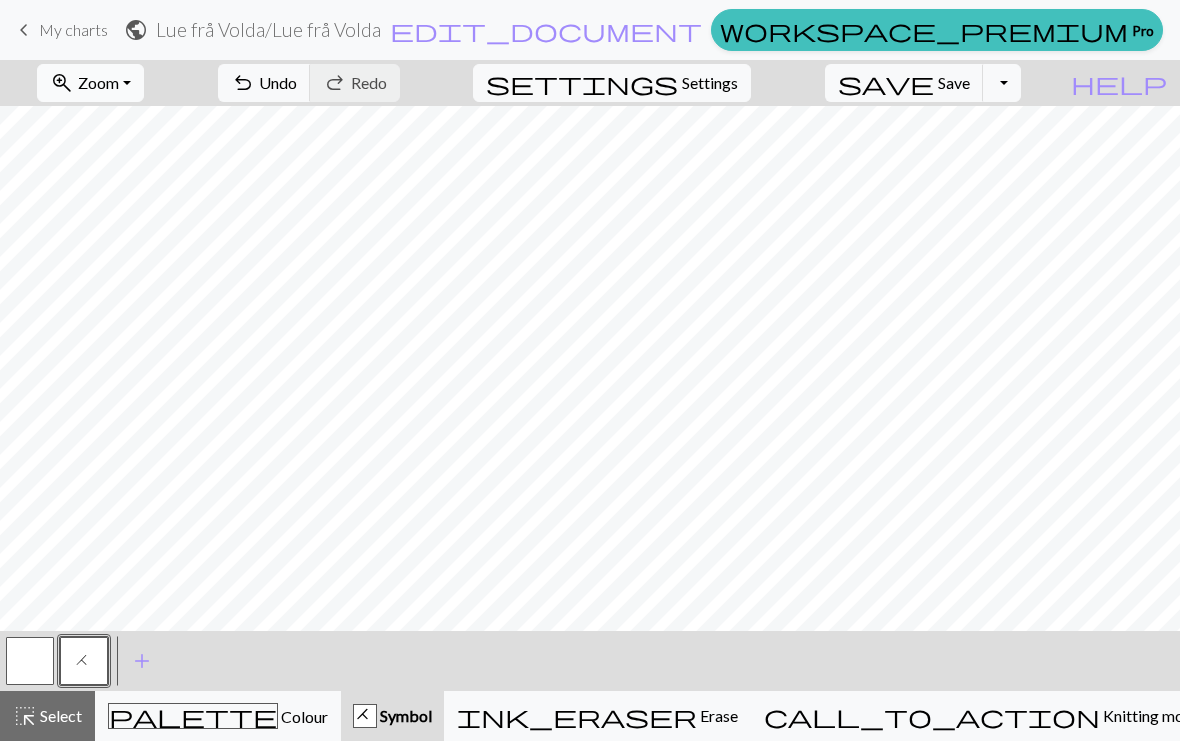 click on "zoom_in Zoom Zoom" at bounding box center [90, 83] 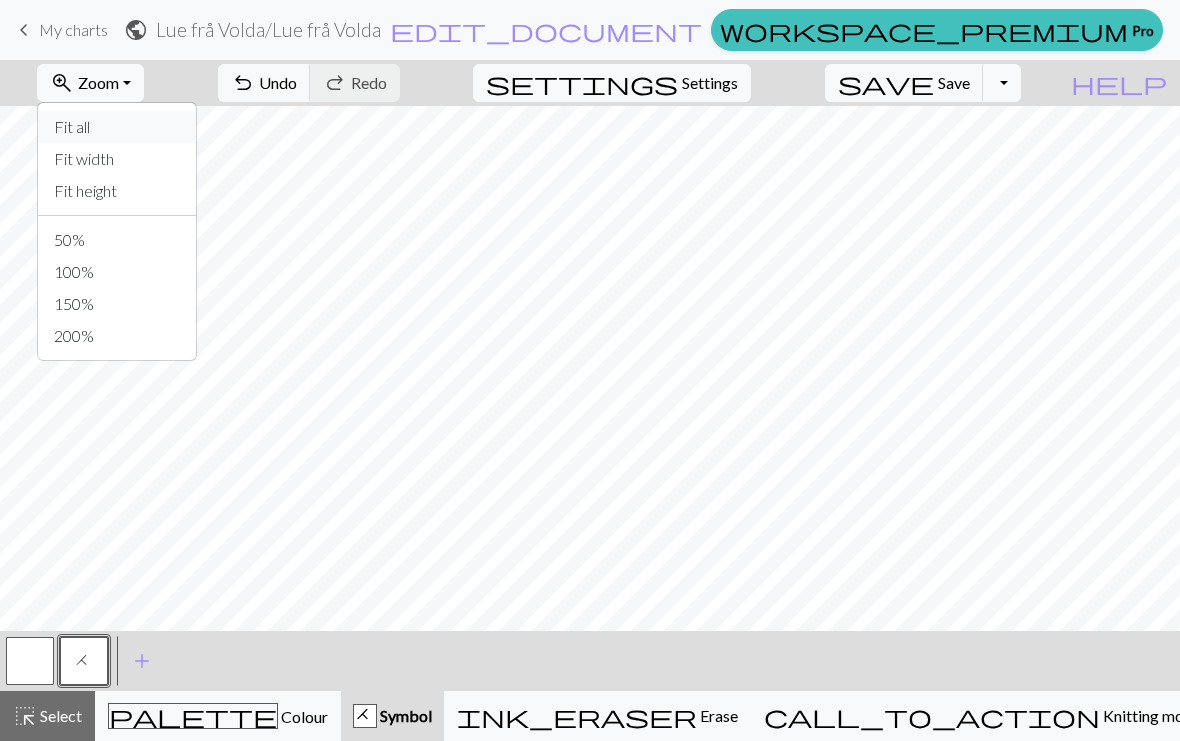 click on "Fit all" at bounding box center (117, 127) 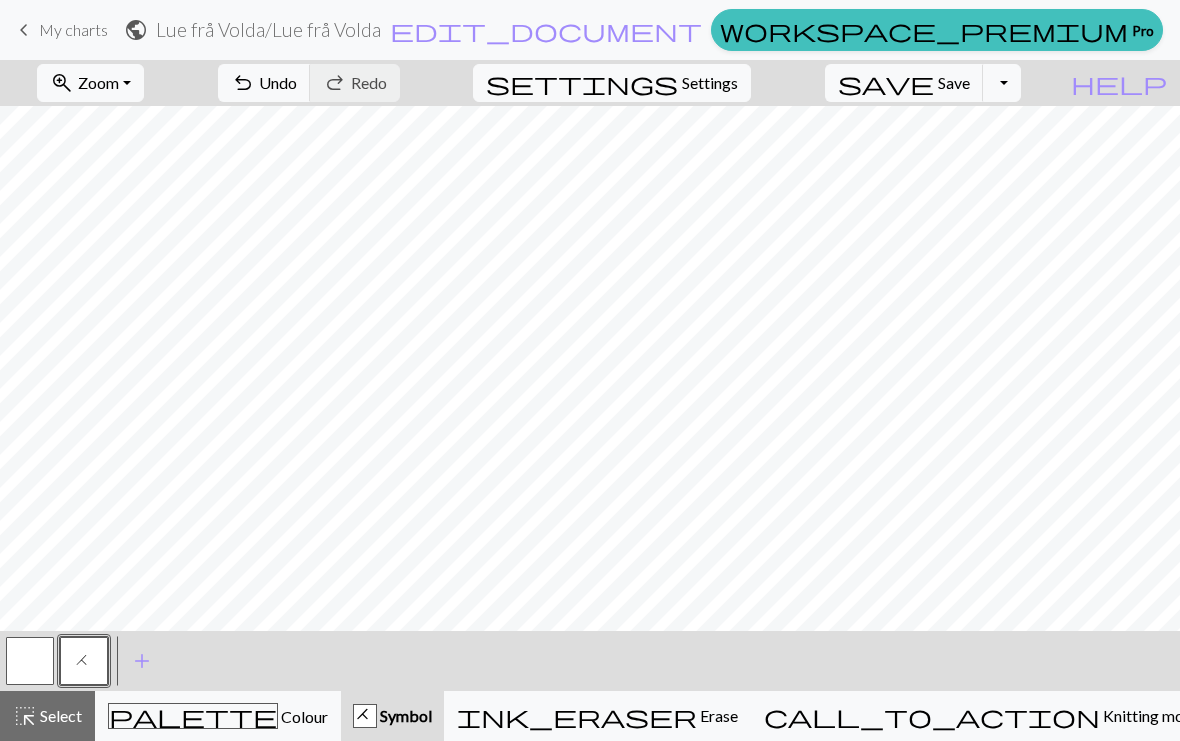 scroll, scrollTop: 45, scrollLeft: 0, axis: vertical 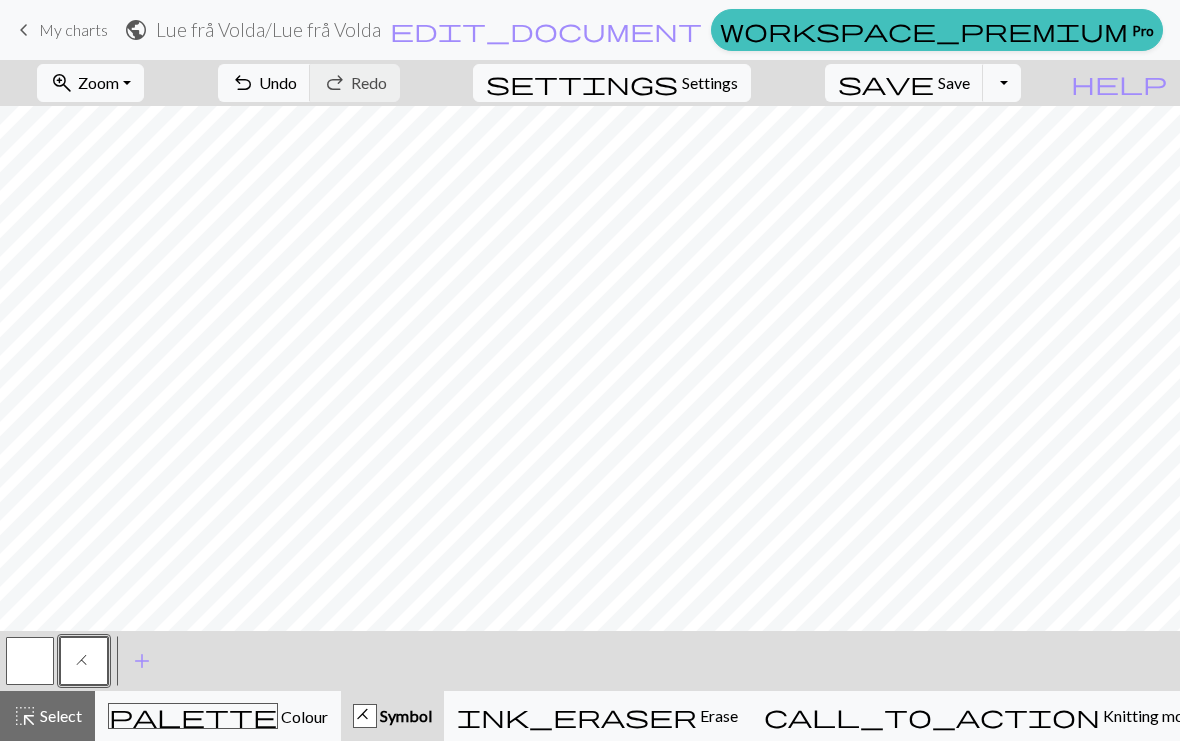 click on "Undo" at bounding box center (278, 82) 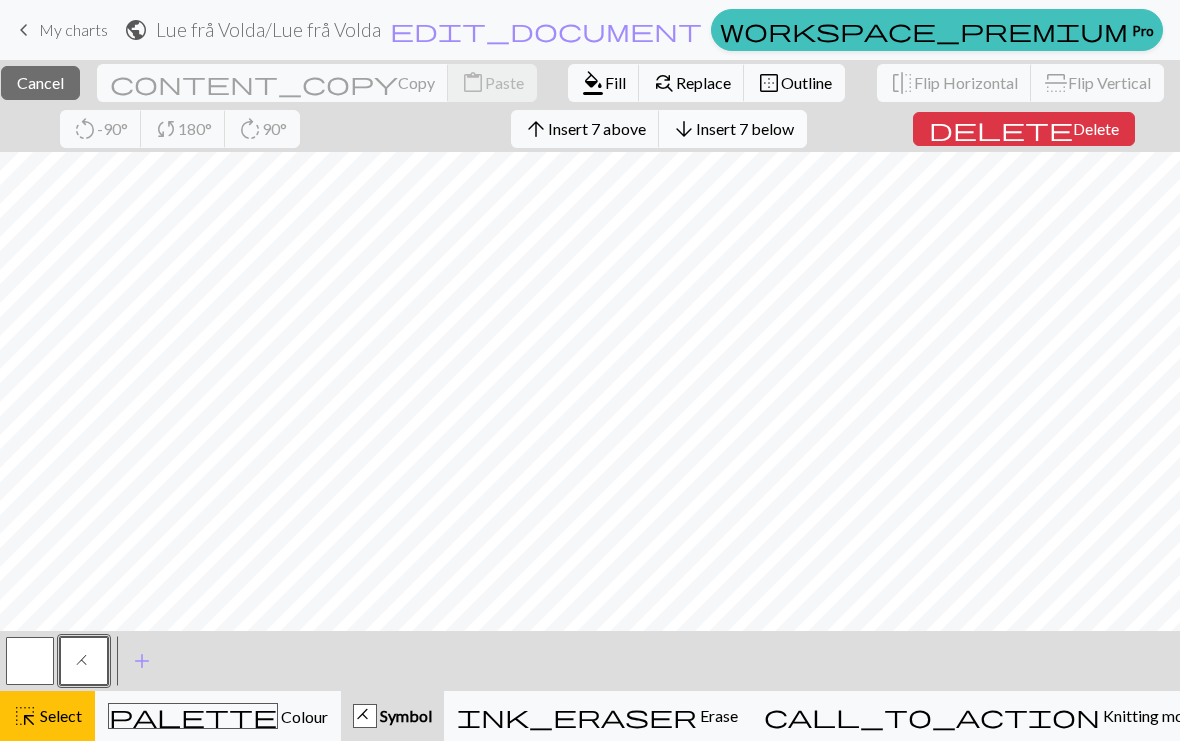 click on "Insert 7 below" at bounding box center [745, 128] 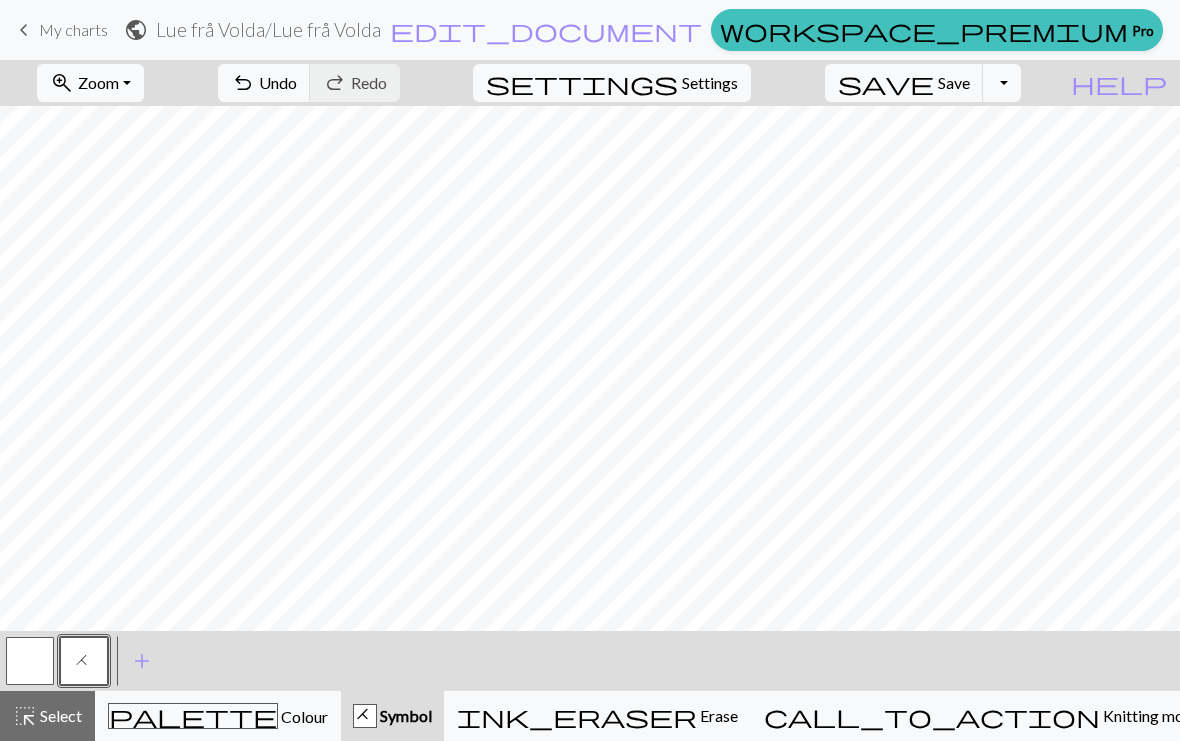 click on "zoom_in Zoom Zoom" at bounding box center (90, 83) 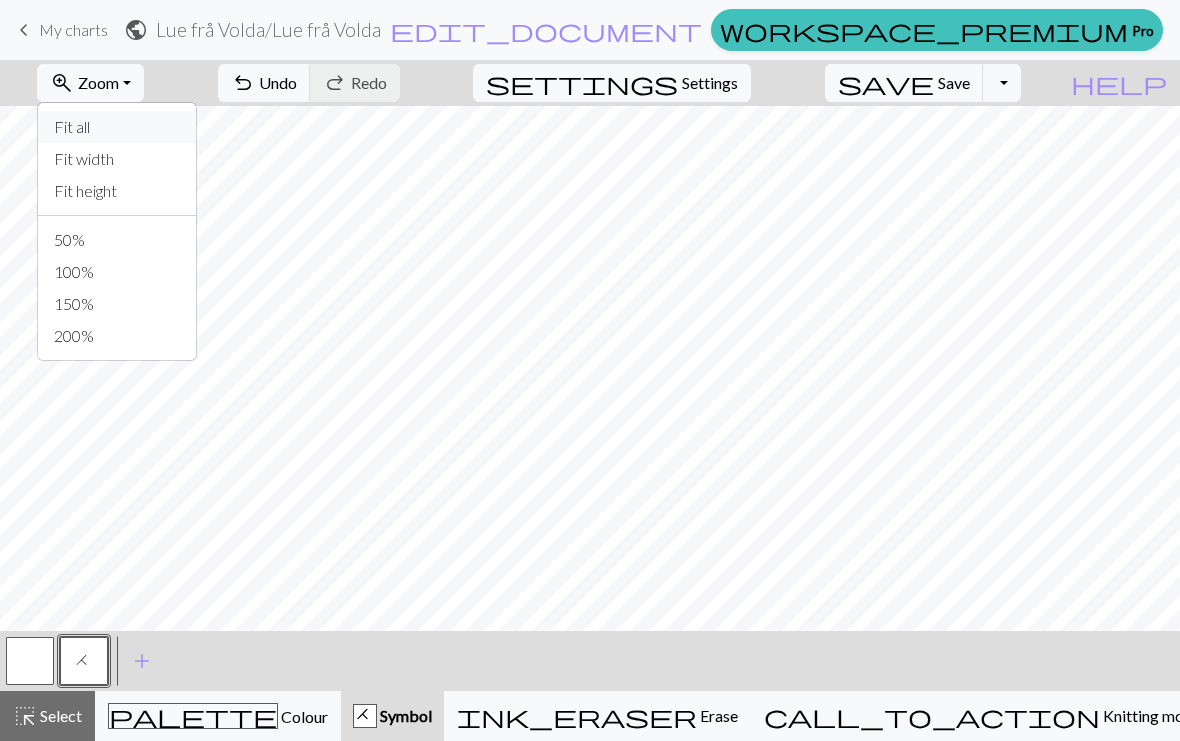 click on "Fit all" at bounding box center (117, 127) 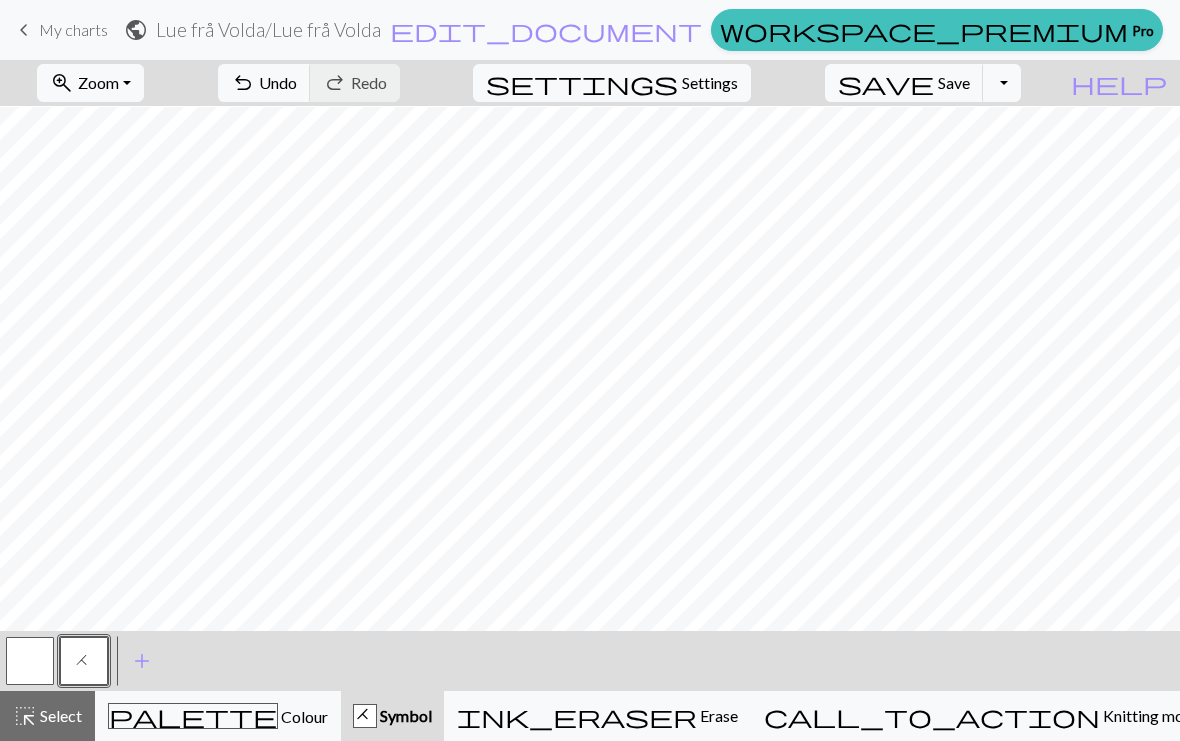 scroll, scrollTop: 115, scrollLeft: 0, axis: vertical 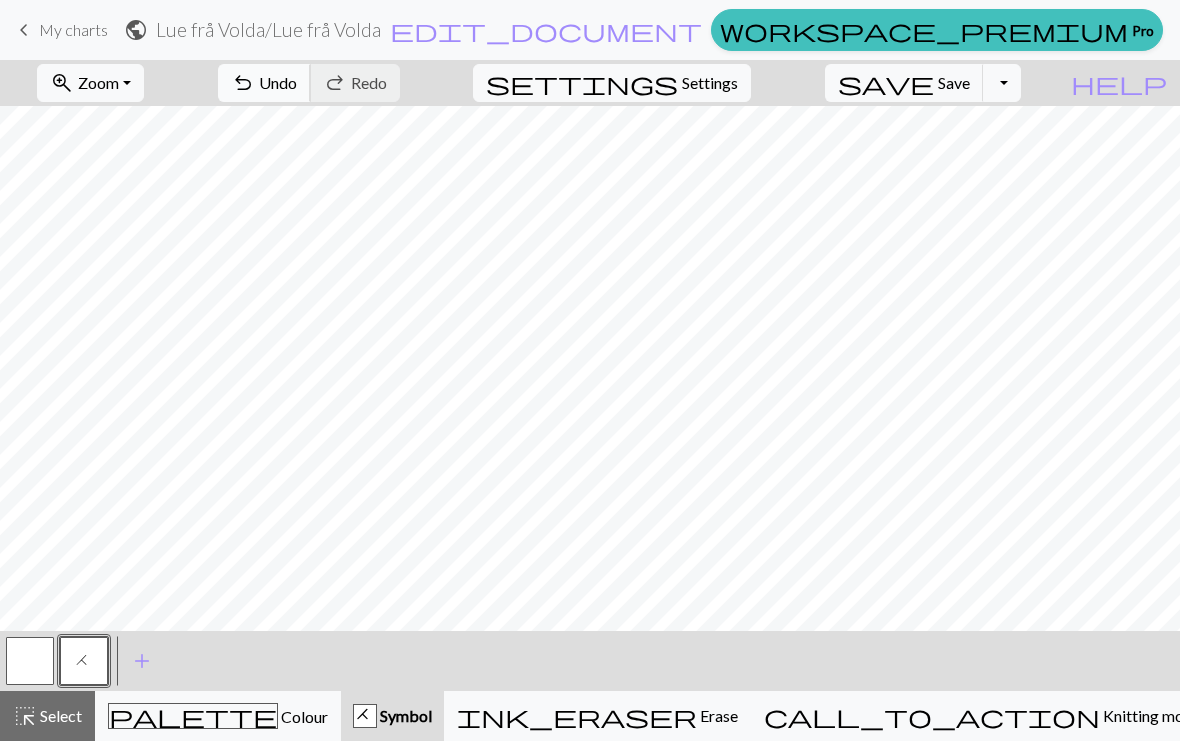 click on "undo" at bounding box center (243, 83) 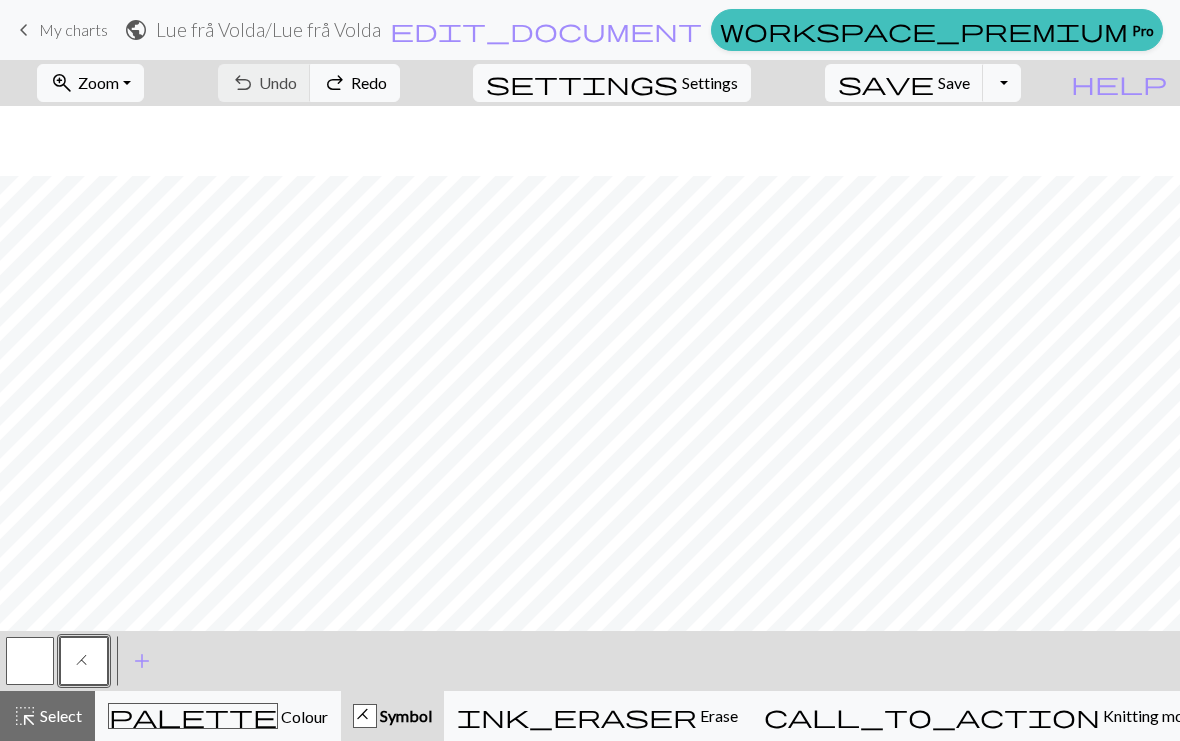 scroll, scrollTop: 45, scrollLeft: 0, axis: vertical 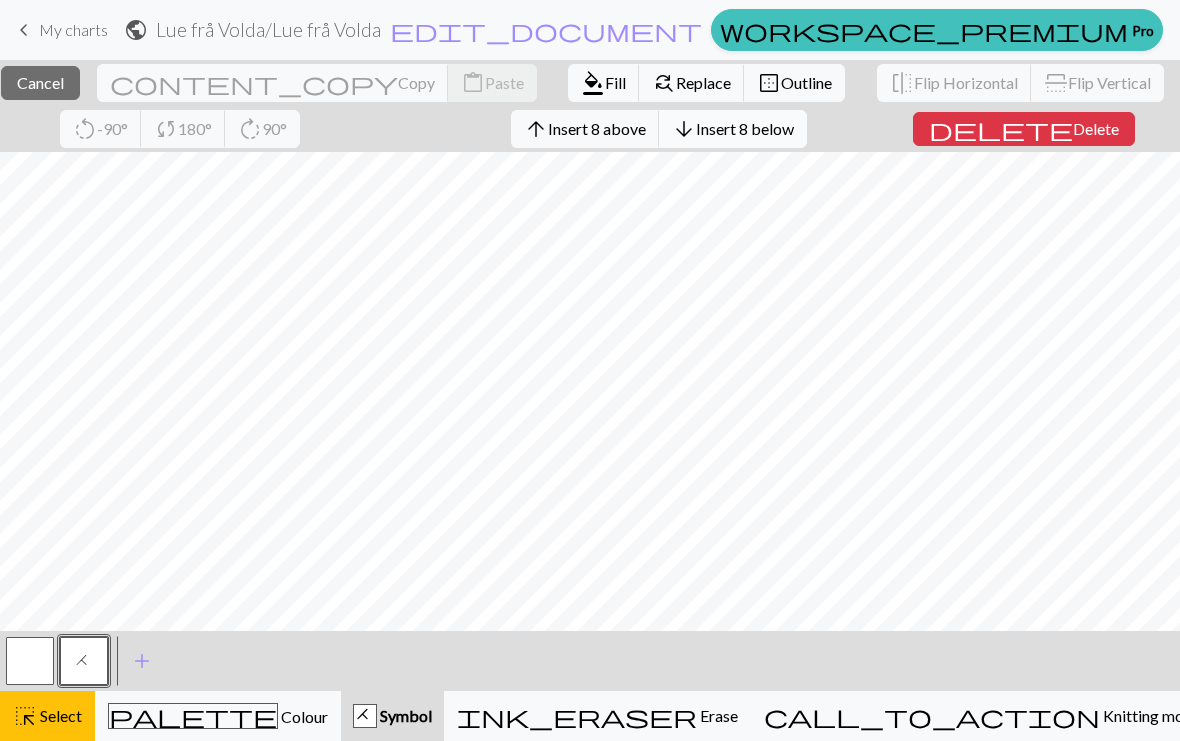 click on "Insert 8 below" at bounding box center (745, 128) 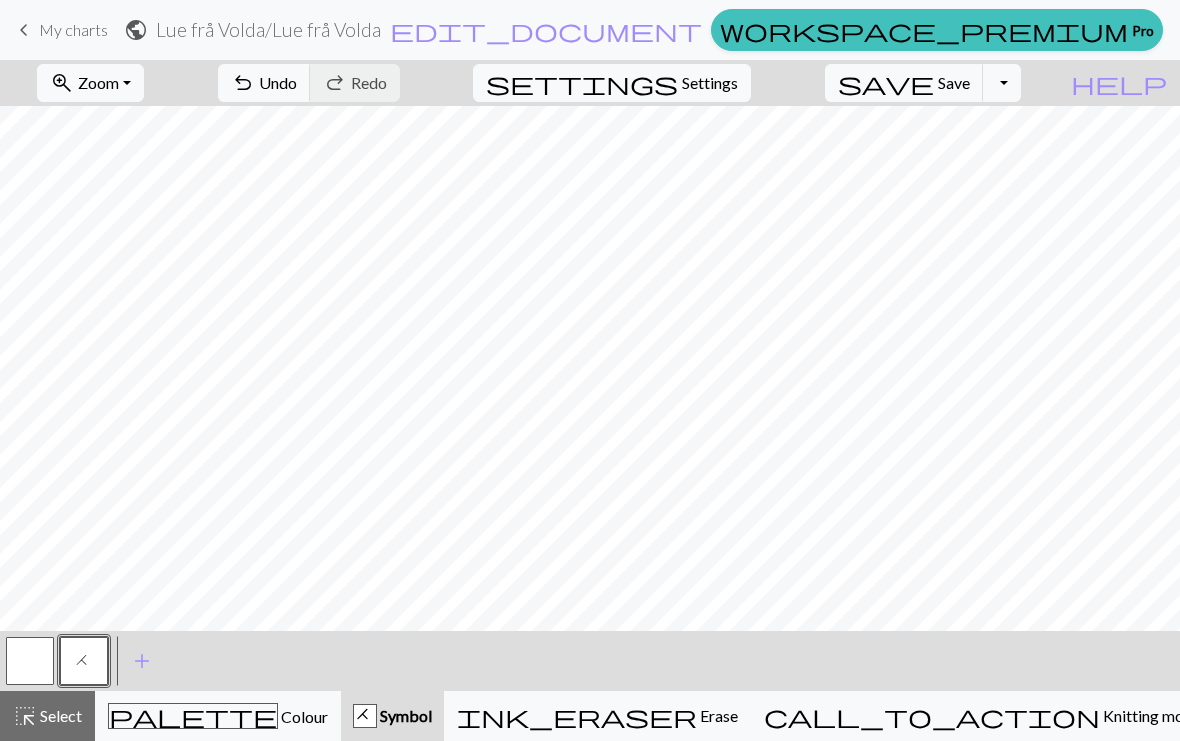 scroll, scrollTop: 125, scrollLeft: 0, axis: vertical 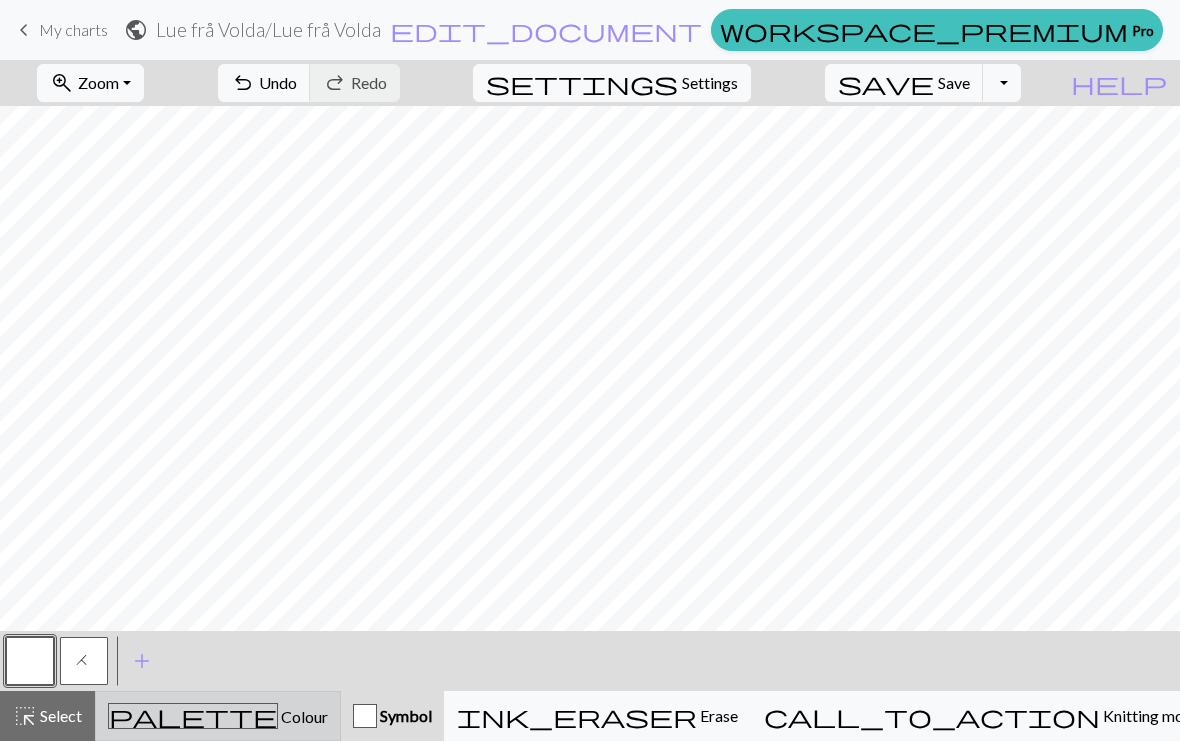 click on "palette   Colour   Colour" at bounding box center [218, 716] 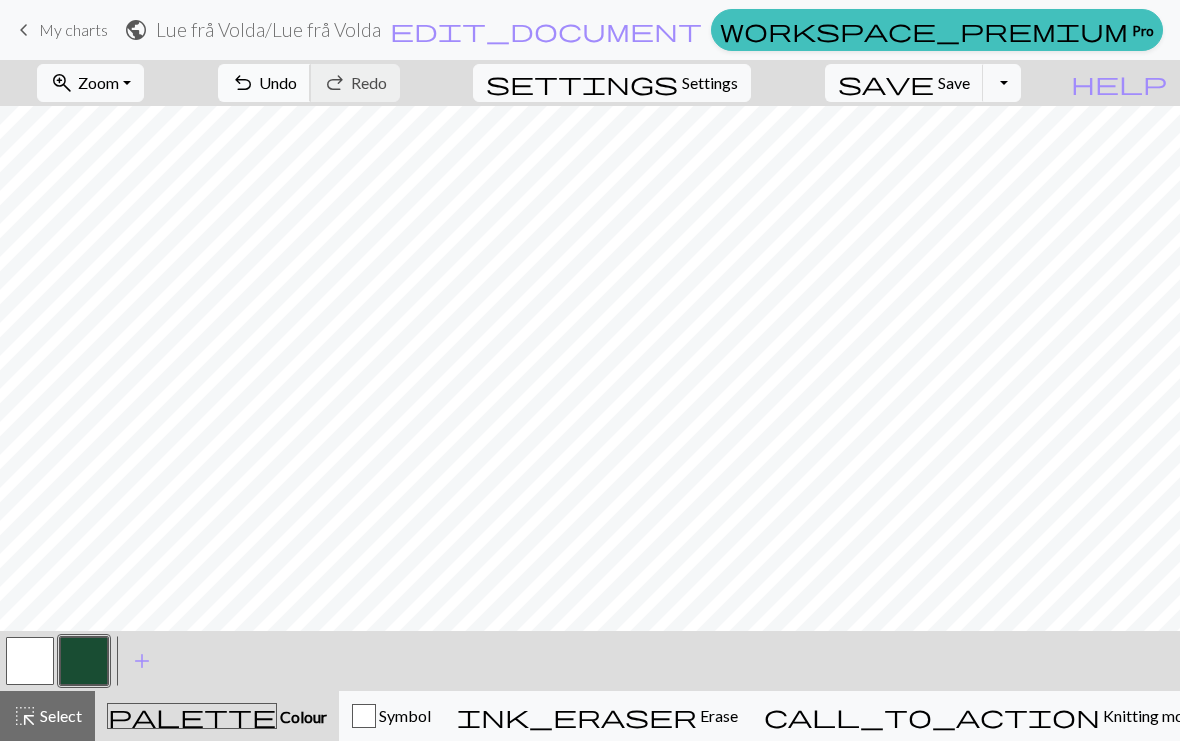 click on "undo Undo Undo" at bounding box center [264, 83] 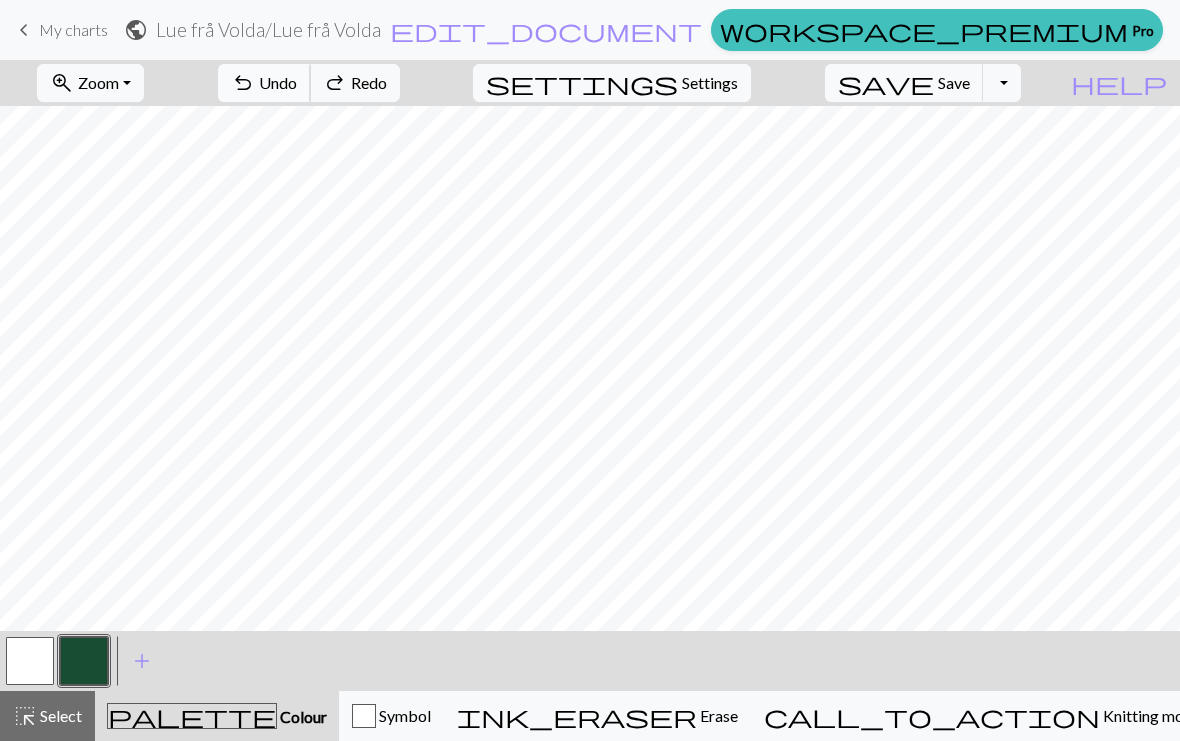 click on "undo Undo Undo" at bounding box center (264, 83) 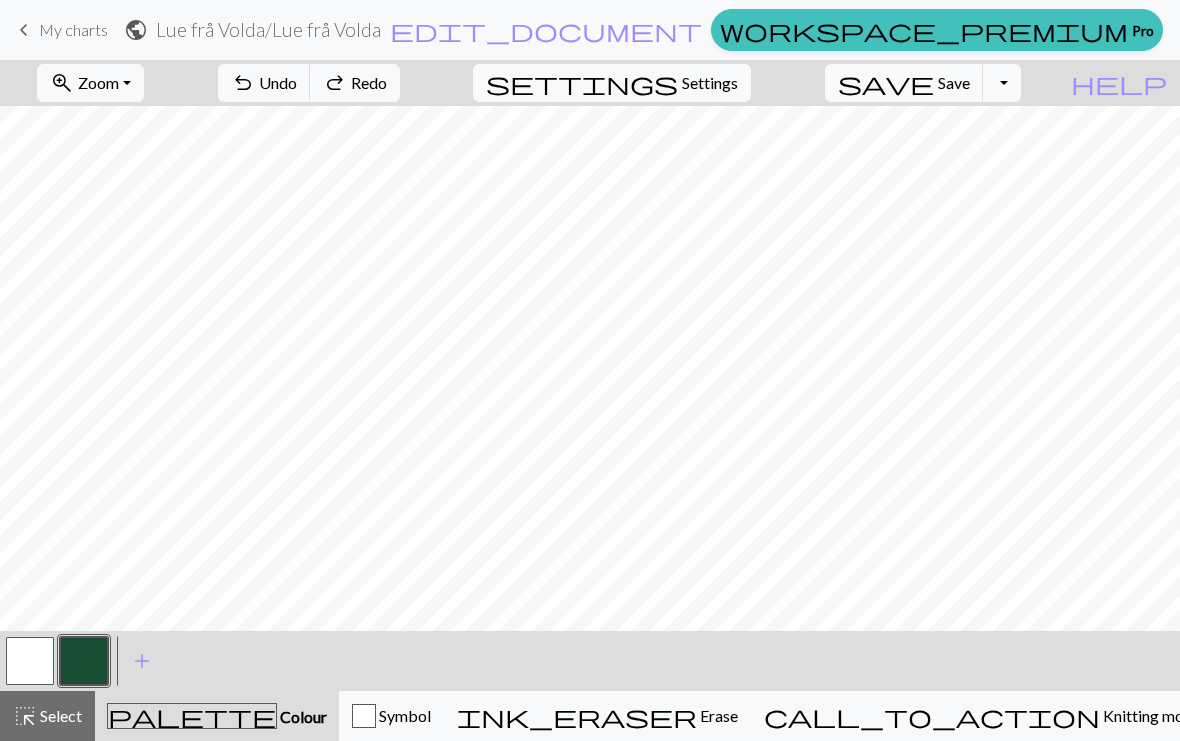 scroll, scrollTop: 125, scrollLeft: 0, axis: vertical 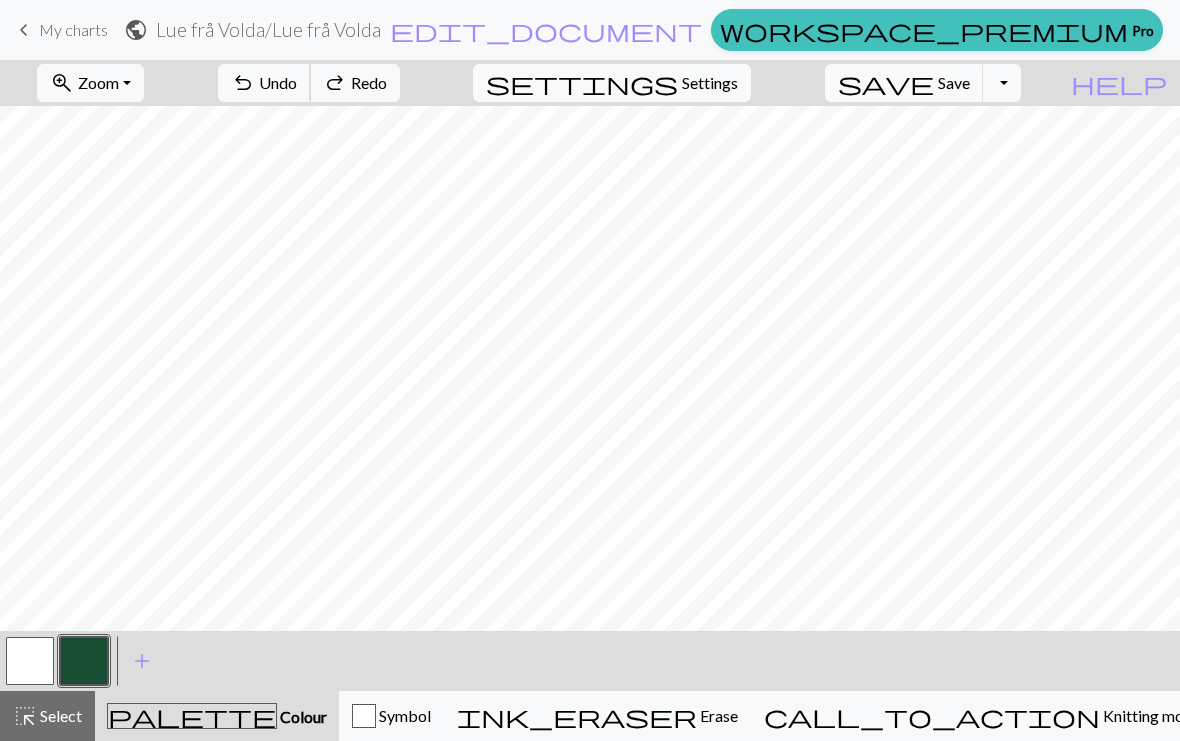 click on "undo" at bounding box center (243, 83) 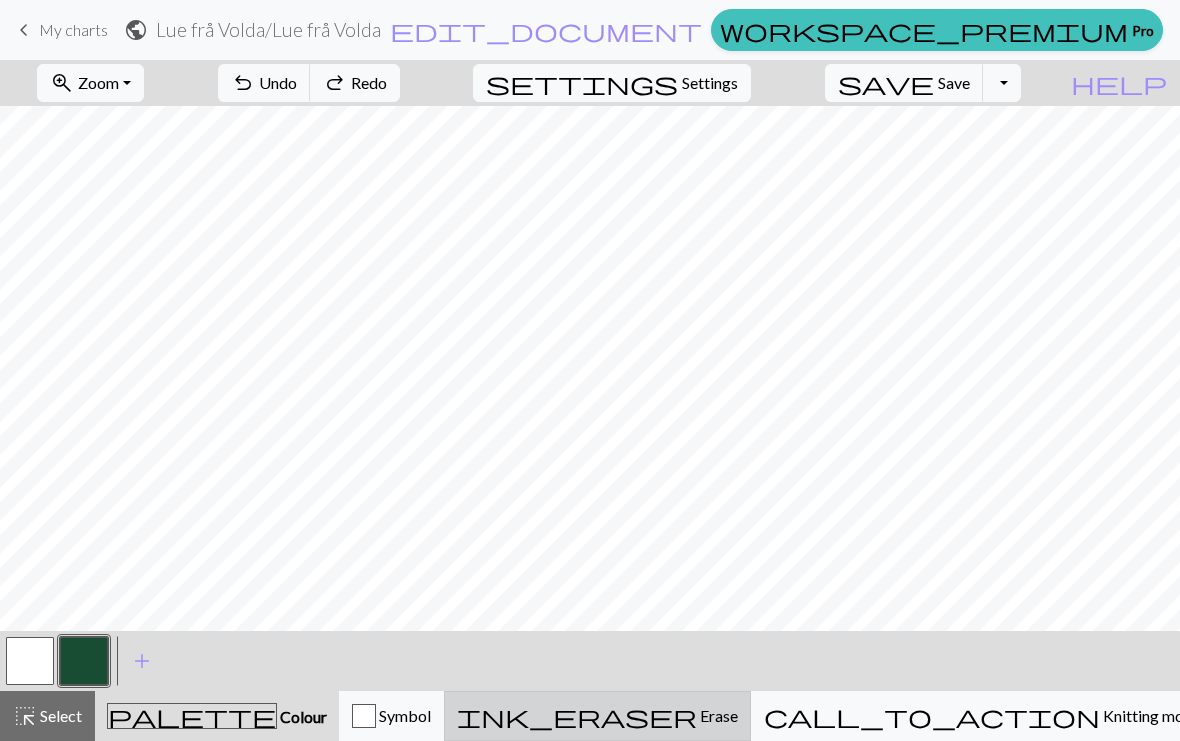 click on "Erase" at bounding box center (717, 715) 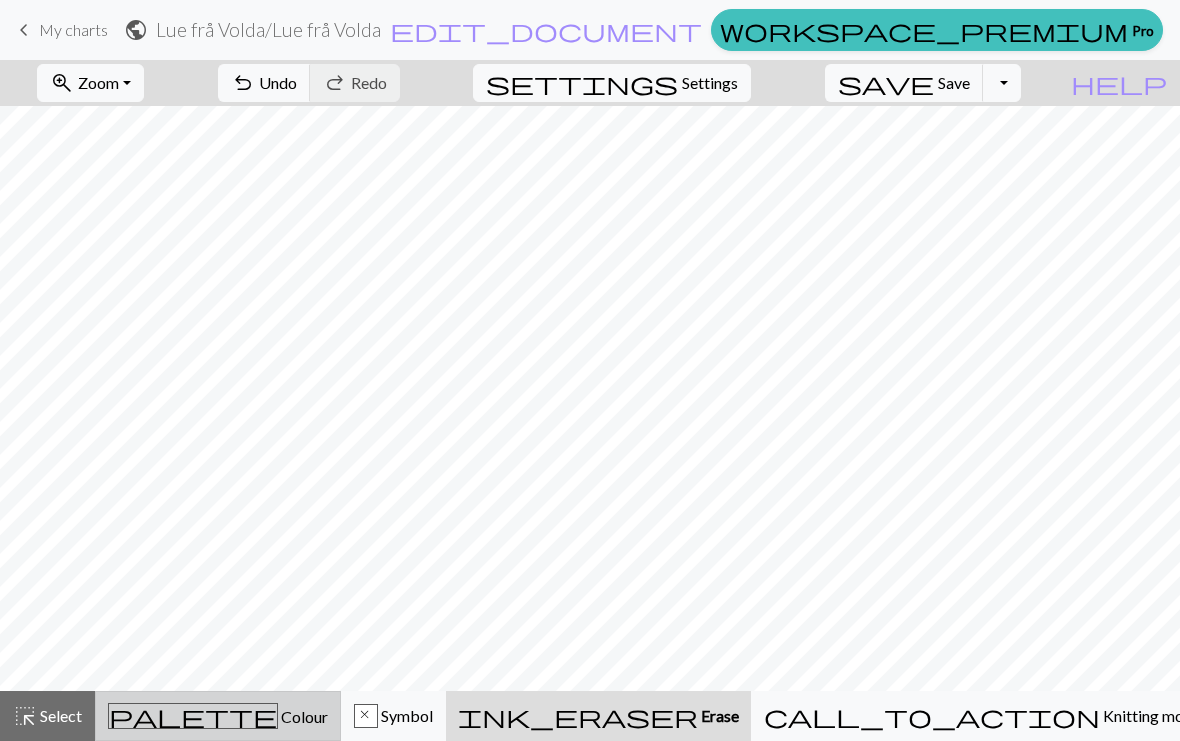 click on "palette   Colour   Colour" at bounding box center [218, 716] 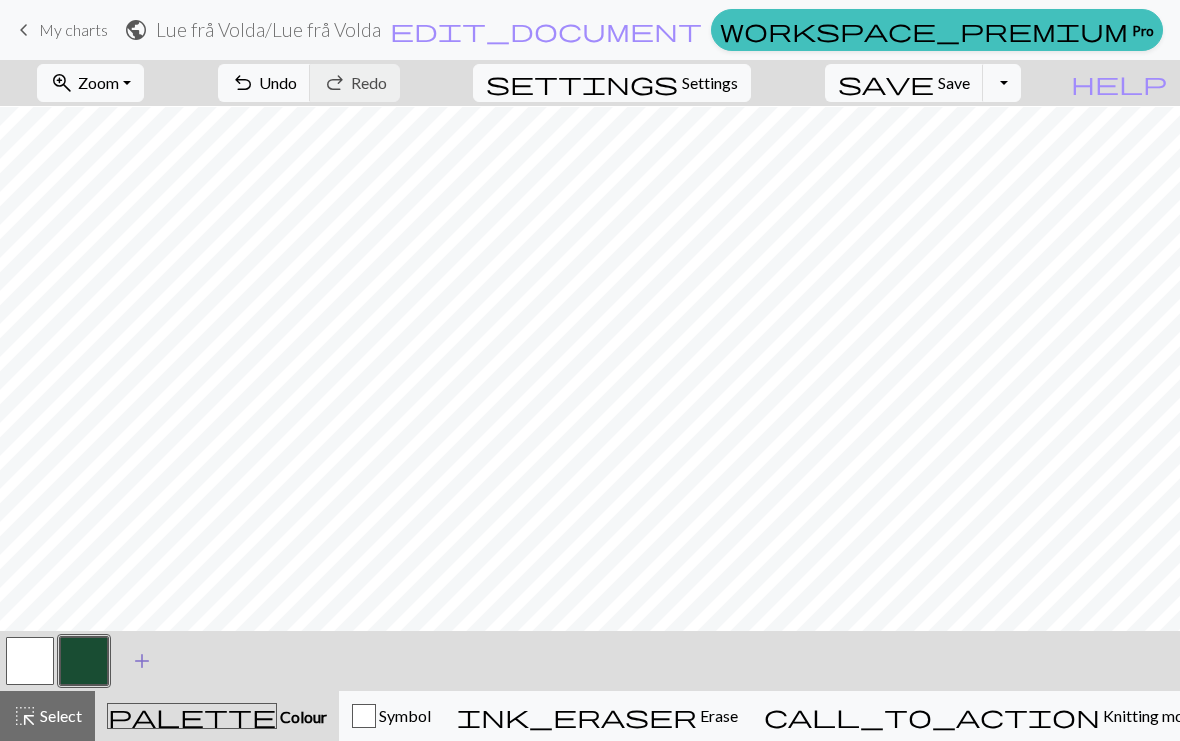 scroll, scrollTop: 125, scrollLeft: 0, axis: vertical 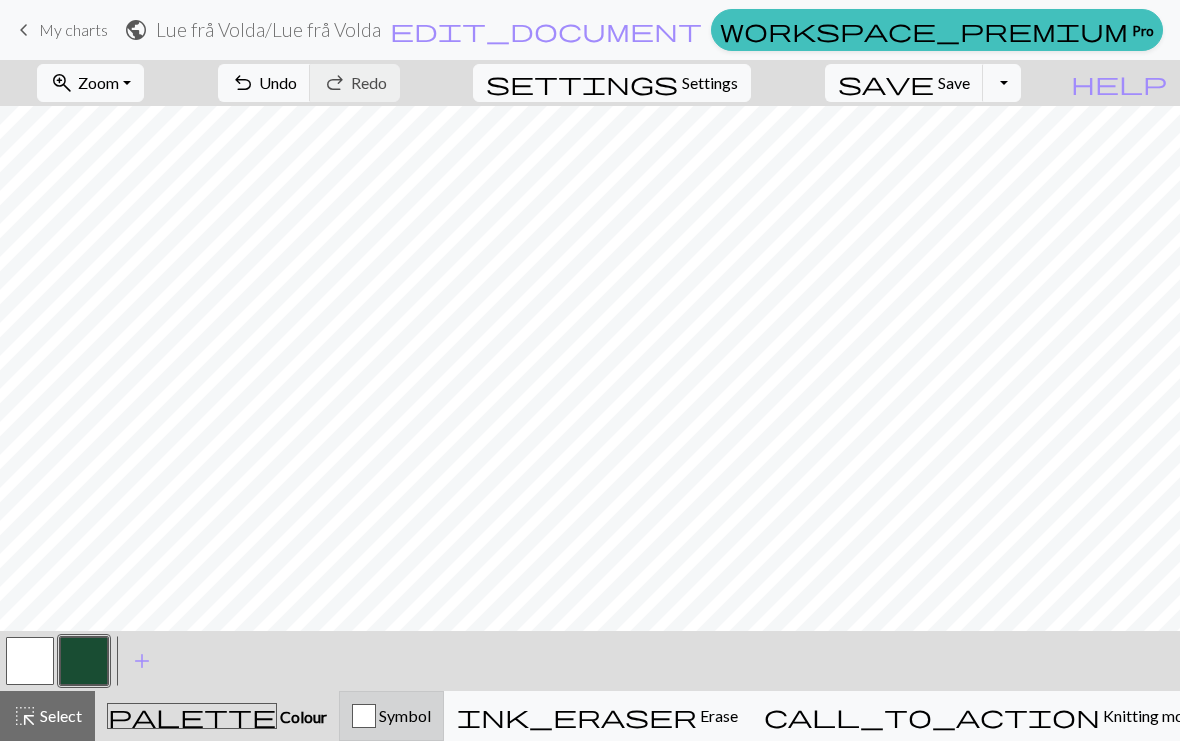 click at bounding box center [364, 716] 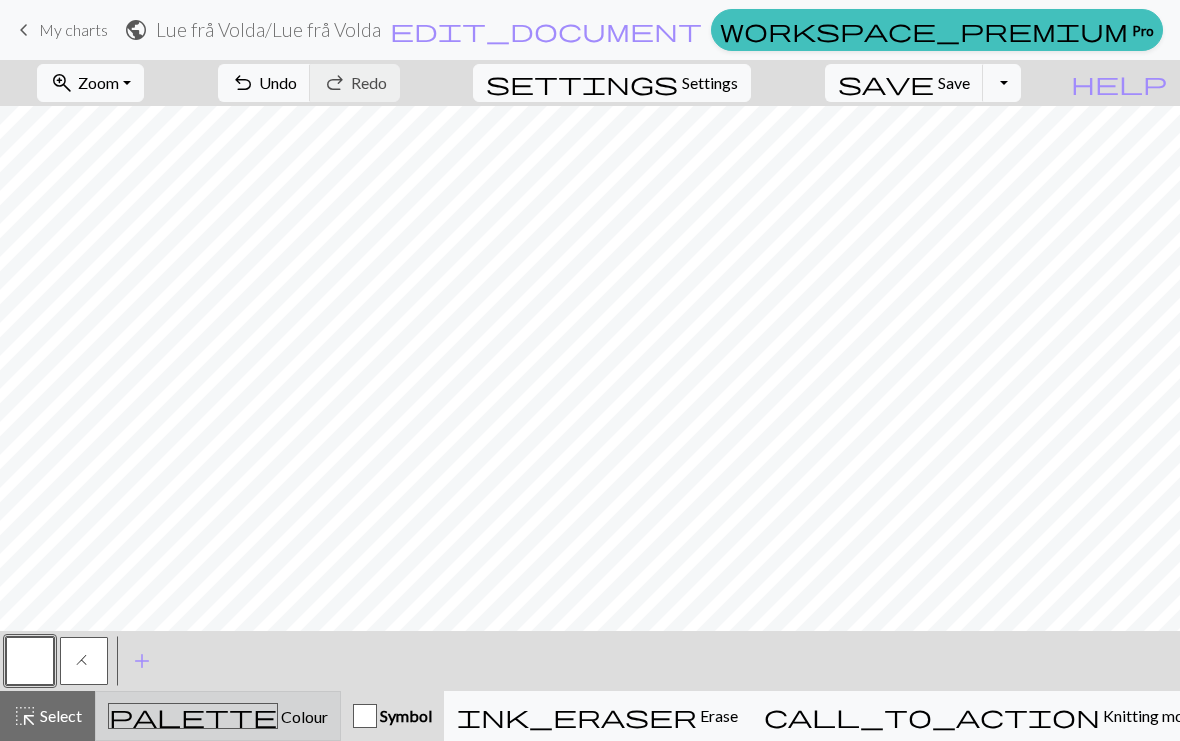 click on "palette   Colour   Colour" at bounding box center (218, 716) 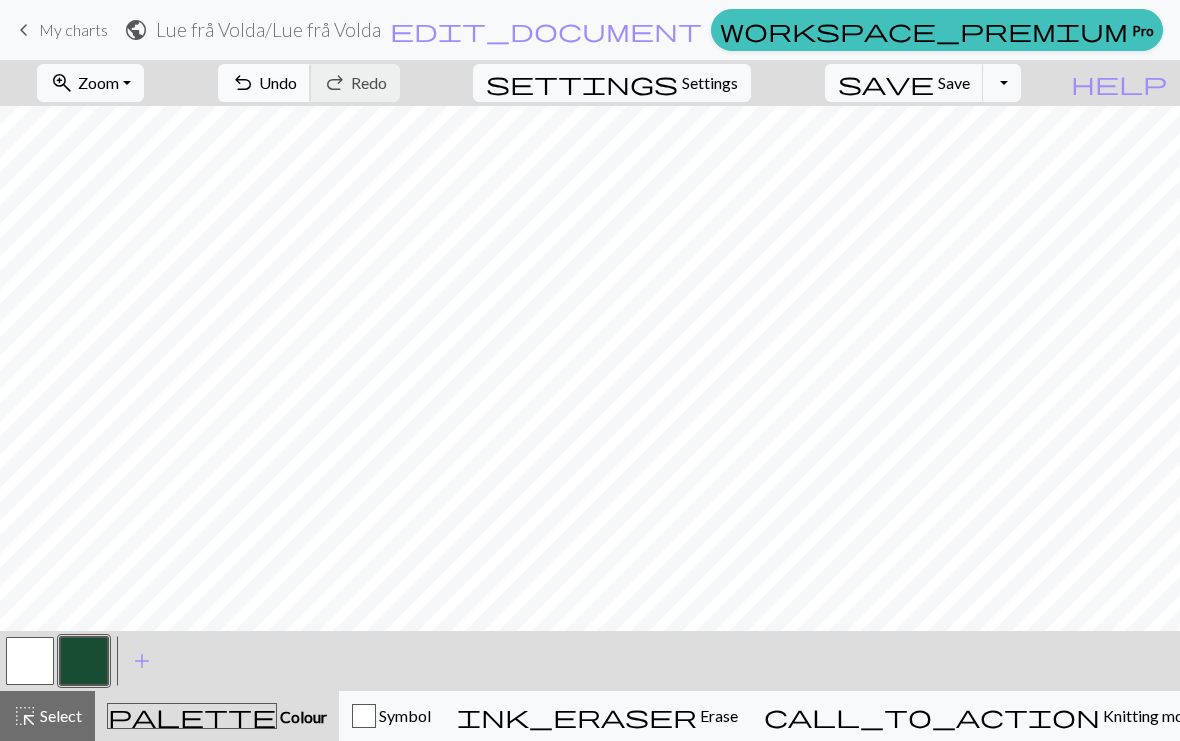 click on "Undo" at bounding box center [278, 82] 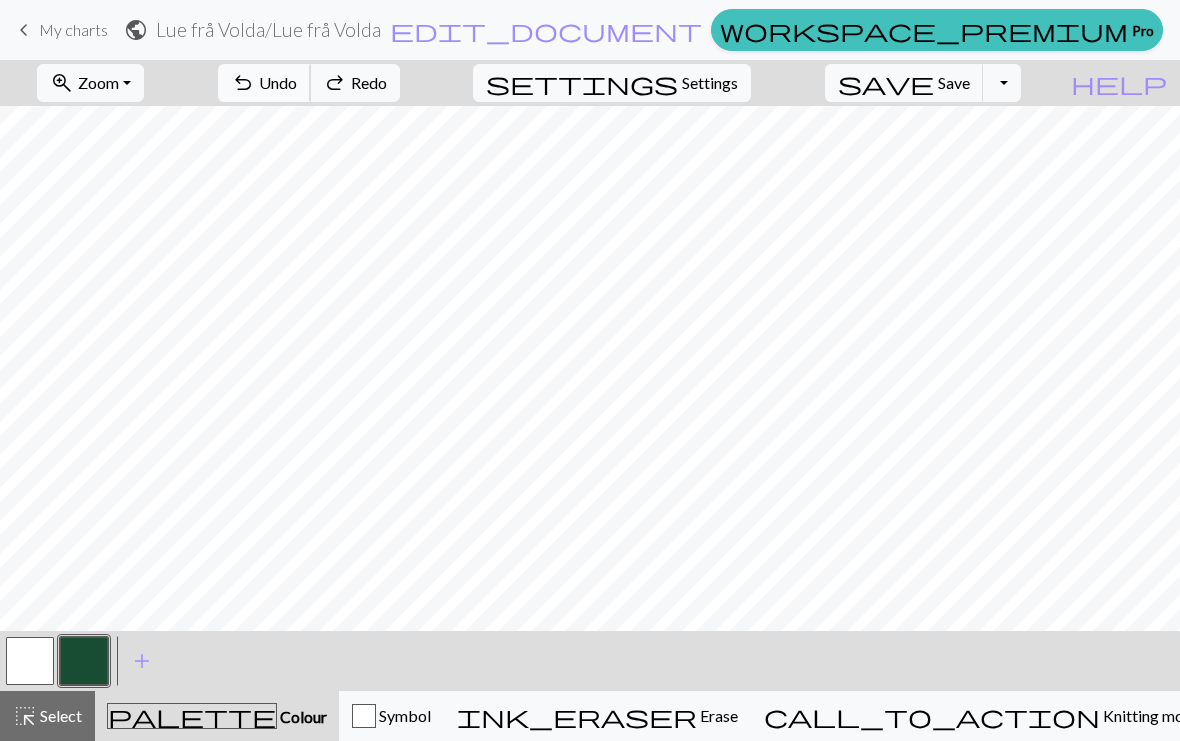 click on "undo" at bounding box center (243, 83) 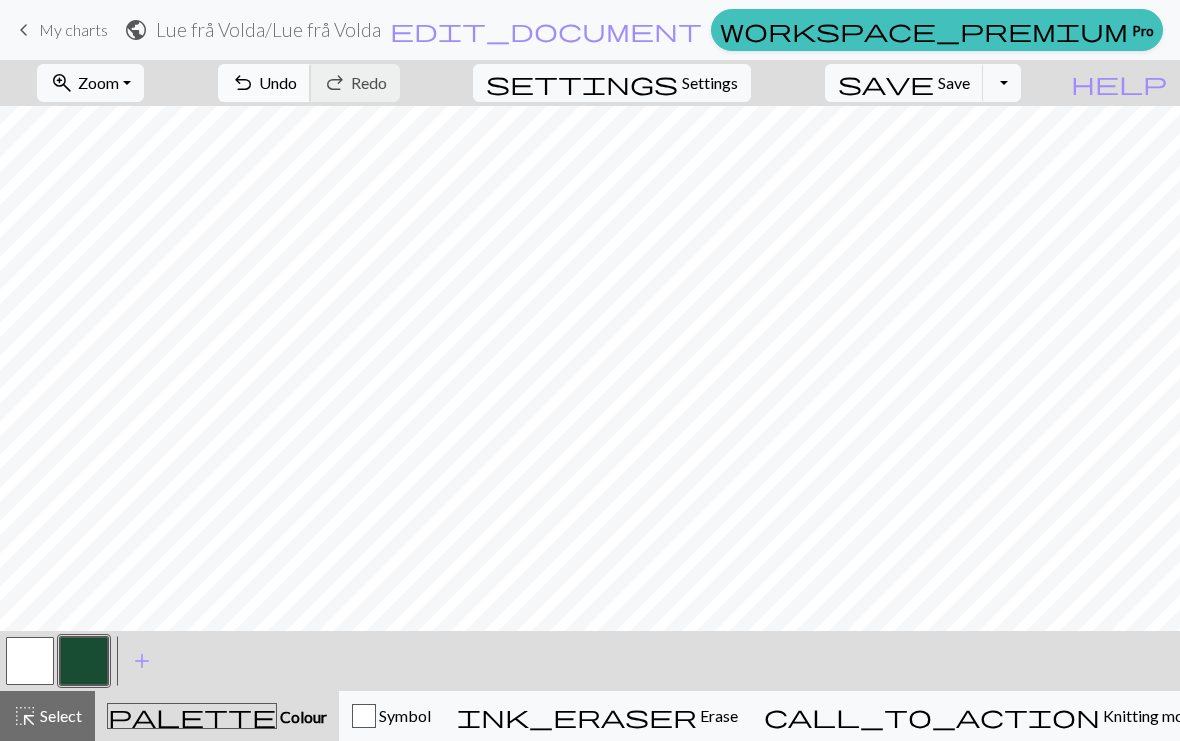click on "undo Undo Undo" at bounding box center (264, 83) 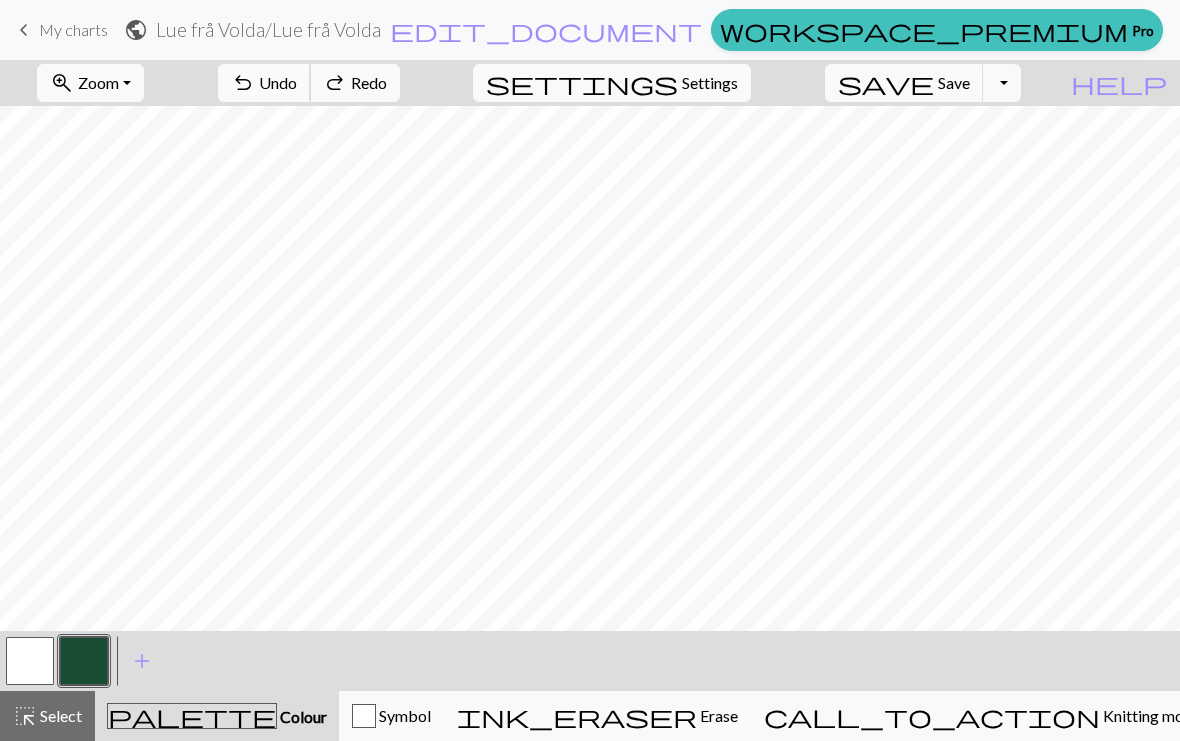 click on "Undo" at bounding box center (278, 82) 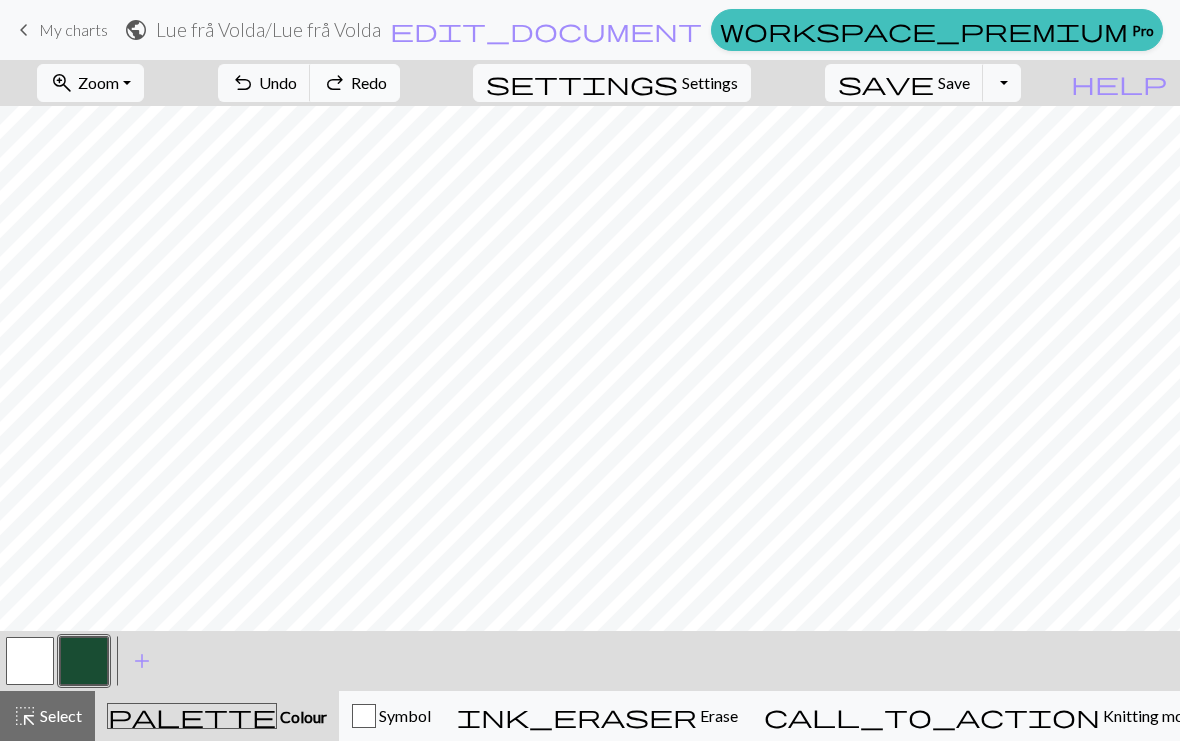 click on "Redo" at bounding box center (369, 82) 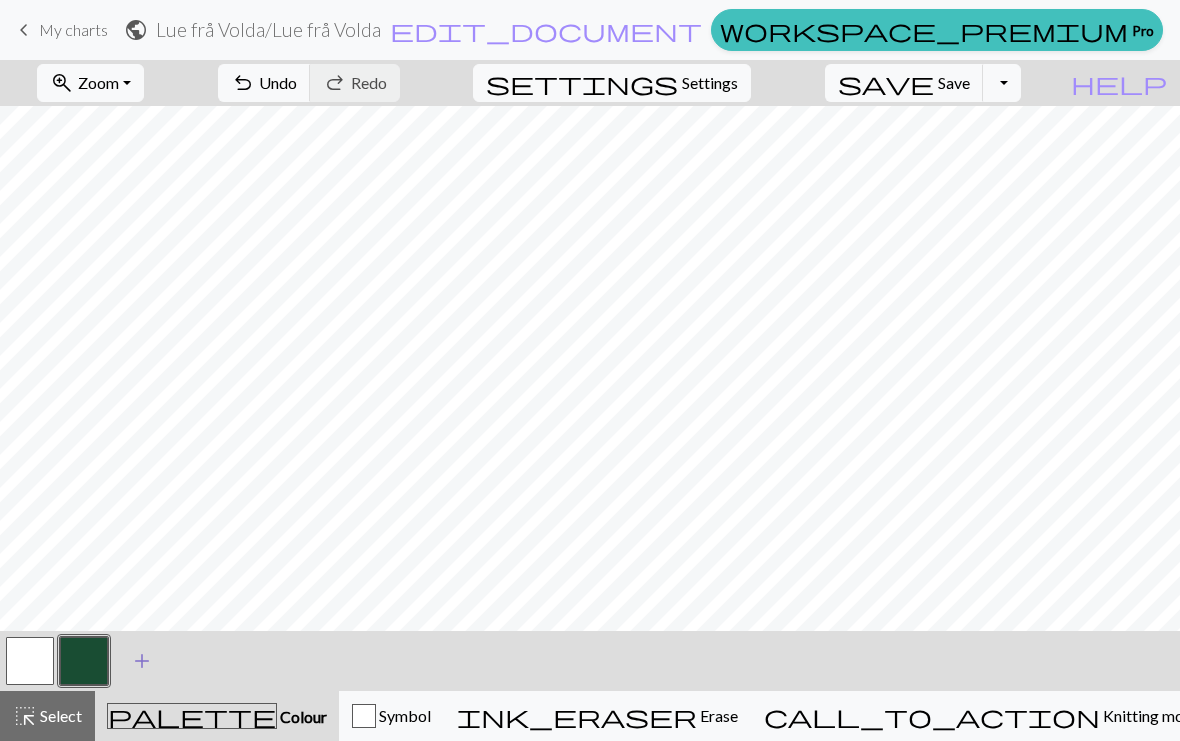 click on "add" at bounding box center [142, 661] 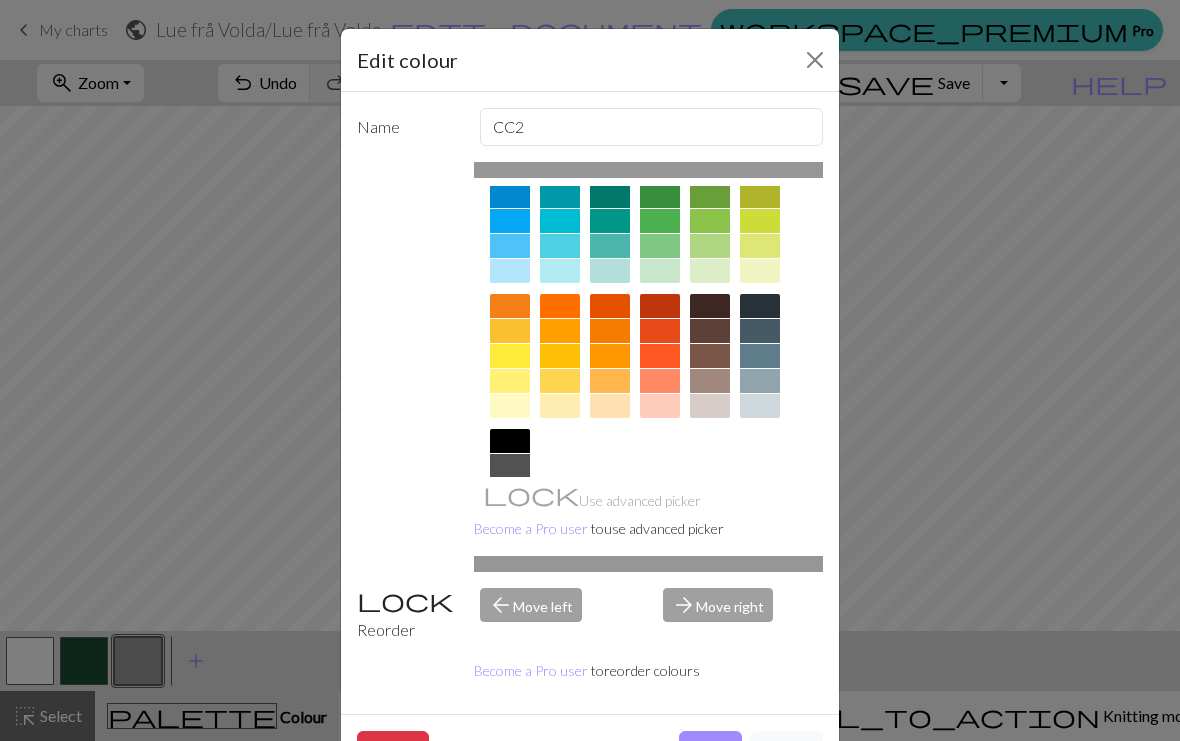 scroll, scrollTop: 235, scrollLeft: 0, axis: vertical 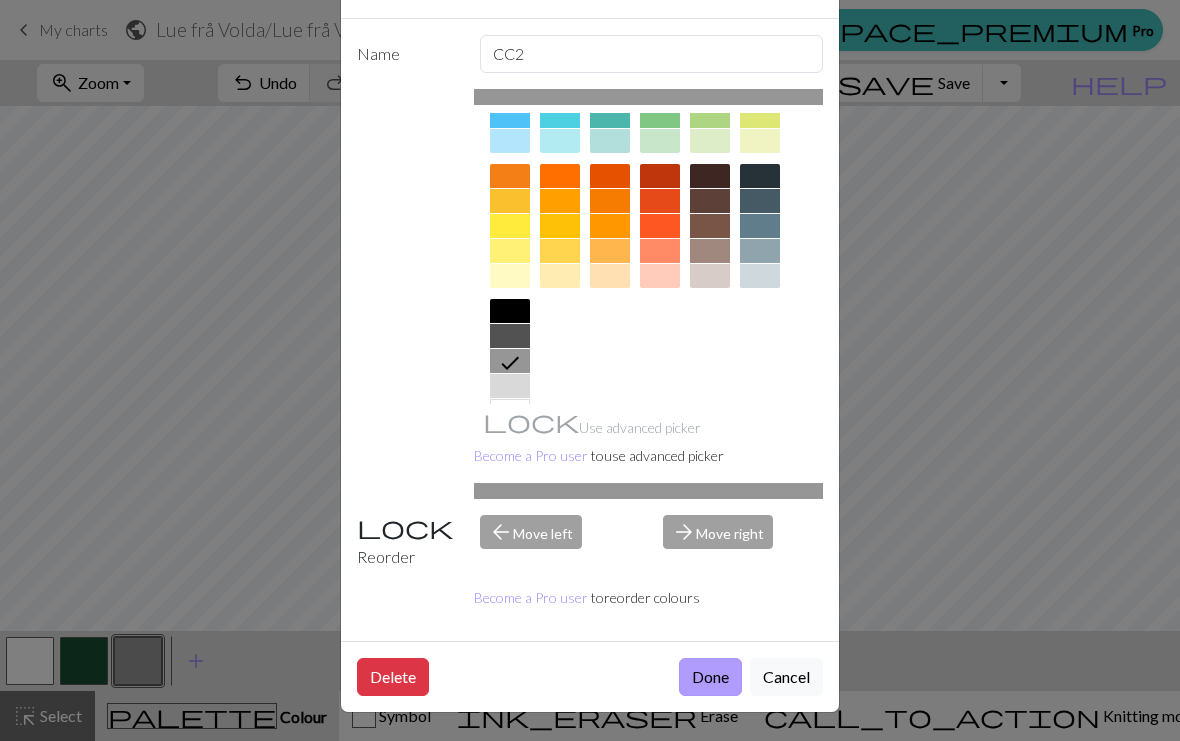 click on "Done" at bounding box center [710, 677] 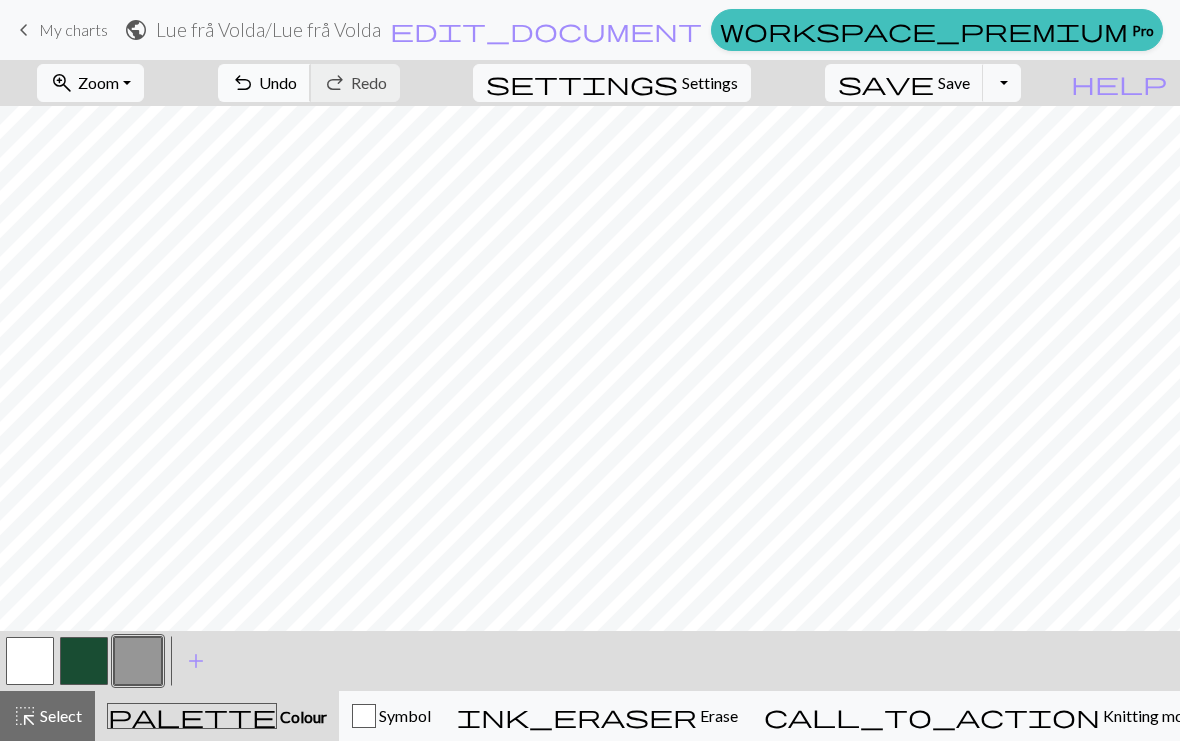 click on "Undo" at bounding box center [278, 82] 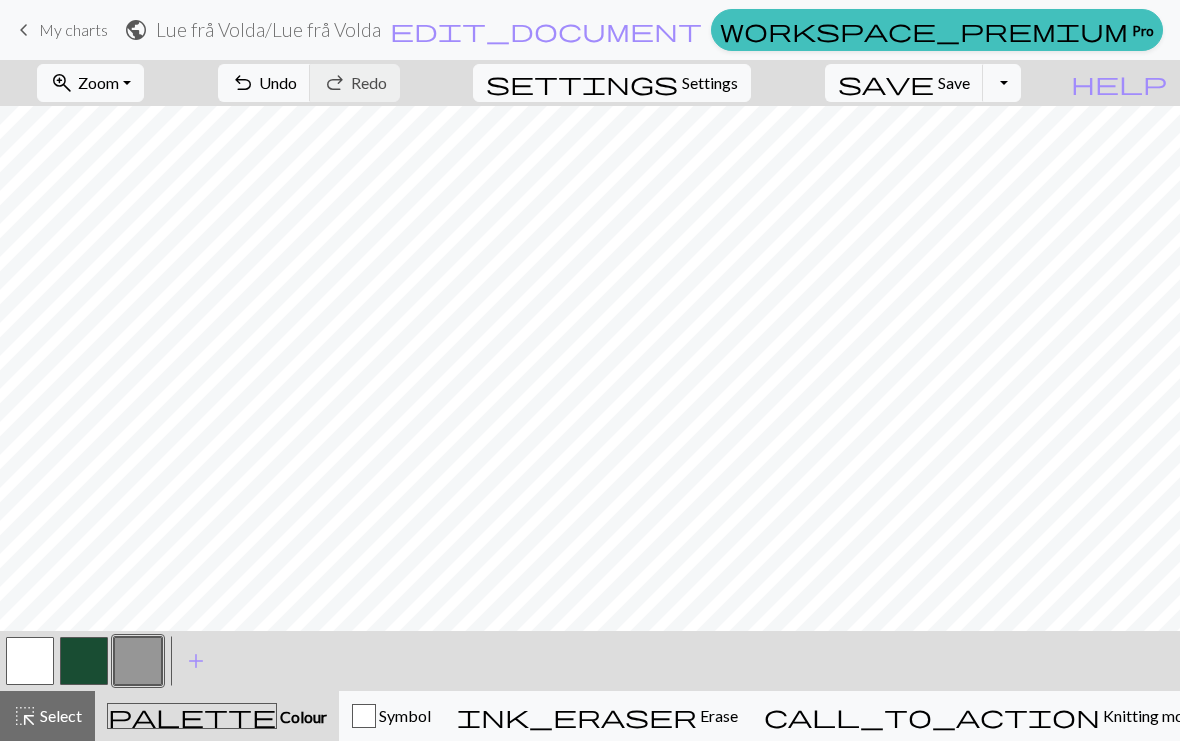 click at bounding box center [84, 661] 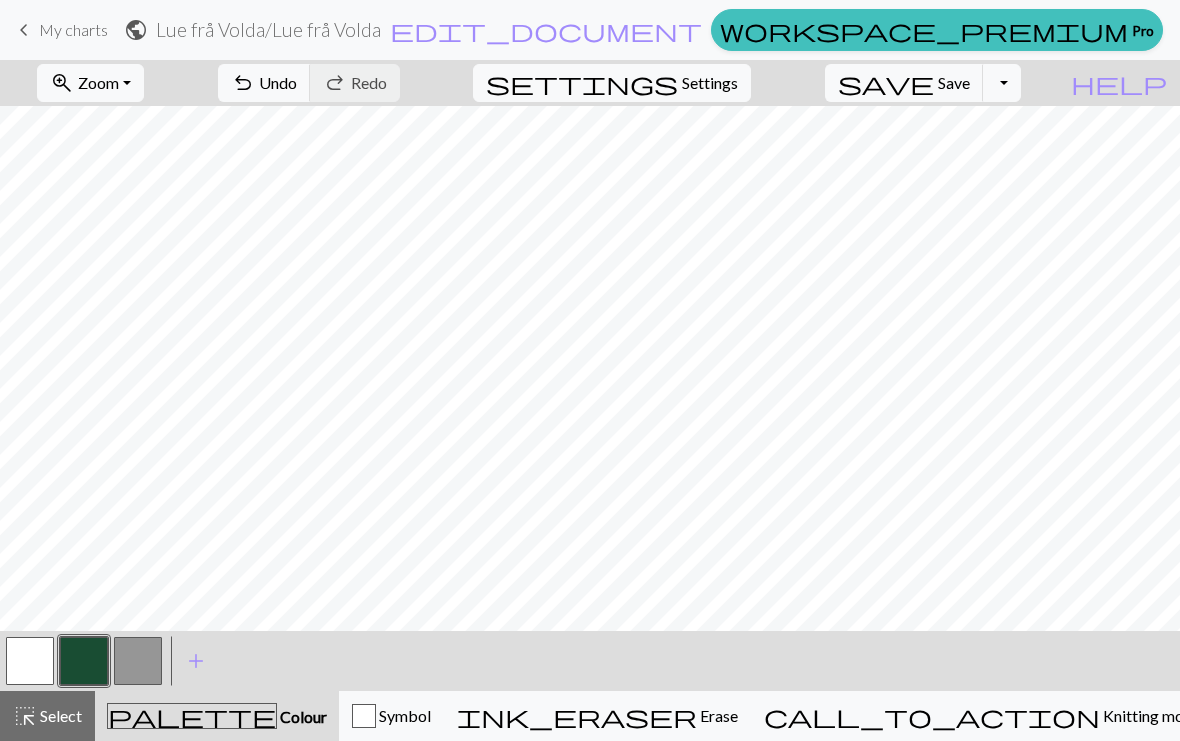 click at bounding box center (30, 661) 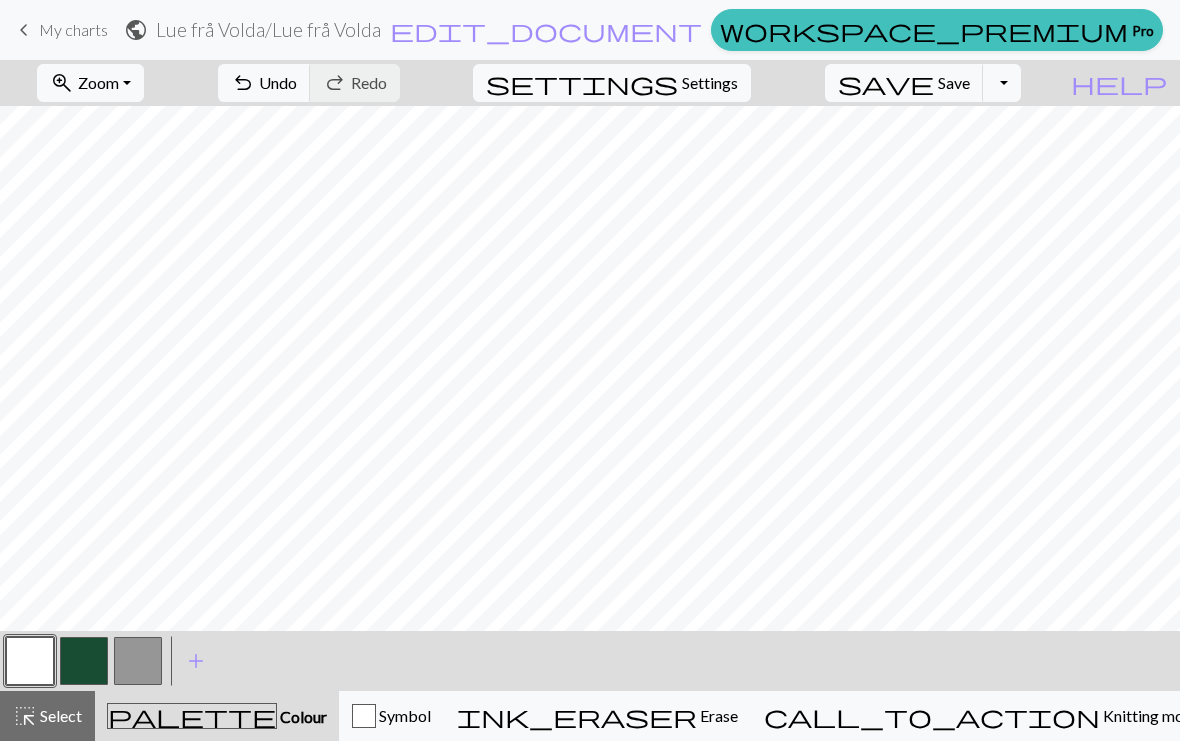 click at bounding box center [138, 661] 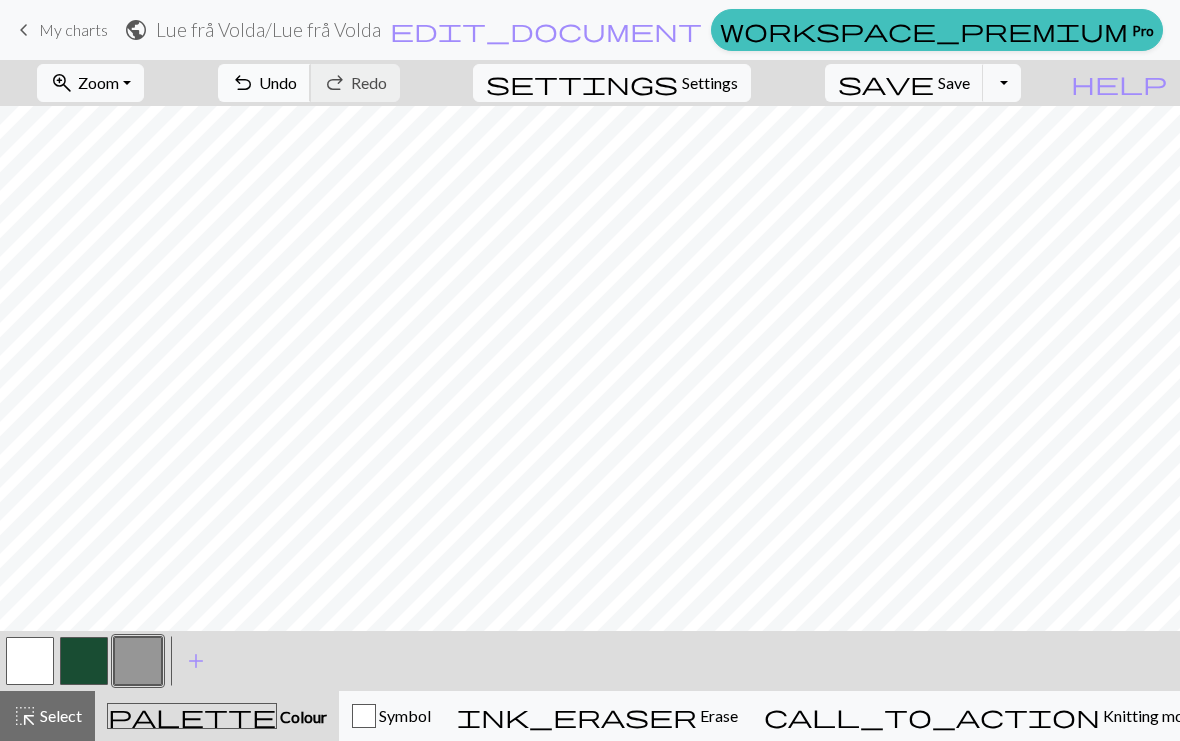 click on "Undo" at bounding box center (278, 82) 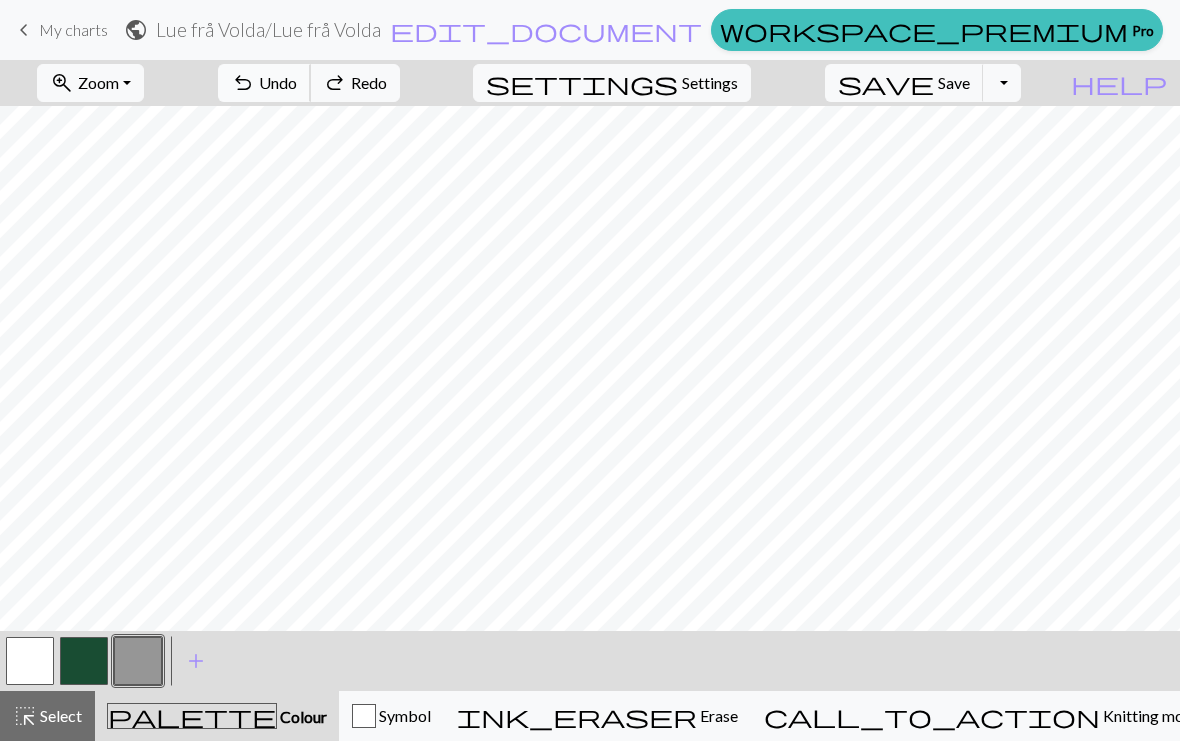 click on "Undo" at bounding box center [278, 82] 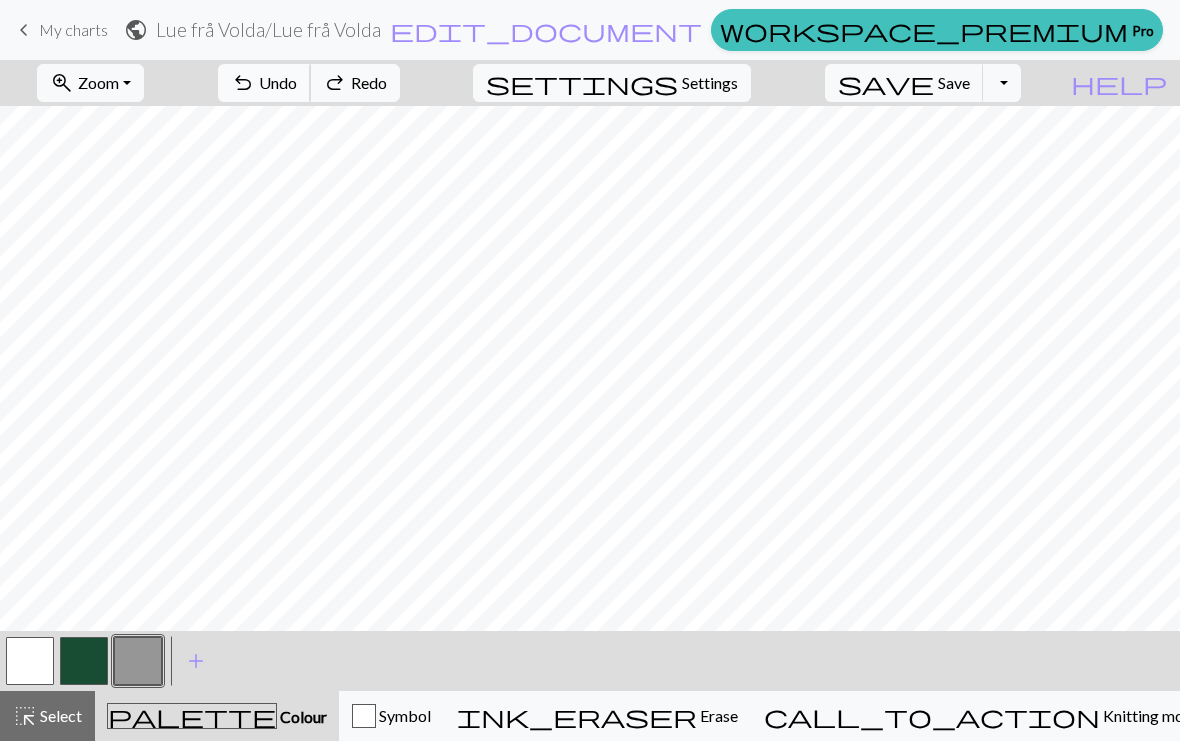 click on "undo Undo Undo" at bounding box center (264, 83) 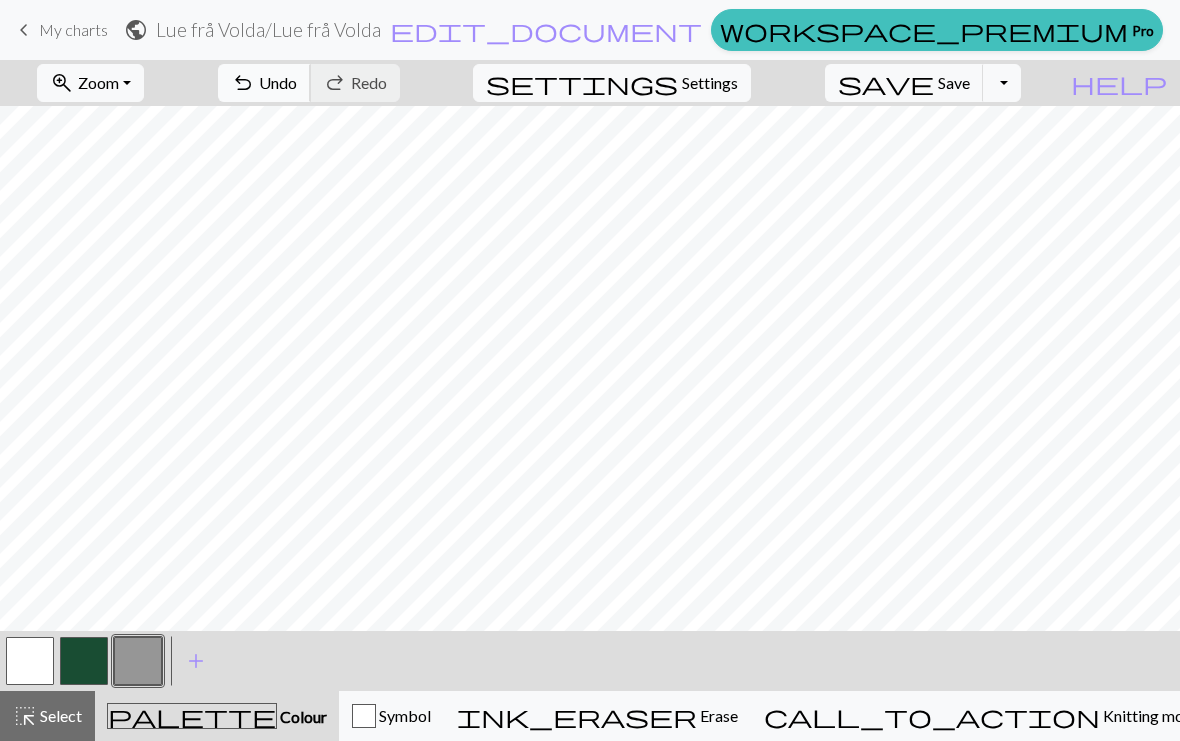 click on "Undo" at bounding box center (278, 82) 